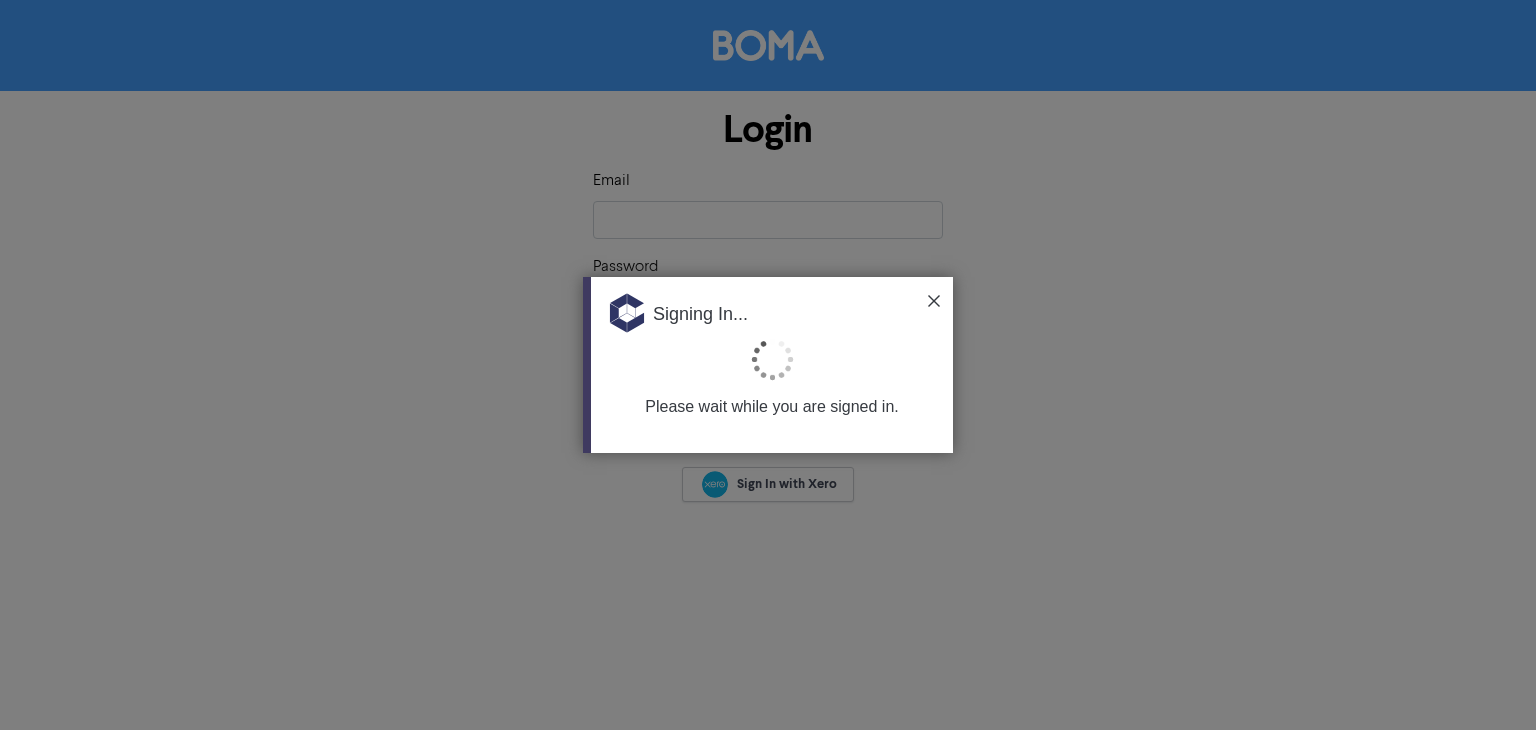 scroll, scrollTop: 0, scrollLeft: 0, axis: both 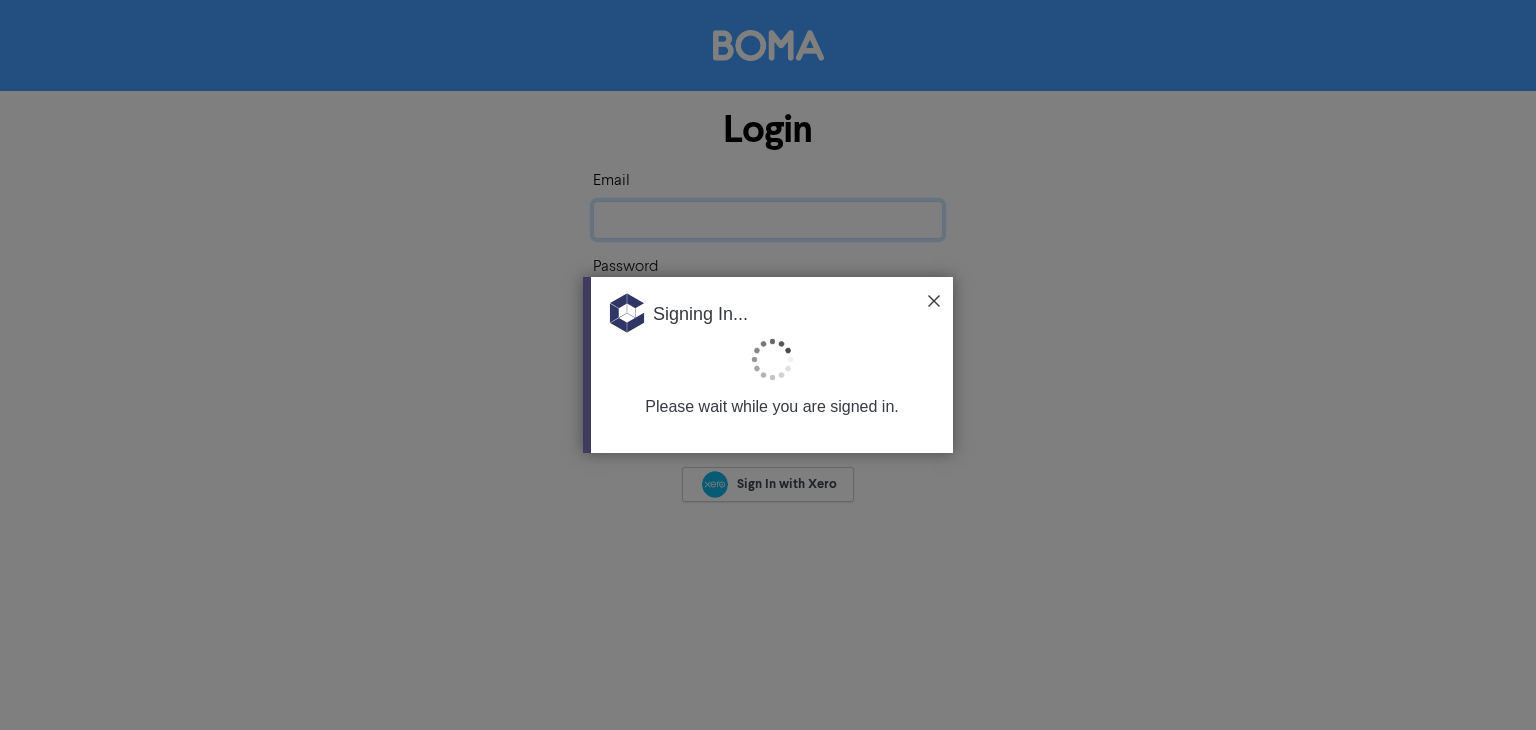 type on "[EMAIL_ADDRESS][DOMAIN_NAME]" 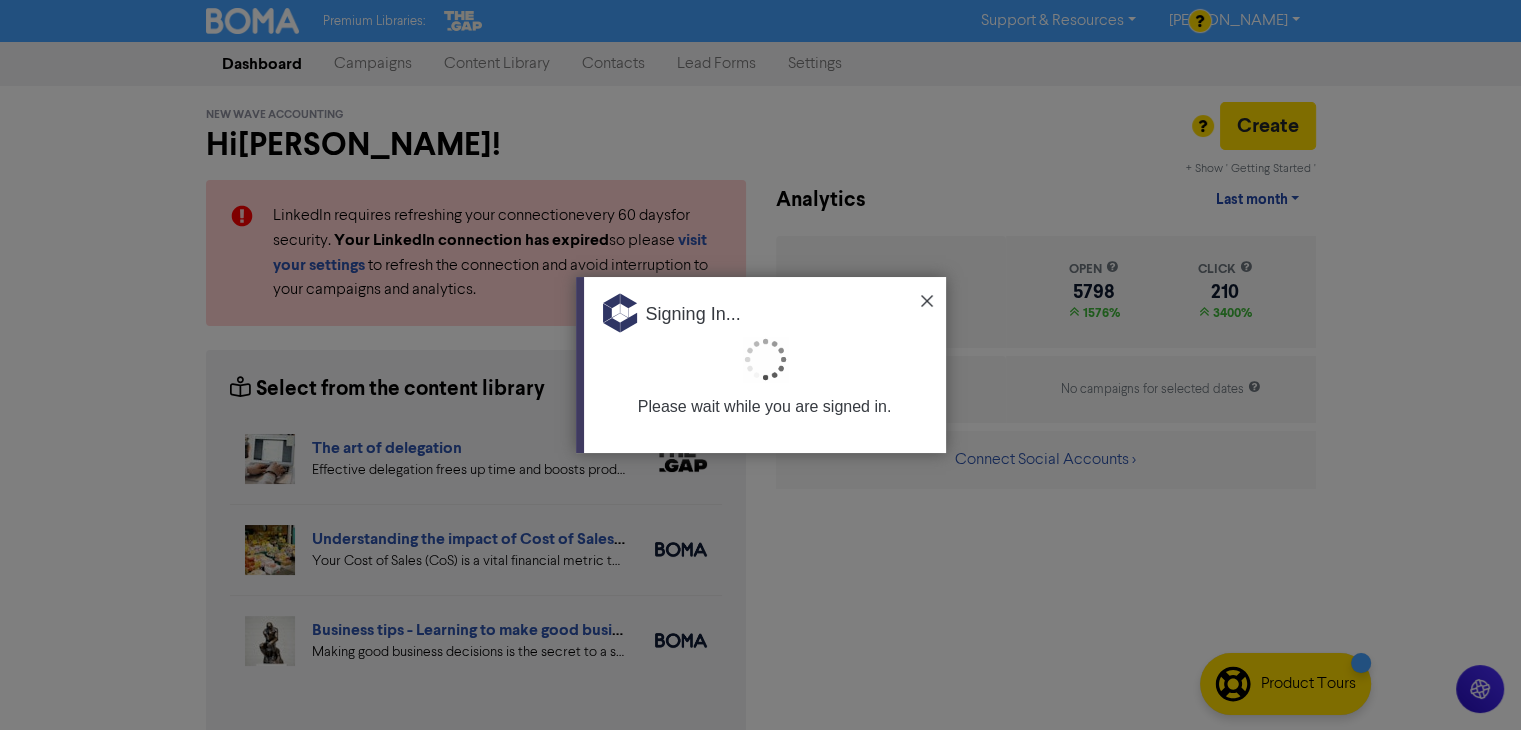 click at bounding box center [927, 301] 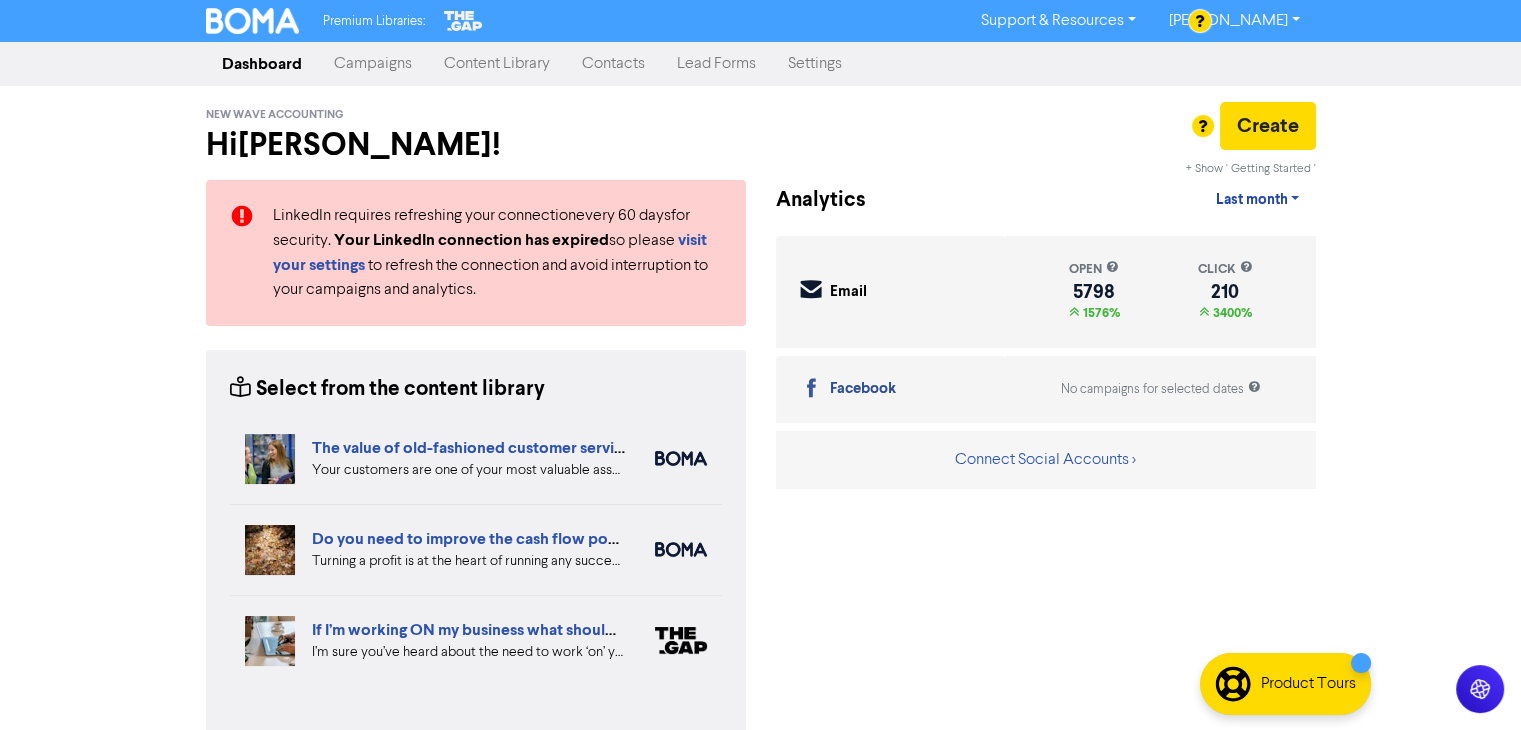 click on "Contacts" at bounding box center (613, 64) 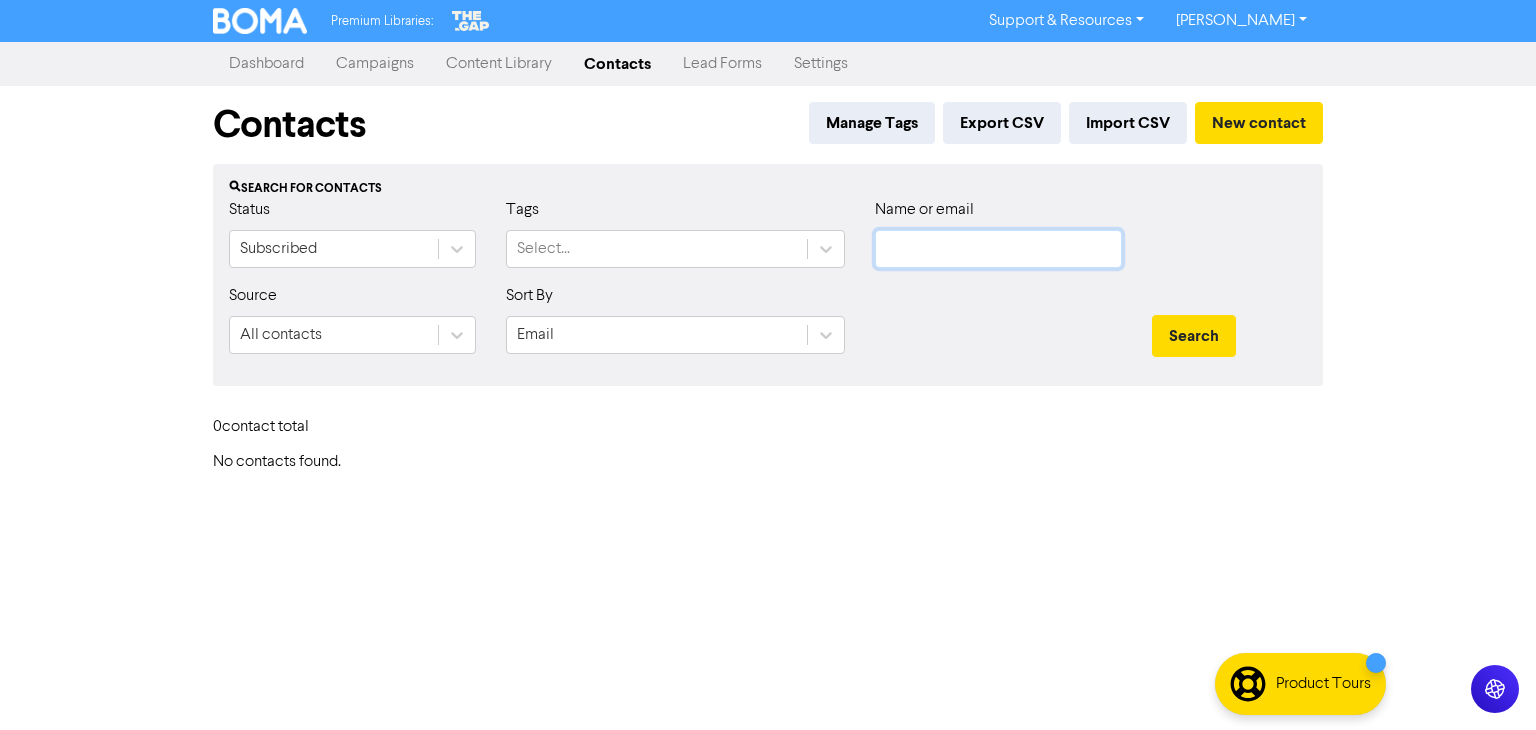 click 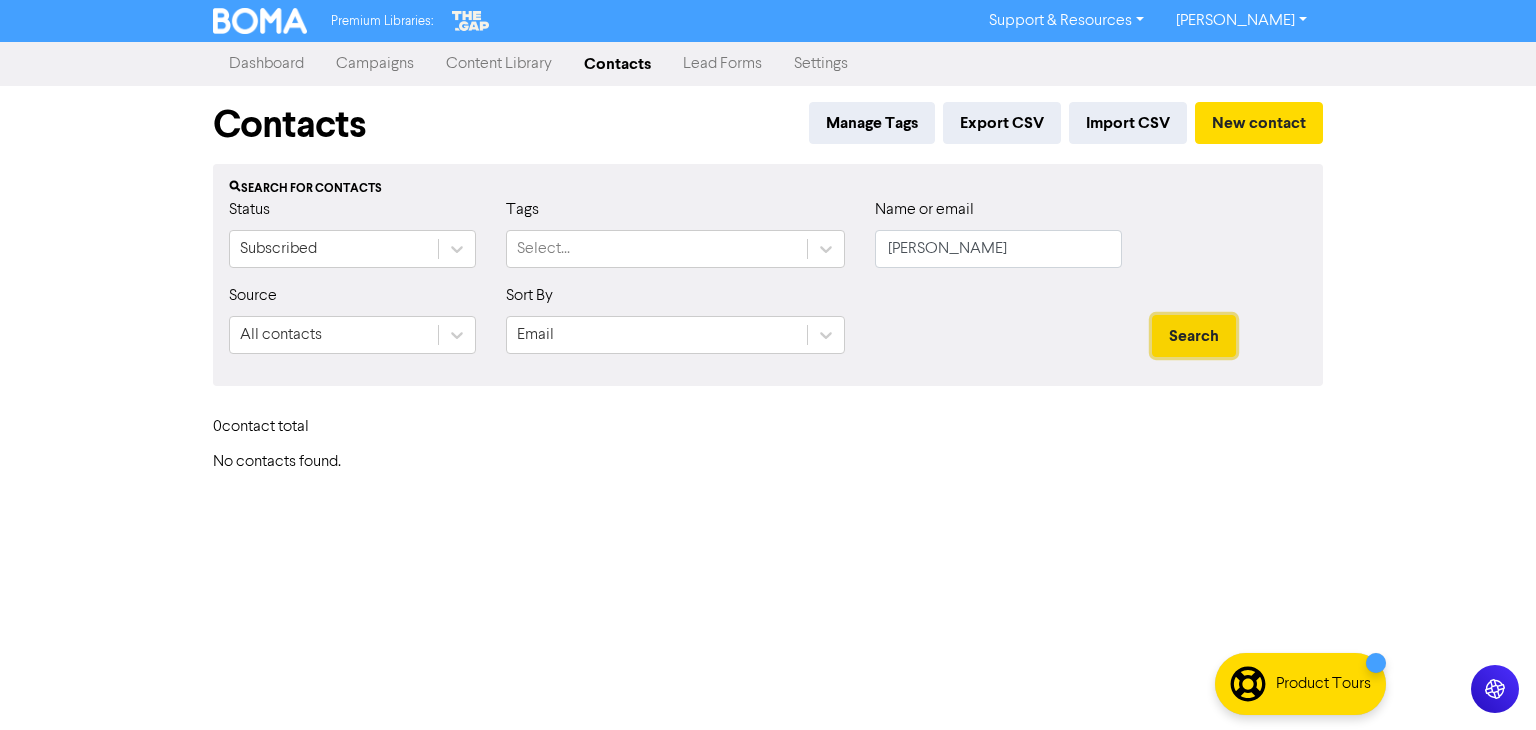click on "Search" at bounding box center (1194, 336) 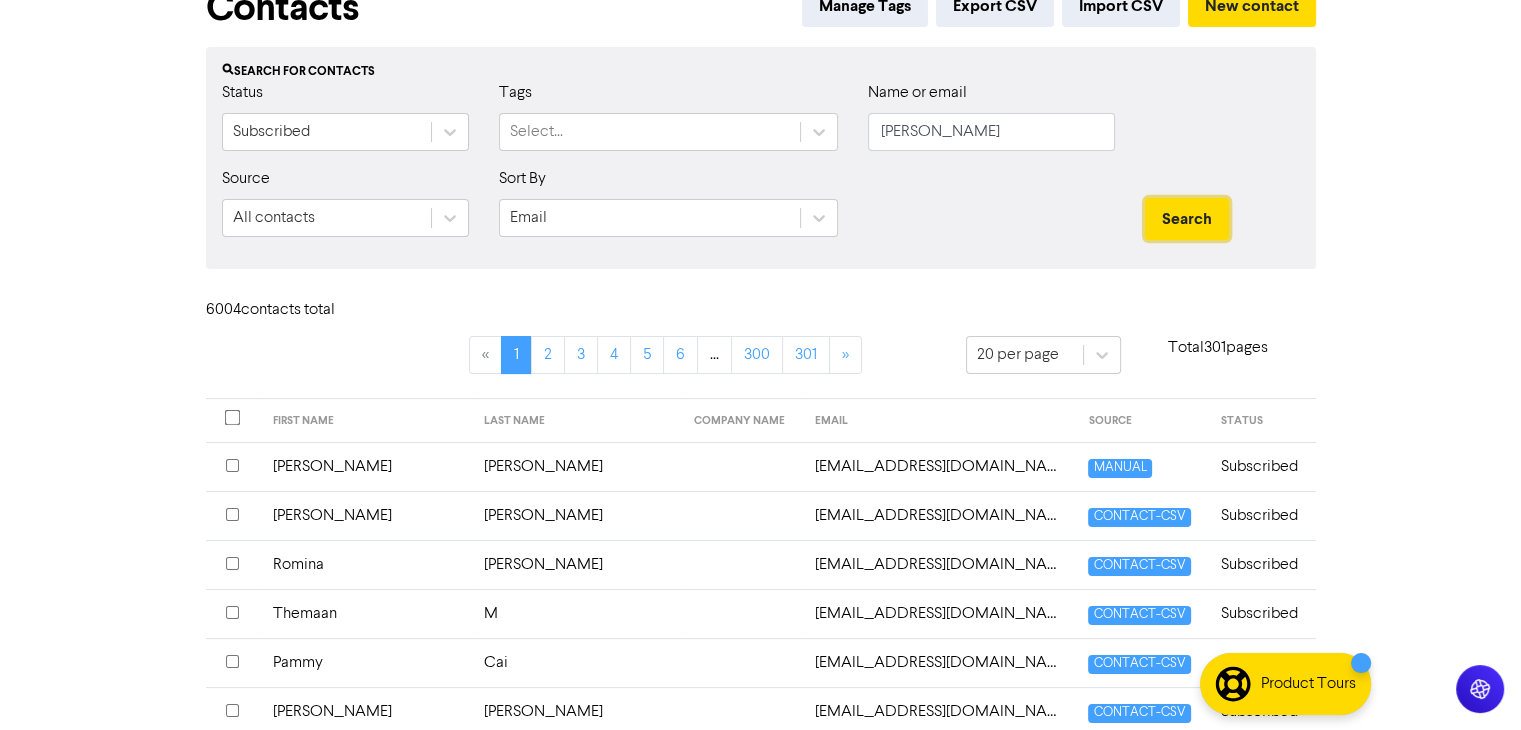 scroll, scrollTop: 0, scrollLeft: 0, axis: both 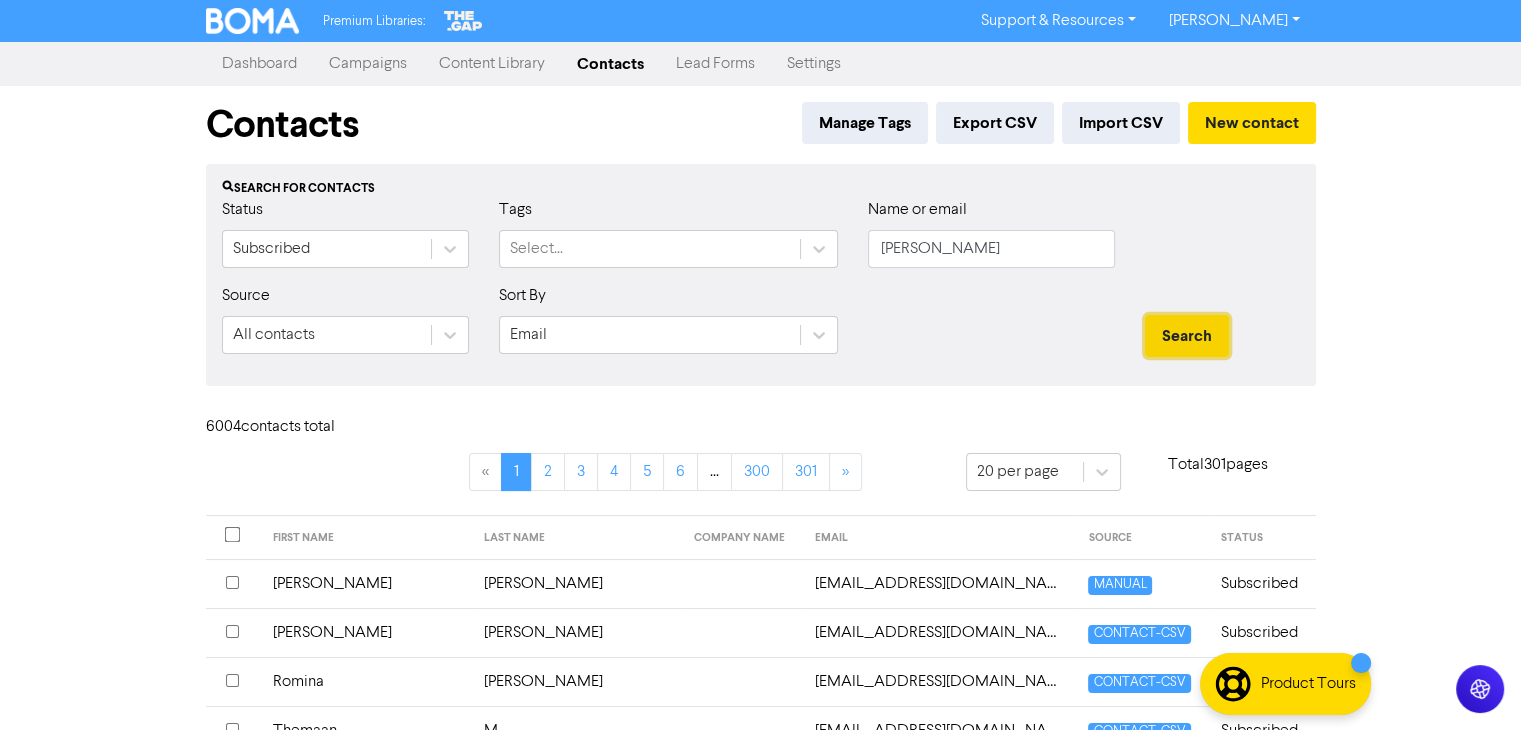 click on "Search" at bounding box center (1187, 336) 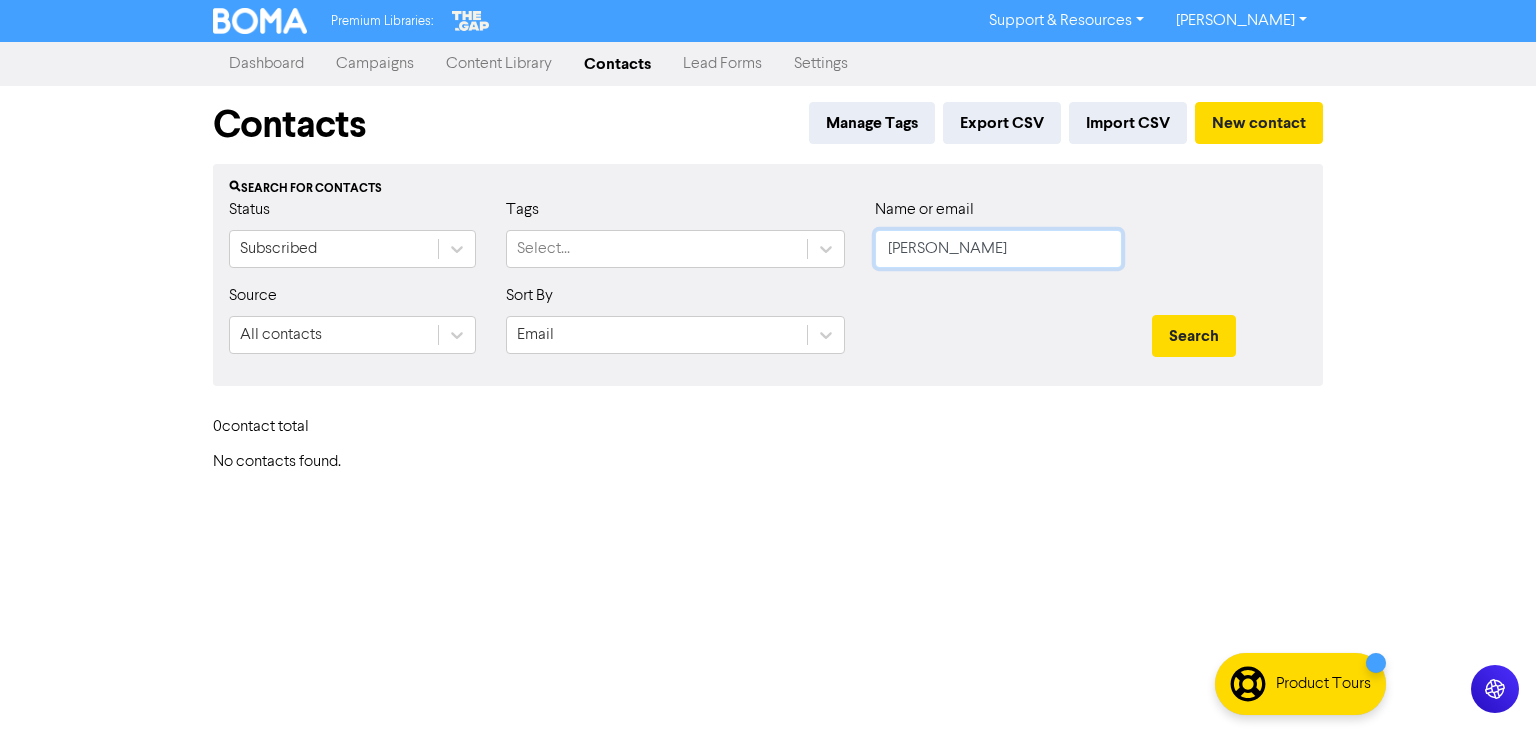 click on "[PERSON_NAME]" 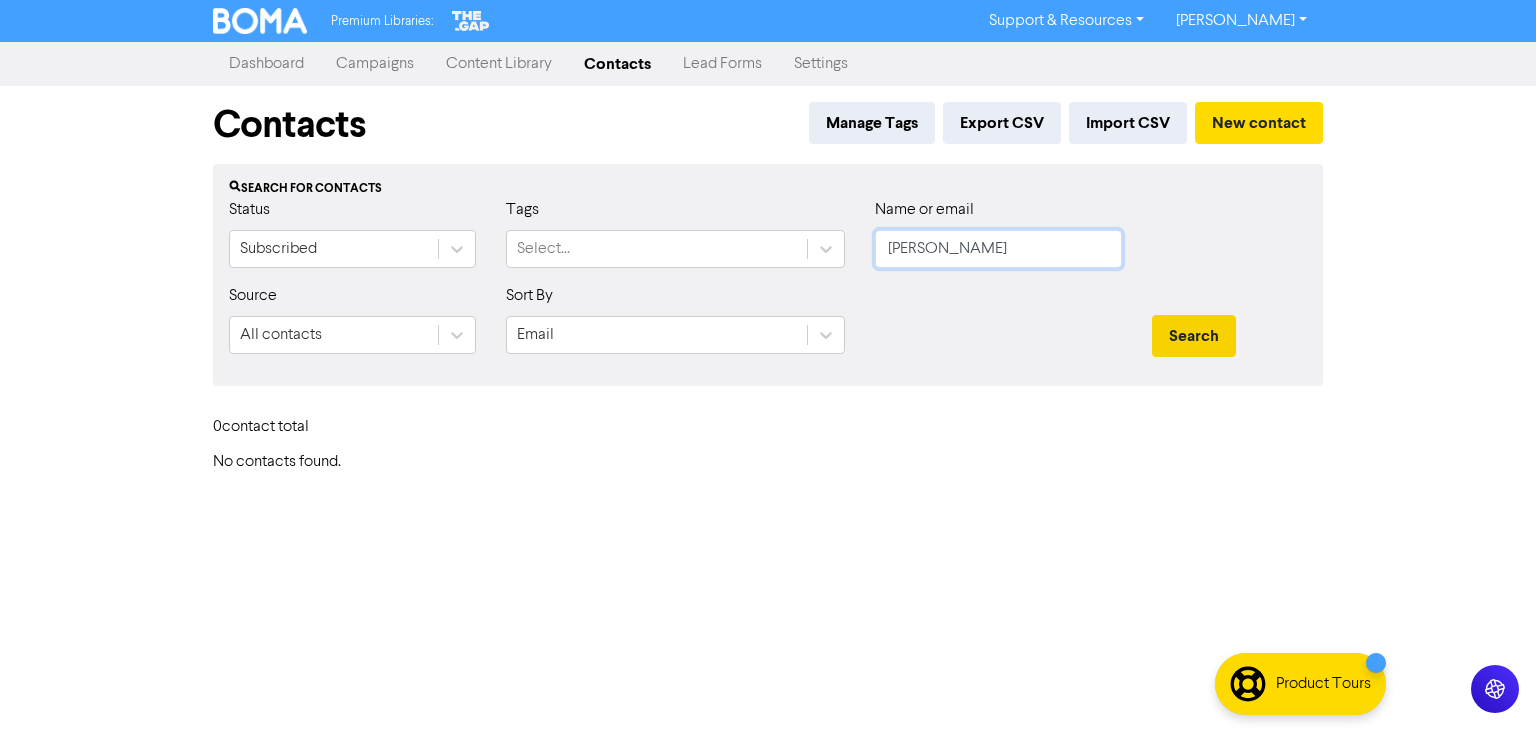 type on "[PERSON_NAME]" 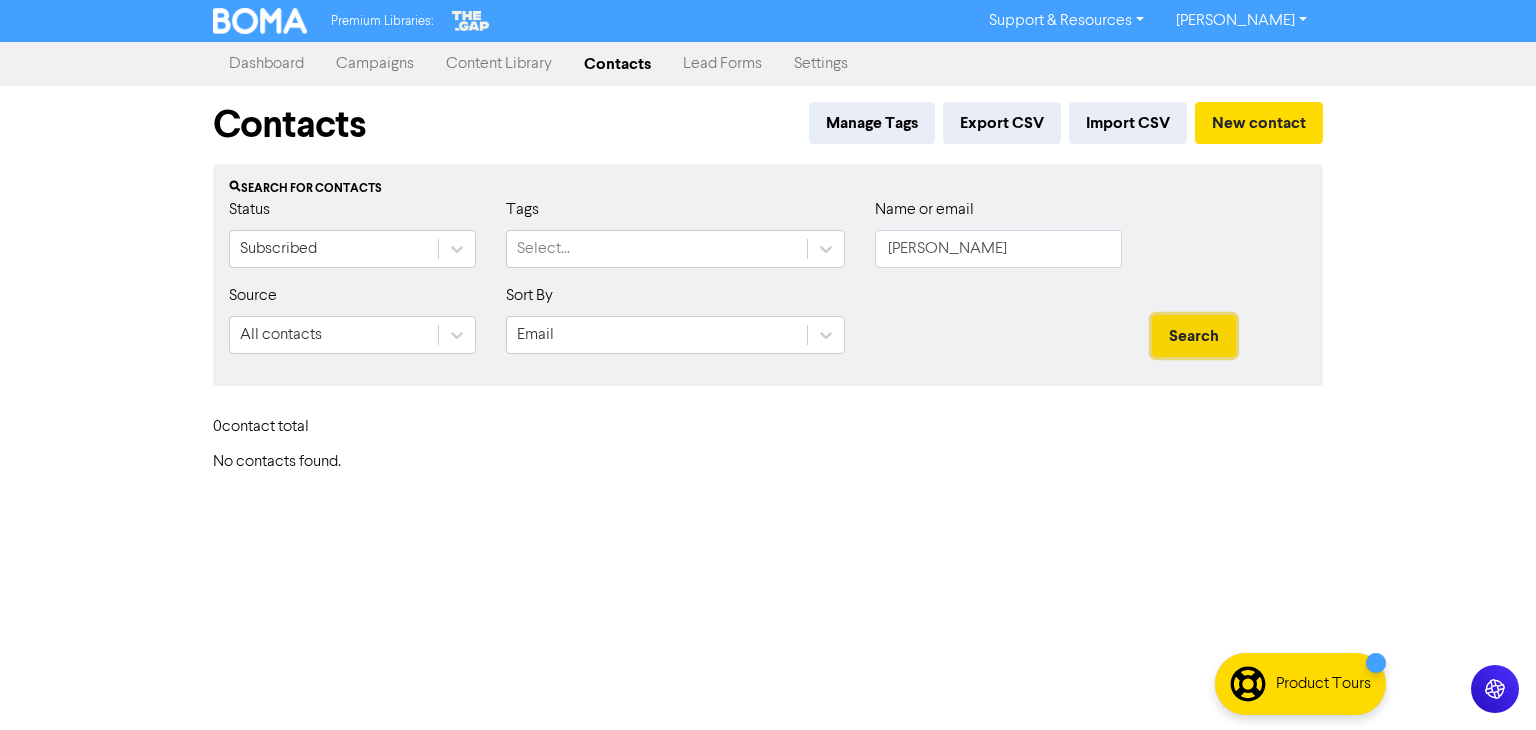 click on "Search" at bounding box center (1194, 336) 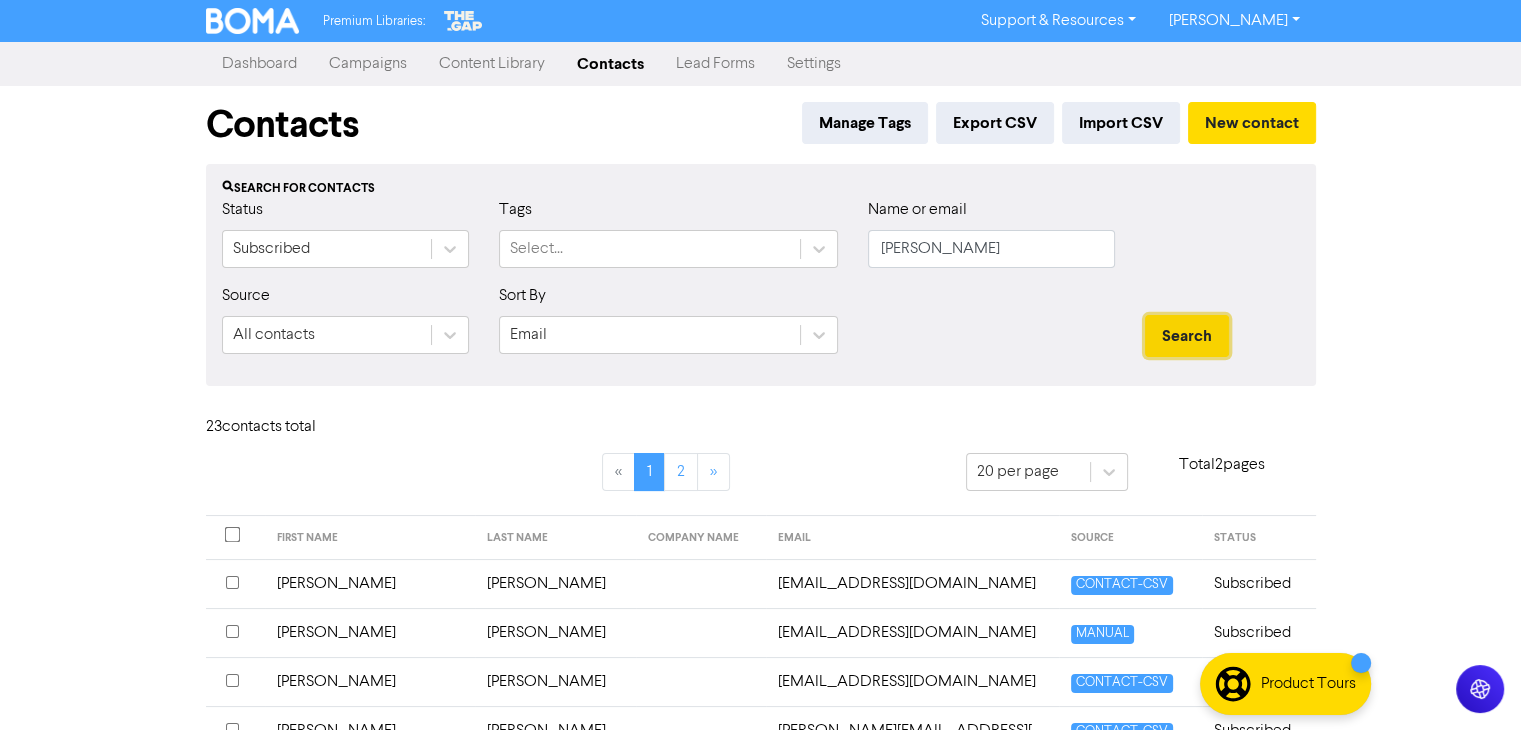 click on "Search" at bounding box center [1187, 336] 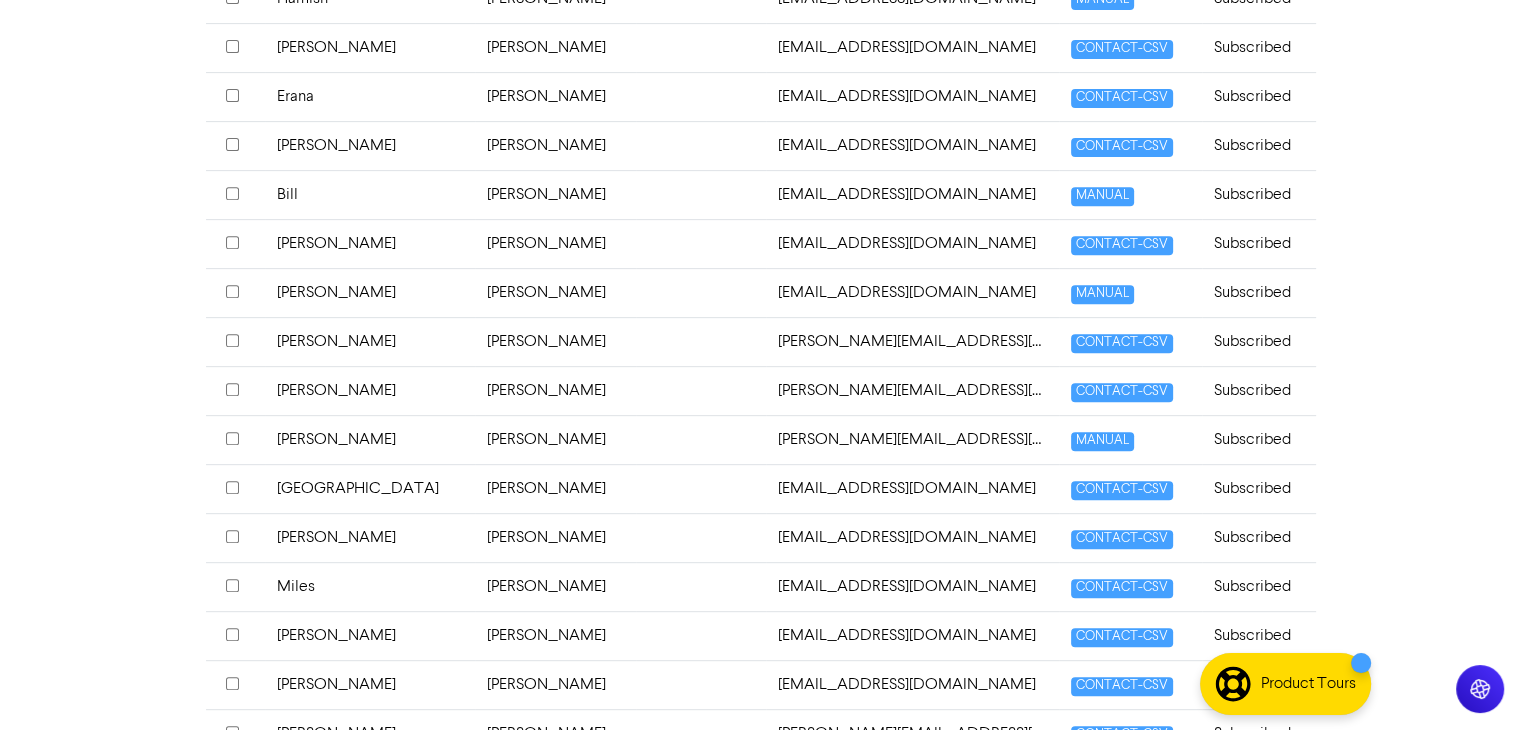 scroll, scrollTop: 881, scrollLeft: 0, axis: vertical 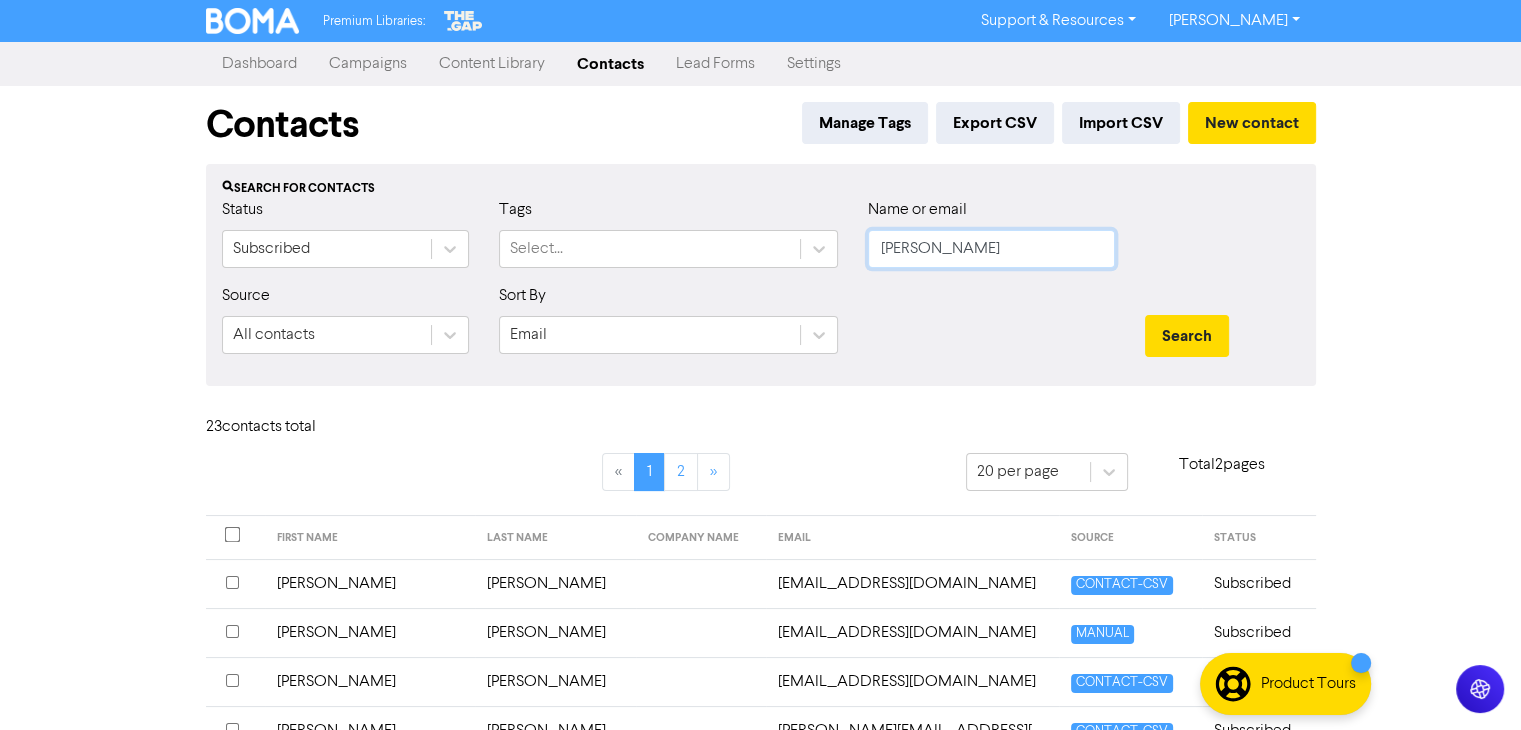 drag, startPoint x: 946, startPoint y: 252, endPoint x: 873, endPoint y: 254, distance: 73.02739 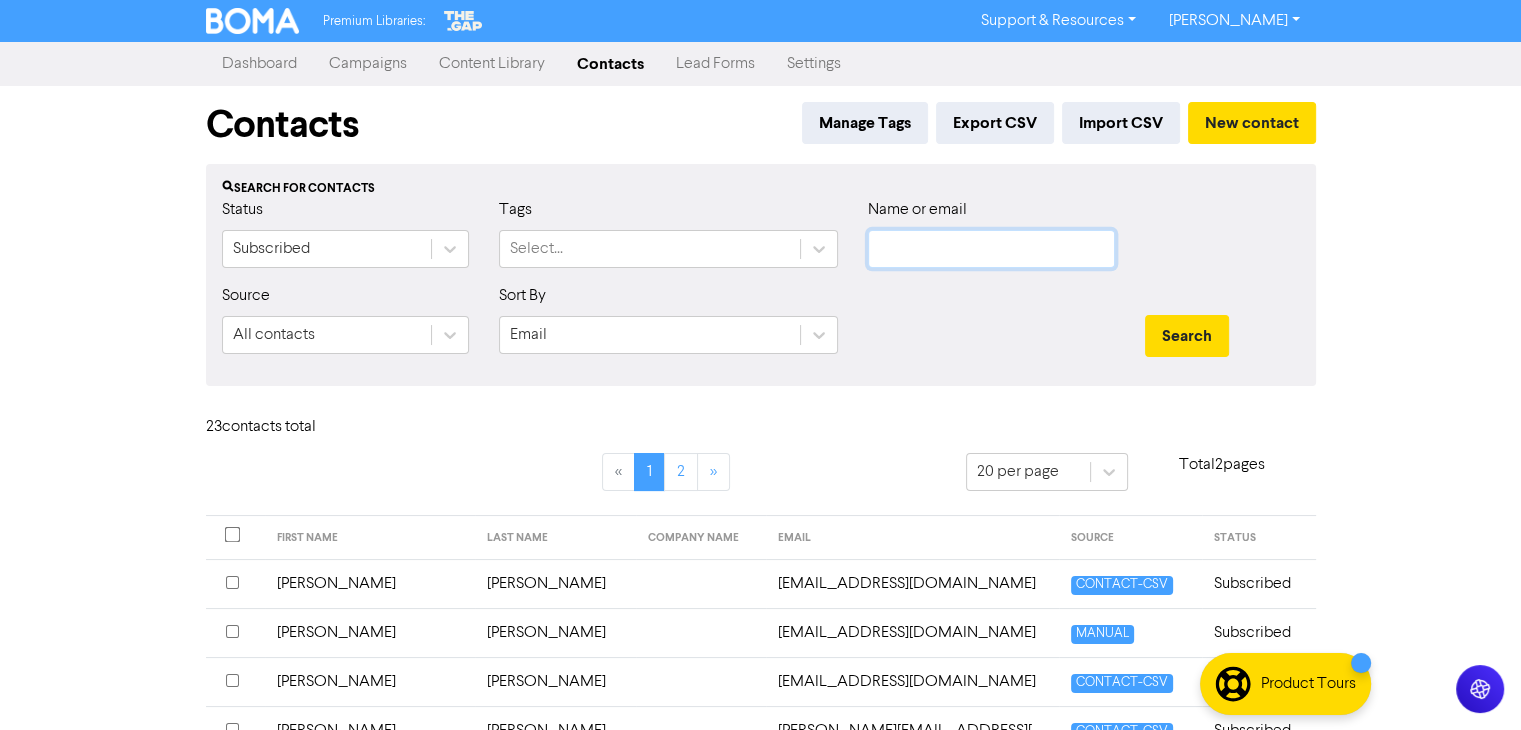 paste on "[EMAIL_ADDRESS][DOMAIN_NAME]" 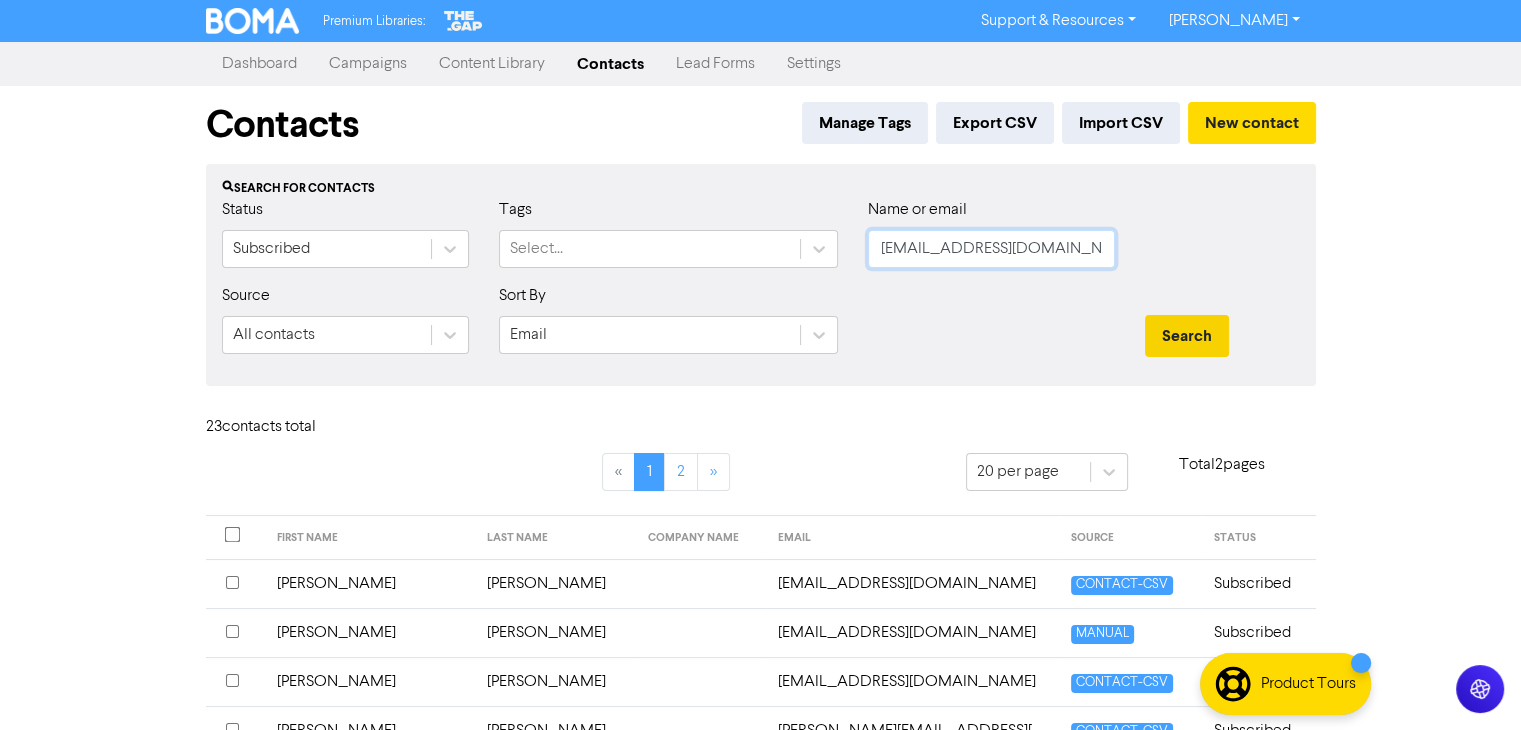type on "[EMAIL_ADDRESS][DOMAIN_NAME]" 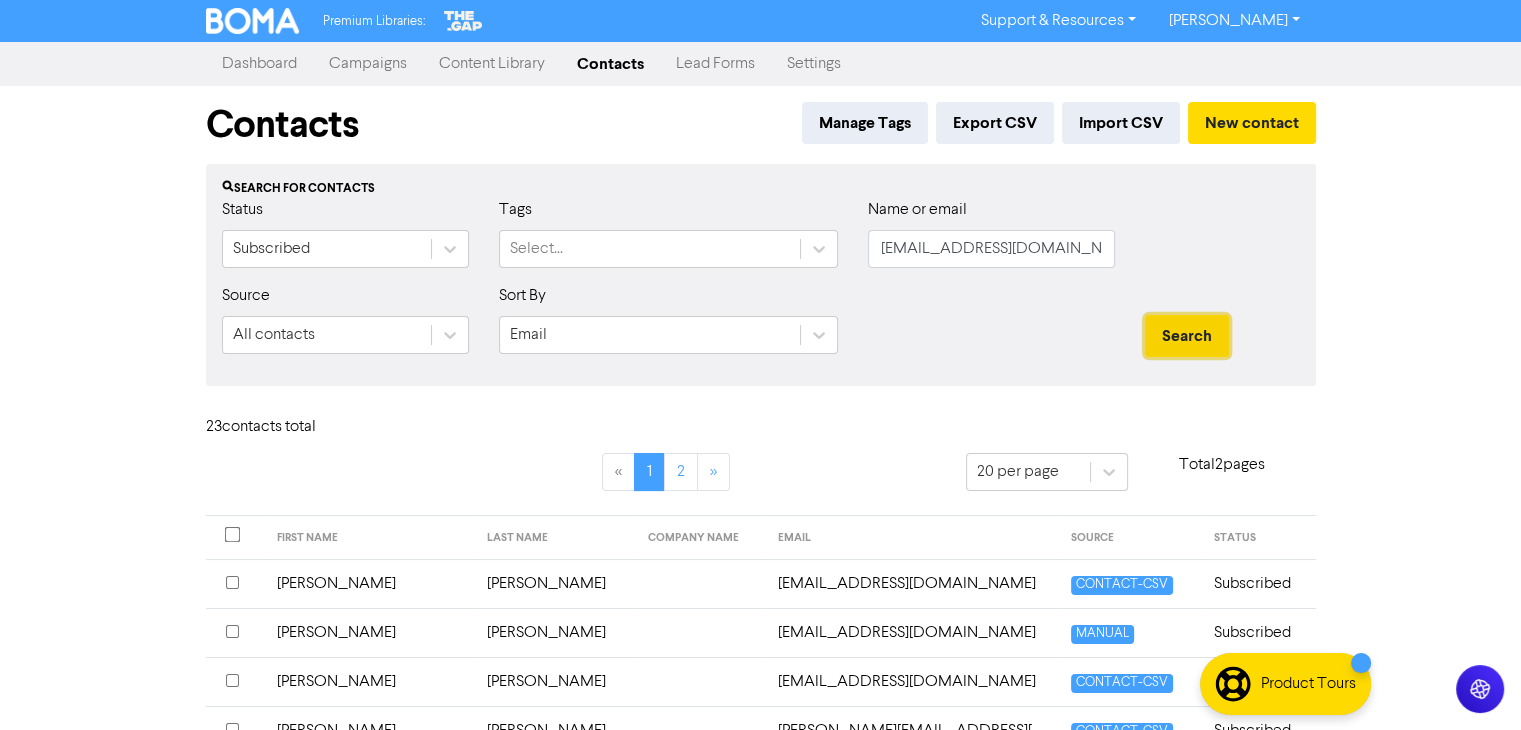 click on "Search" at bounding box center [1187, 336] 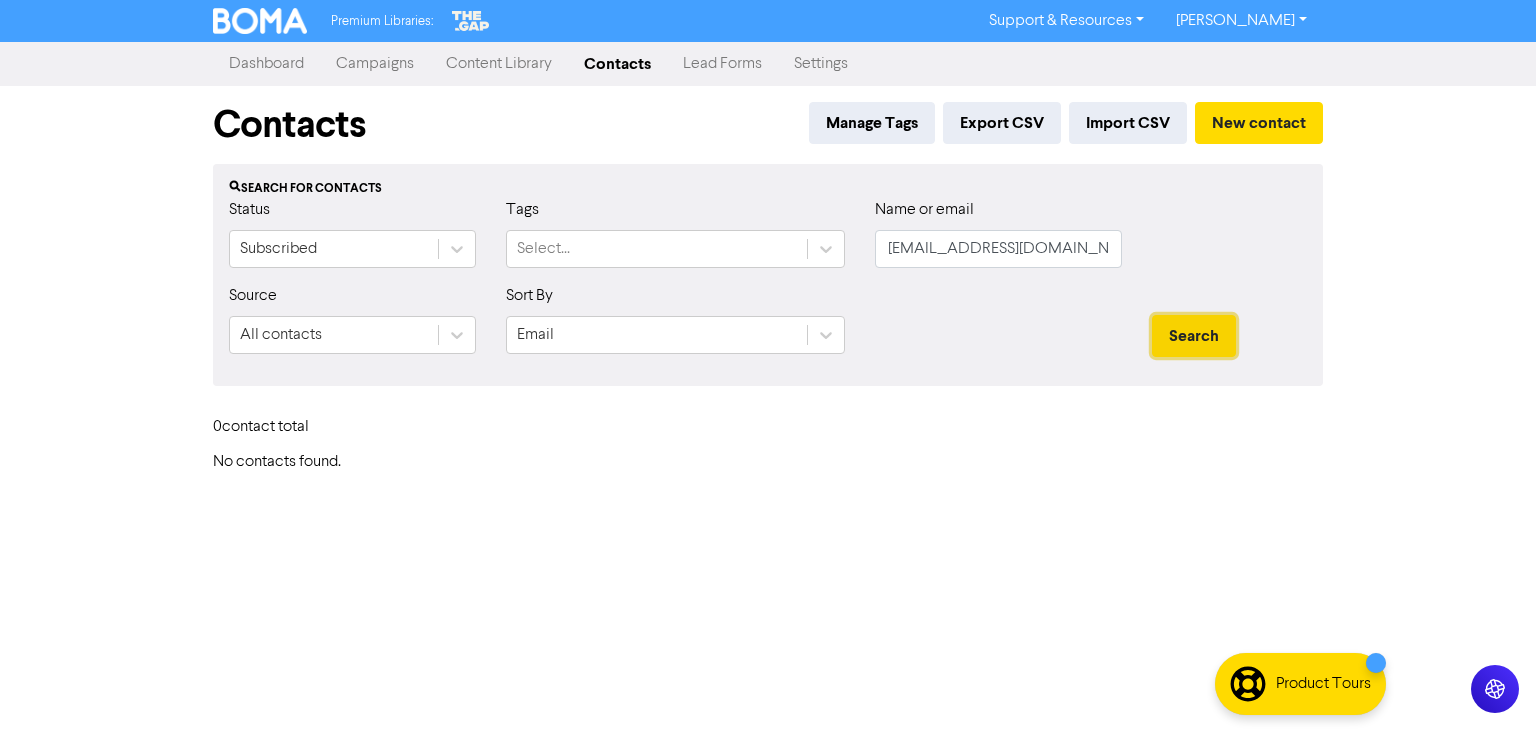 click on "Search" at bounding box center (1194, 336) 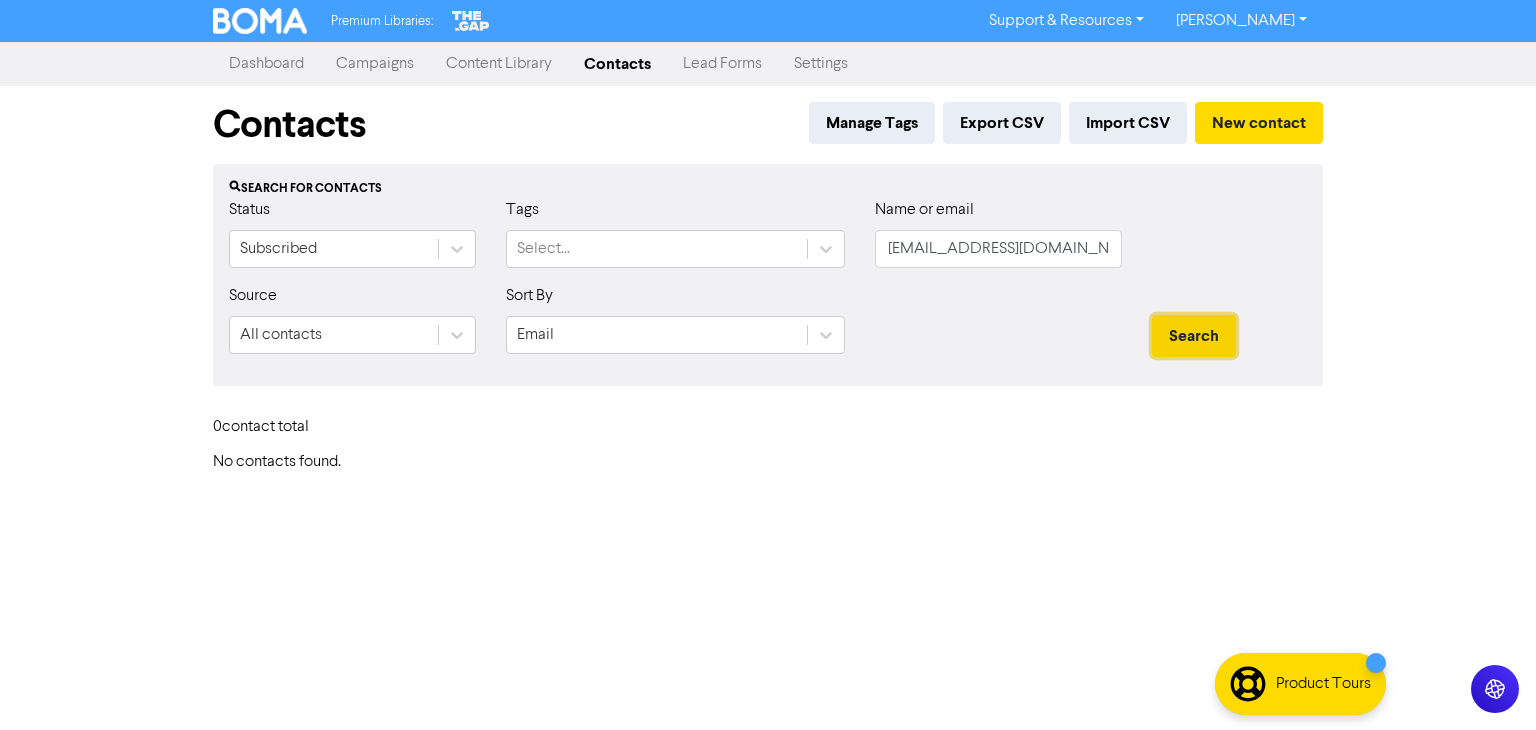 click on "Search" at bounding box center (1194, 336) 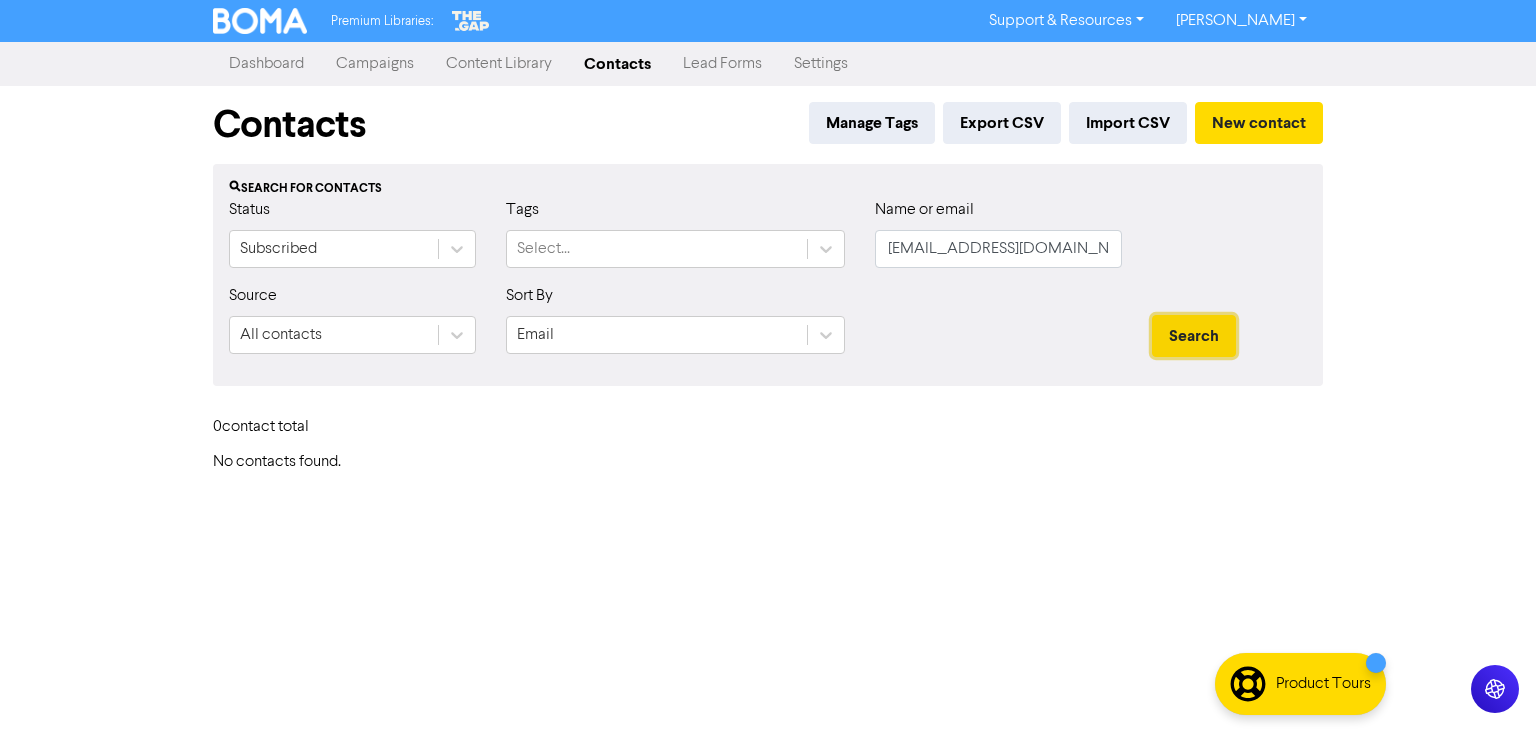 click on "Search" at bounding box center (1194, 336) 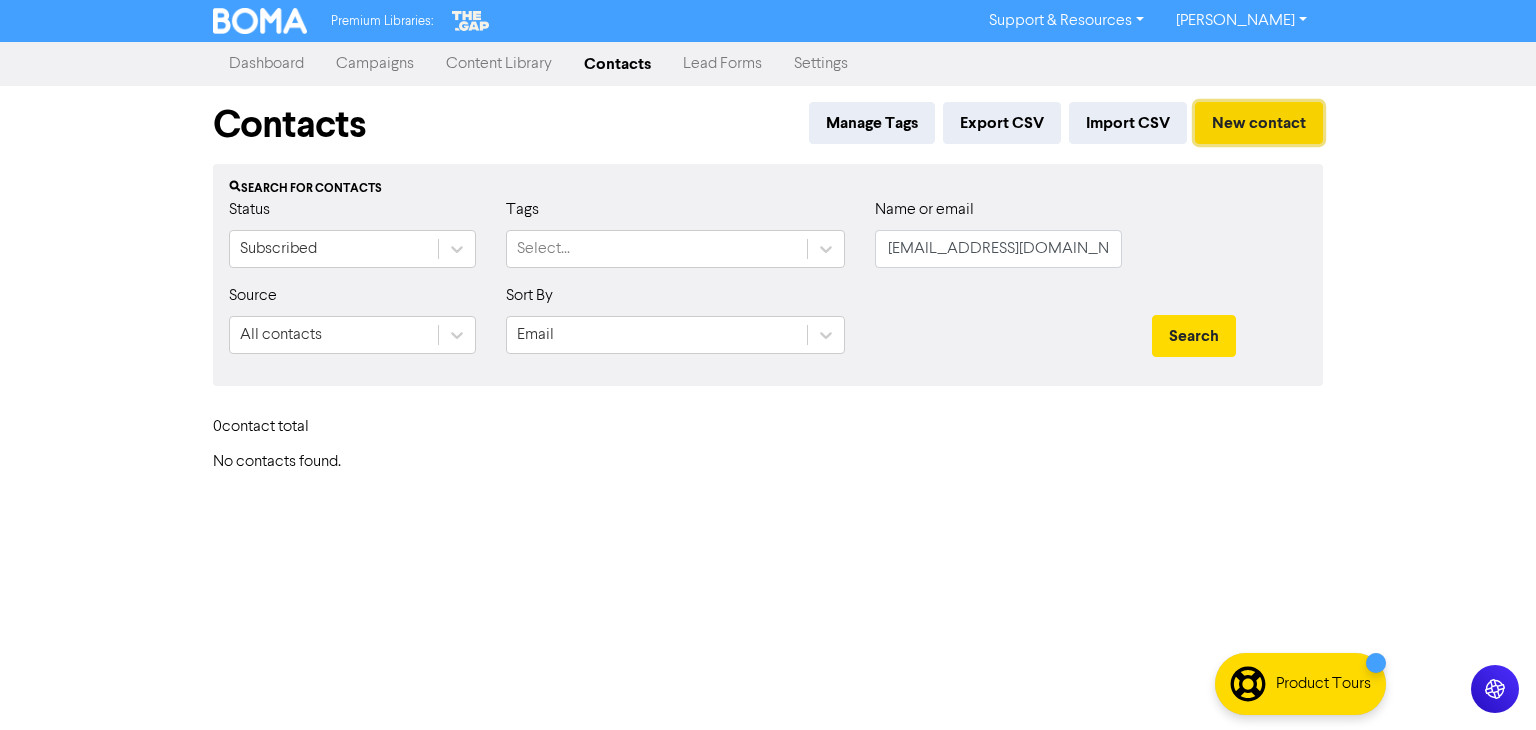click on "New contact" at bounding box center [1259, 123] 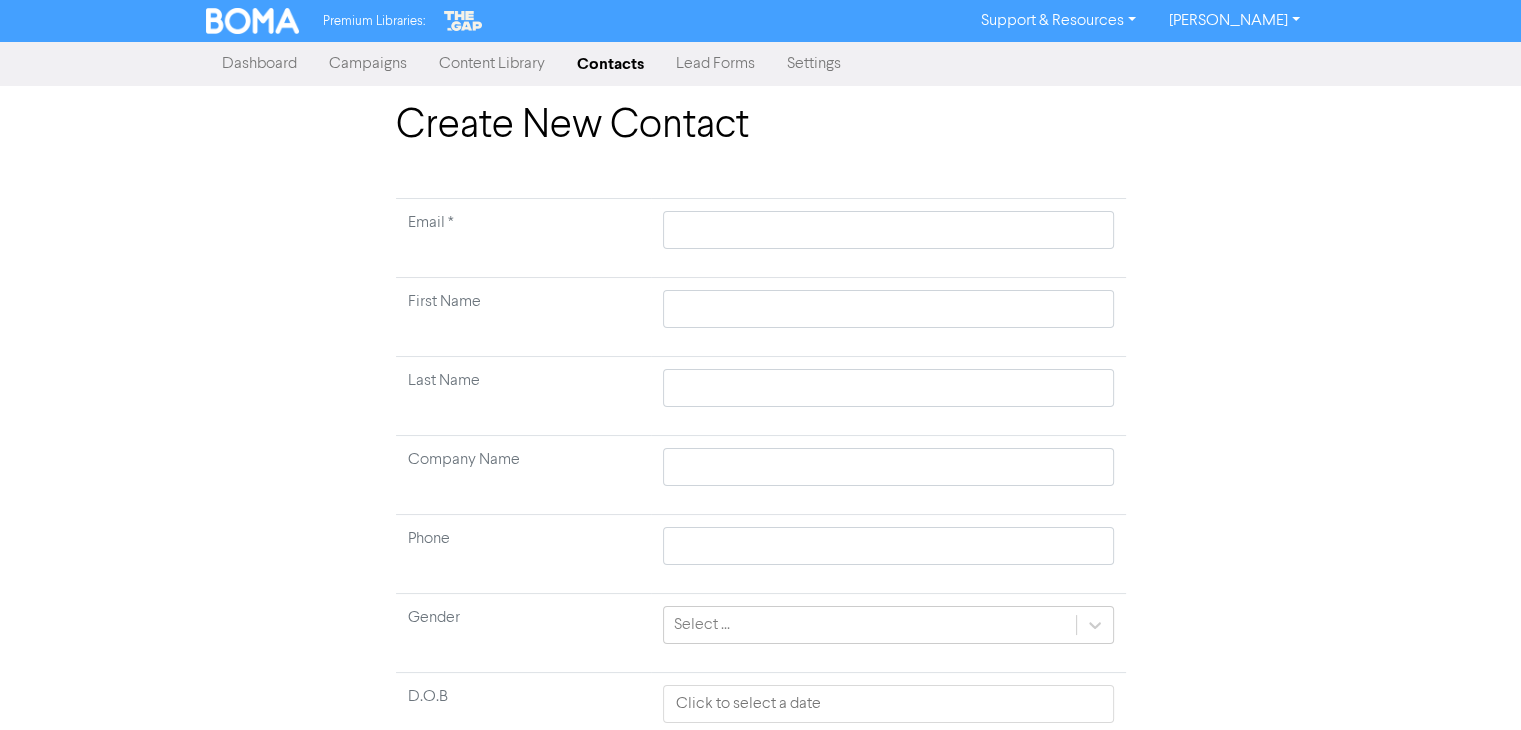 type 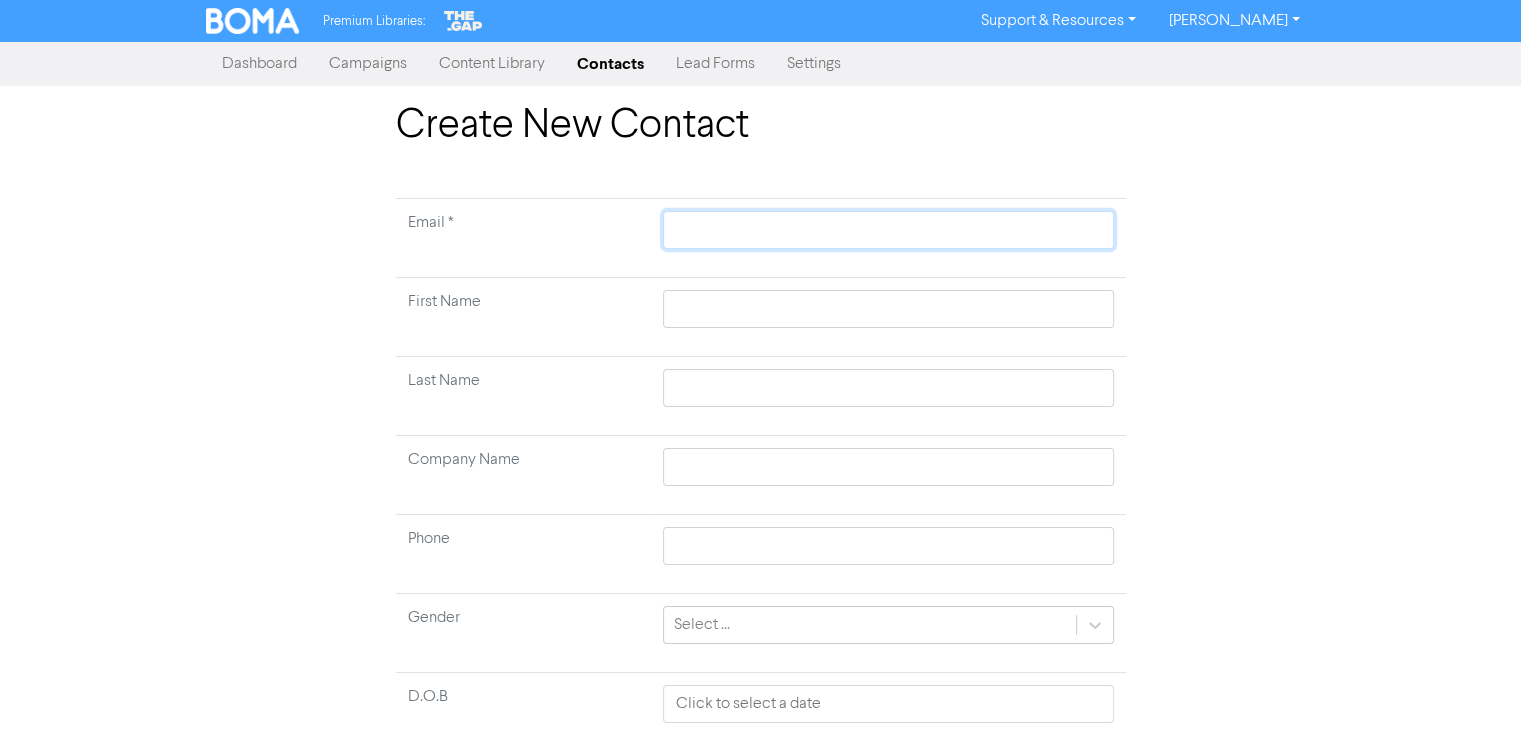 click 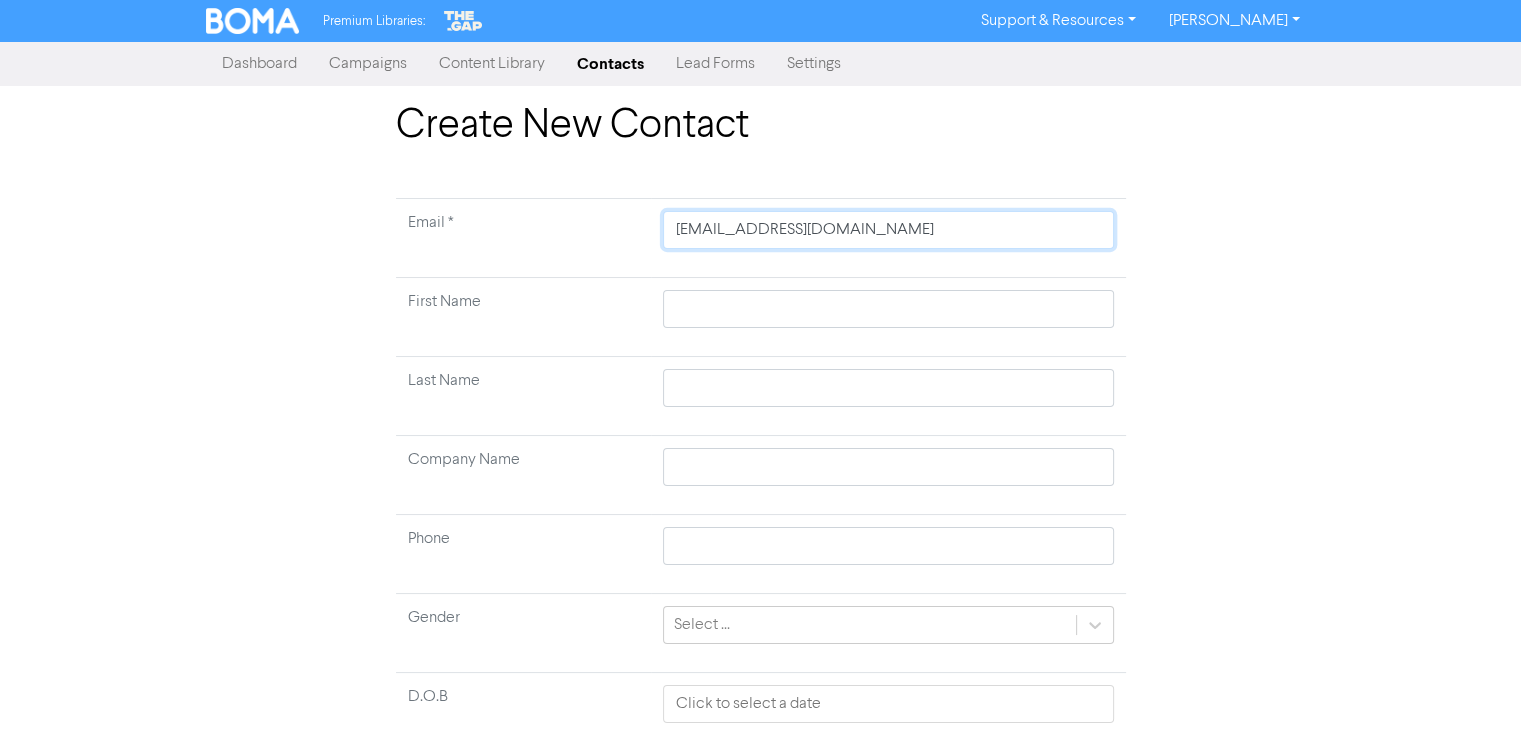 type on "[EMAIL_ADDRESS][DOMAIN_NAME]" 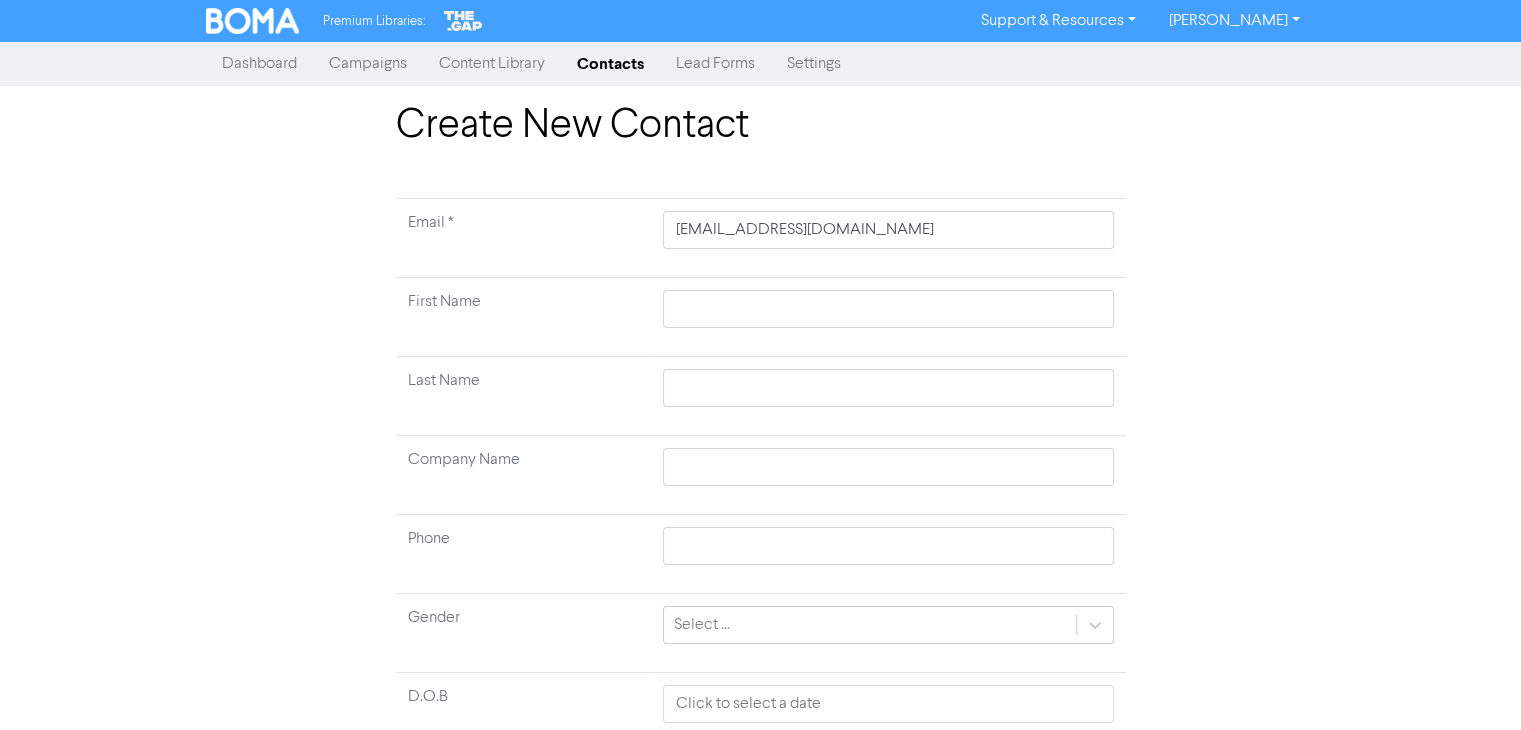 type 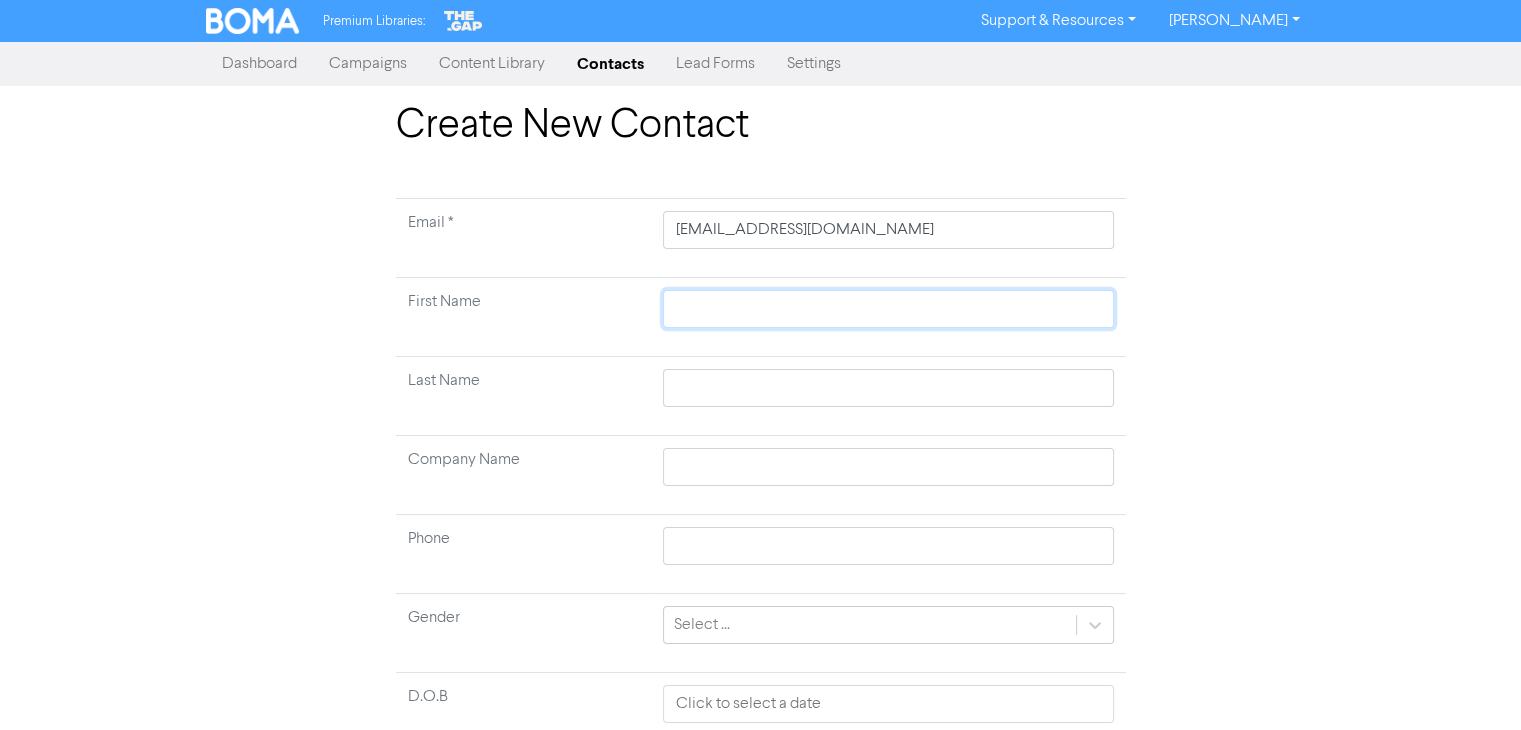 type 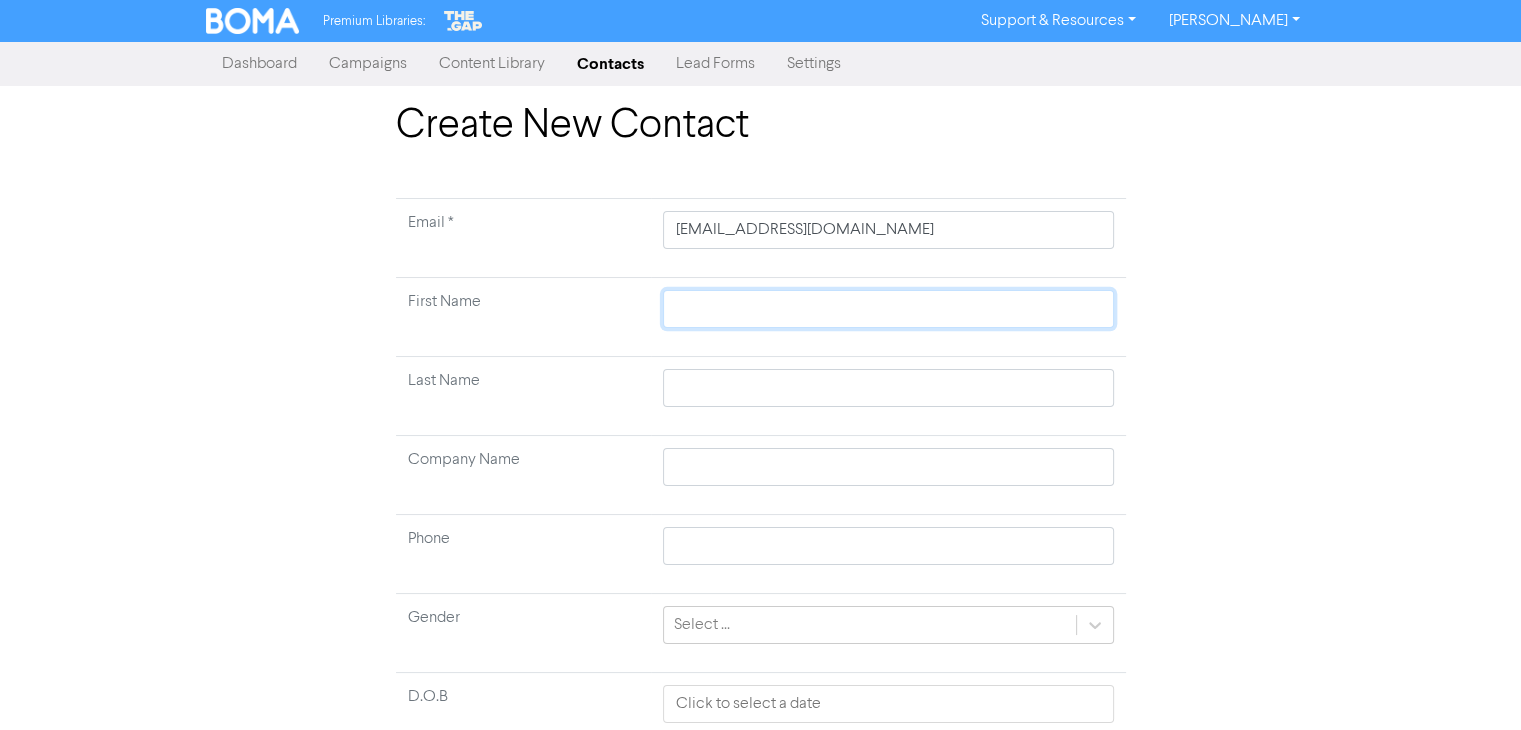 paste on "[PERSON_NAME]" 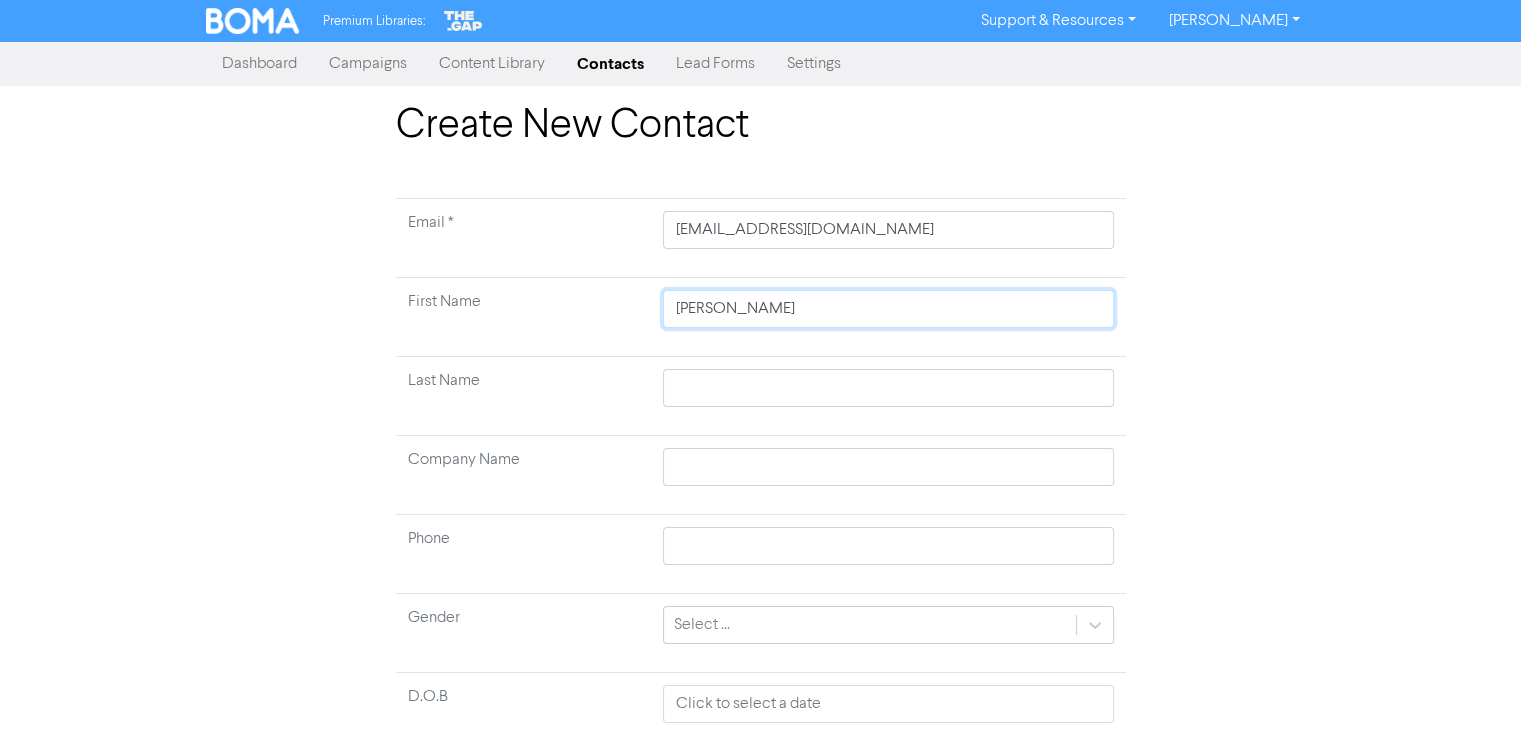 drag, startPoint x: 723, startPoint y: 309, endPoint x: 792, endPoint y: 316, distance: 69.354164 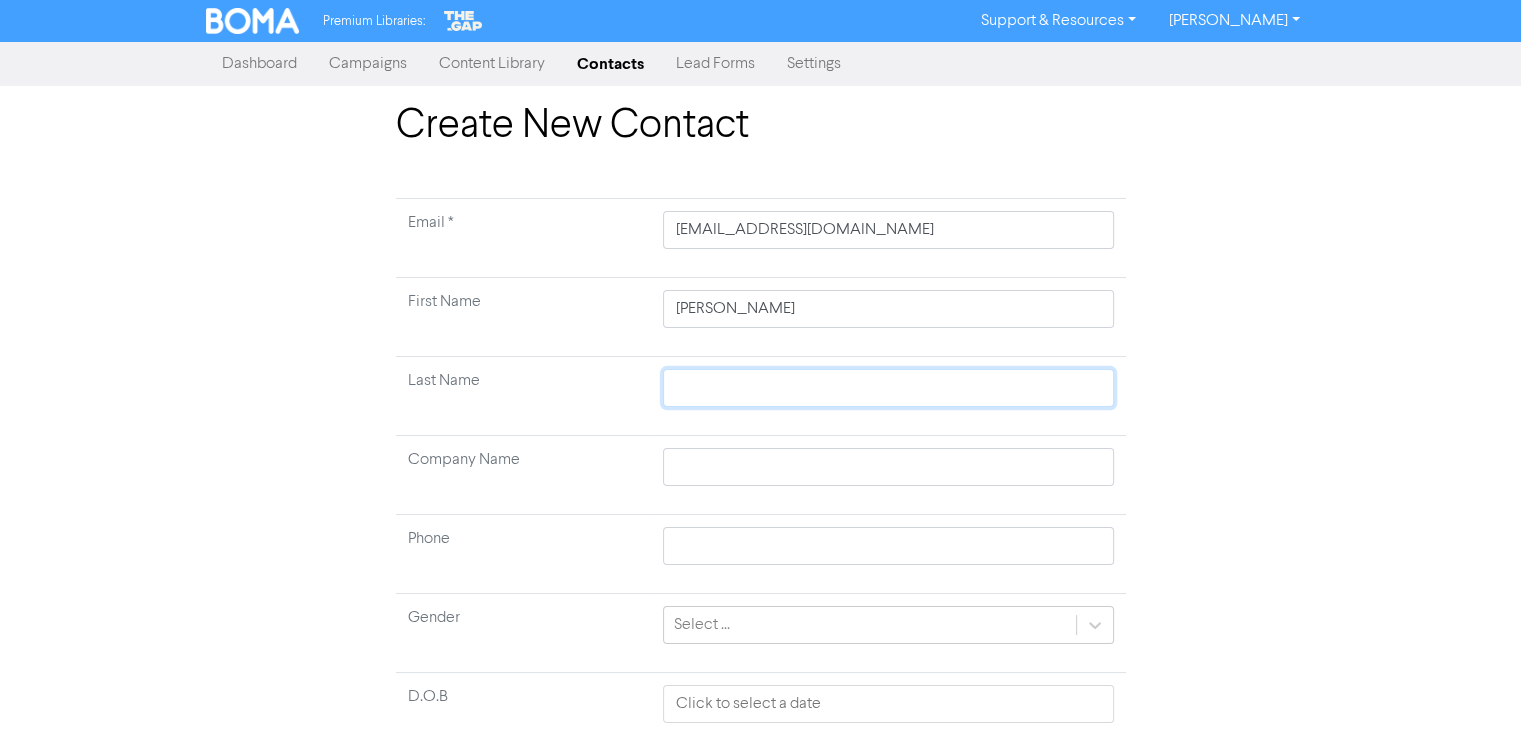 type 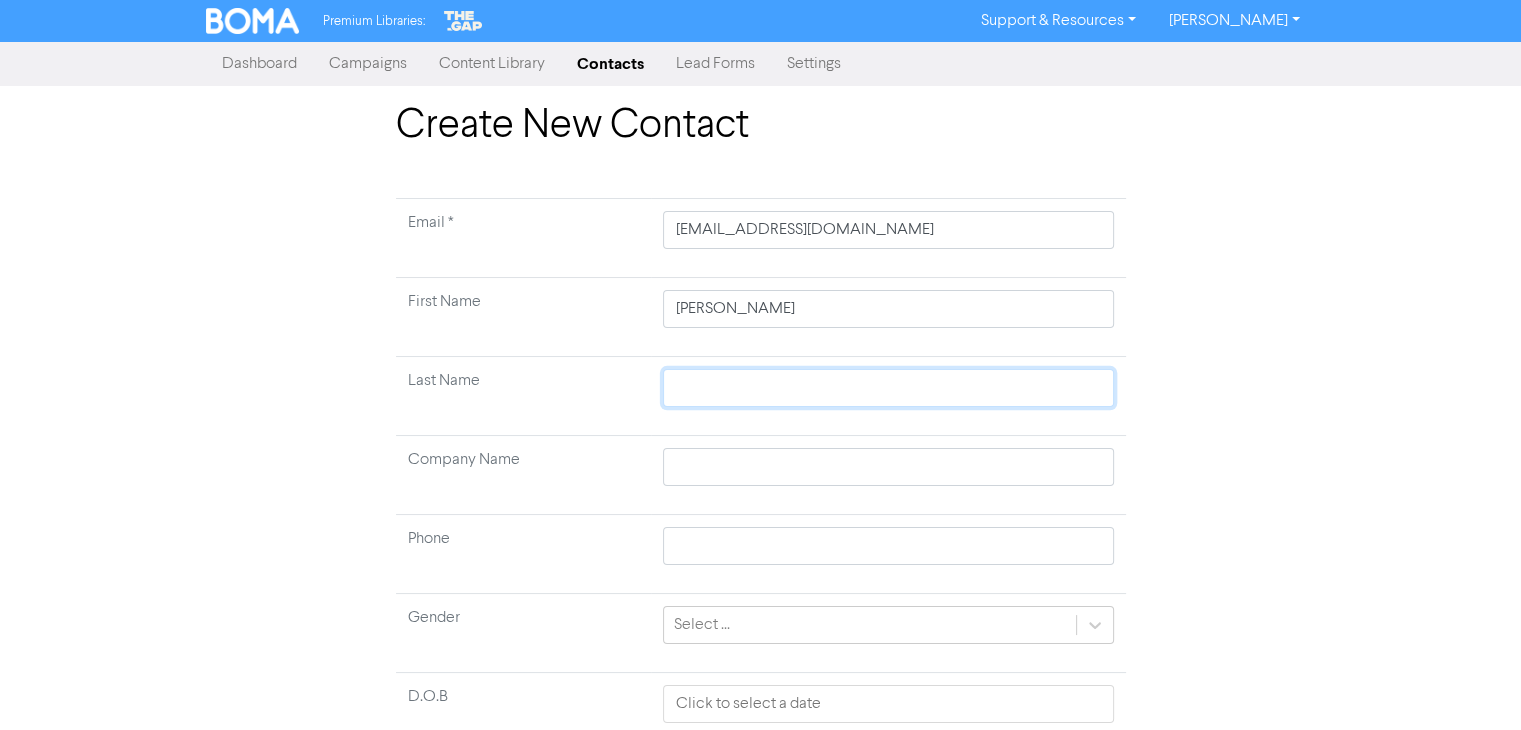 click 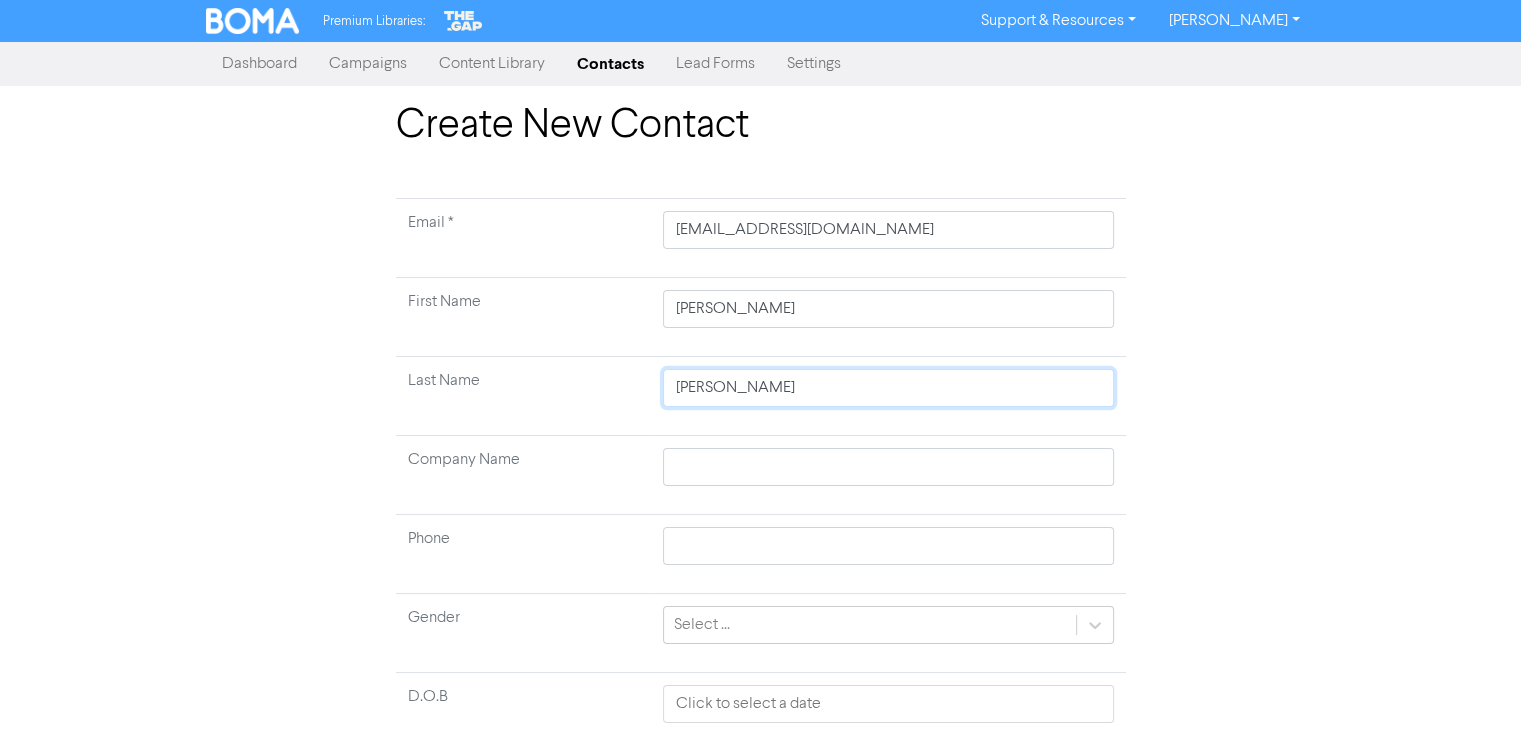 type on "[PERSON_NAME]" 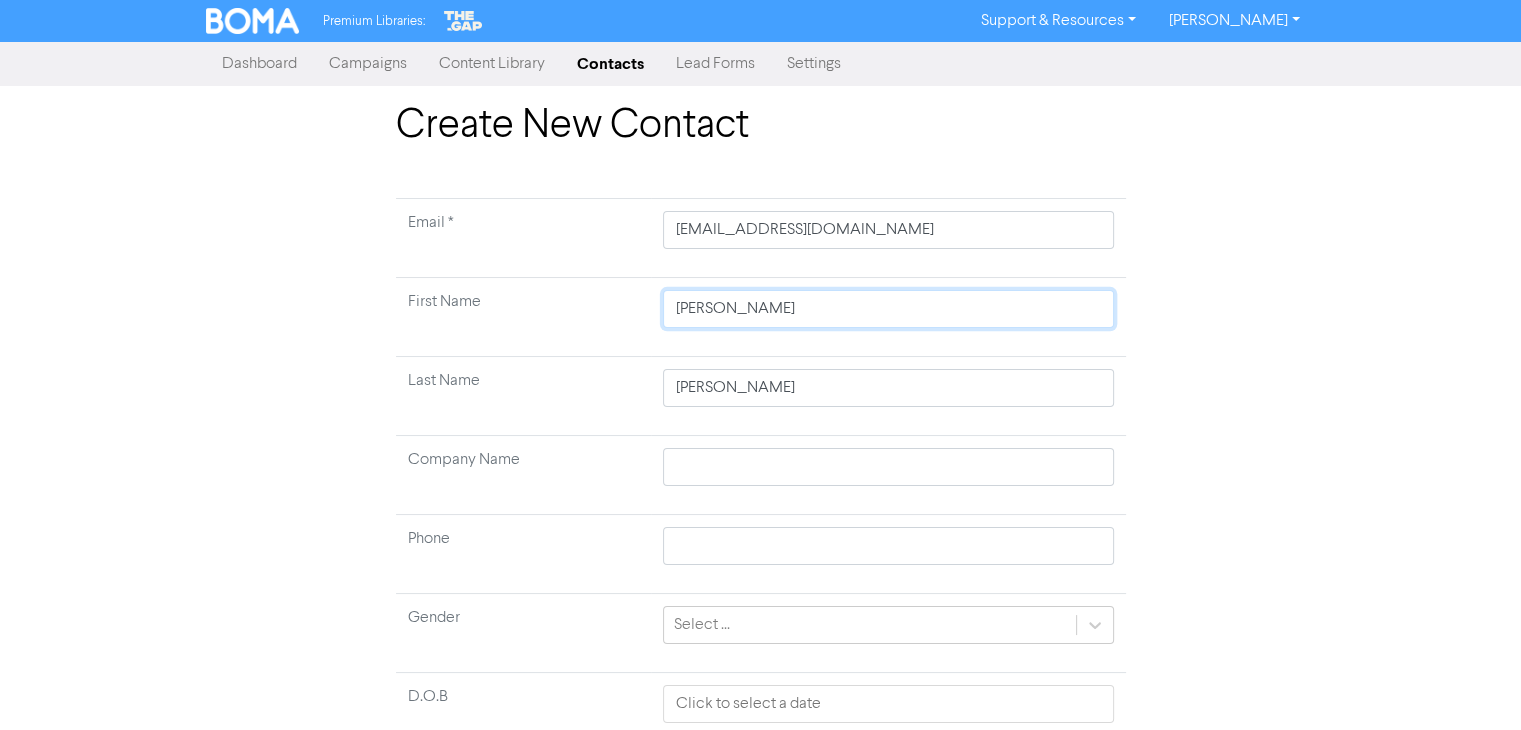 type 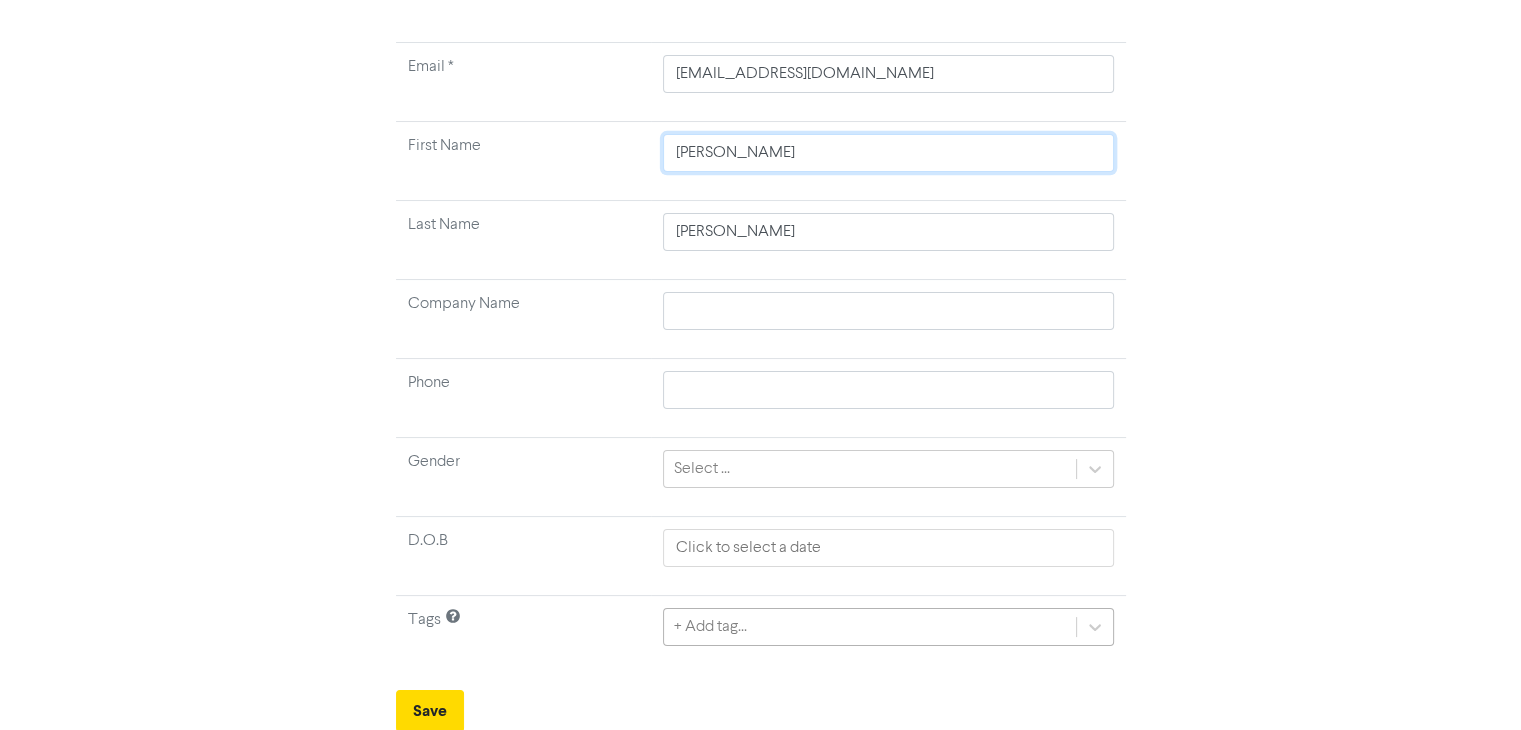 type on "[PERSON_NAME]" 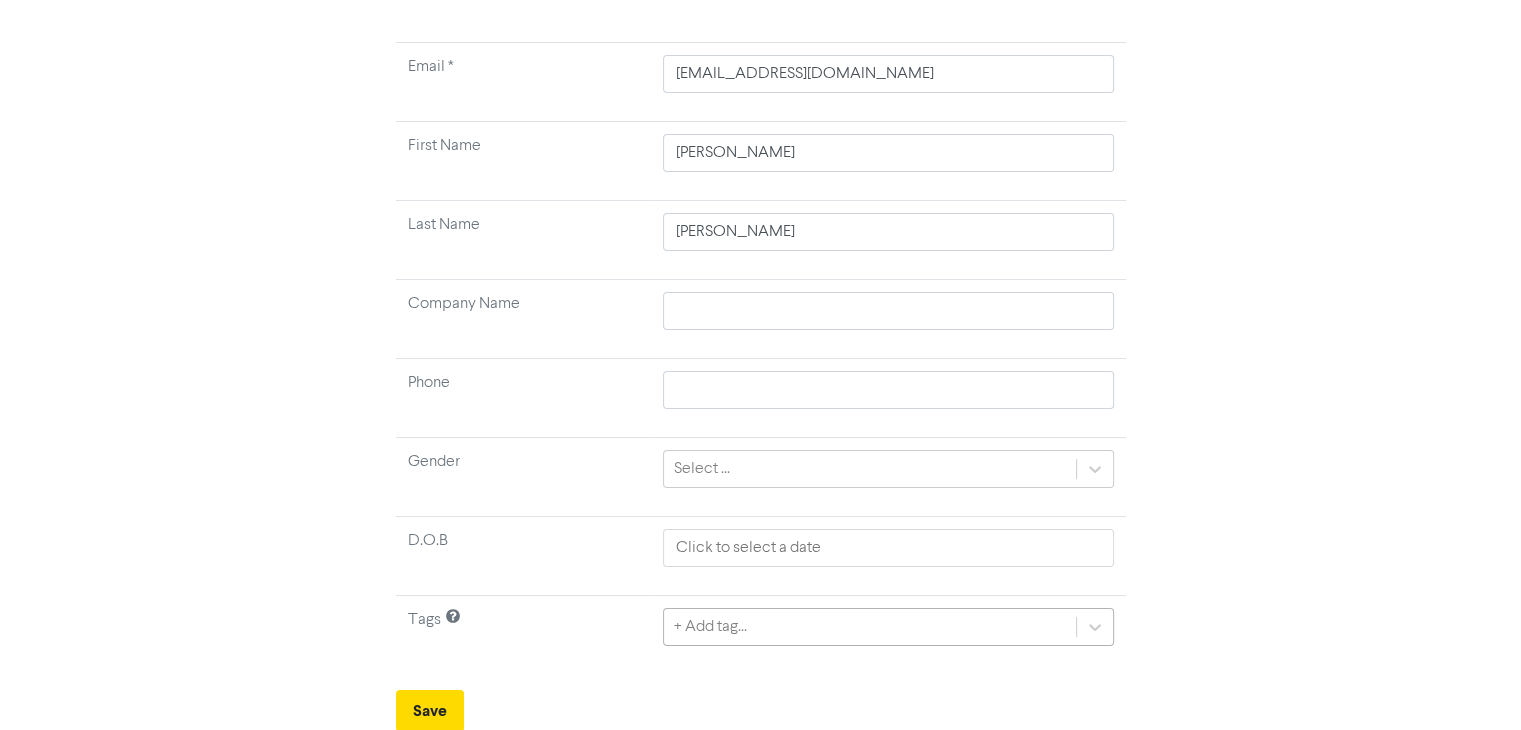 type 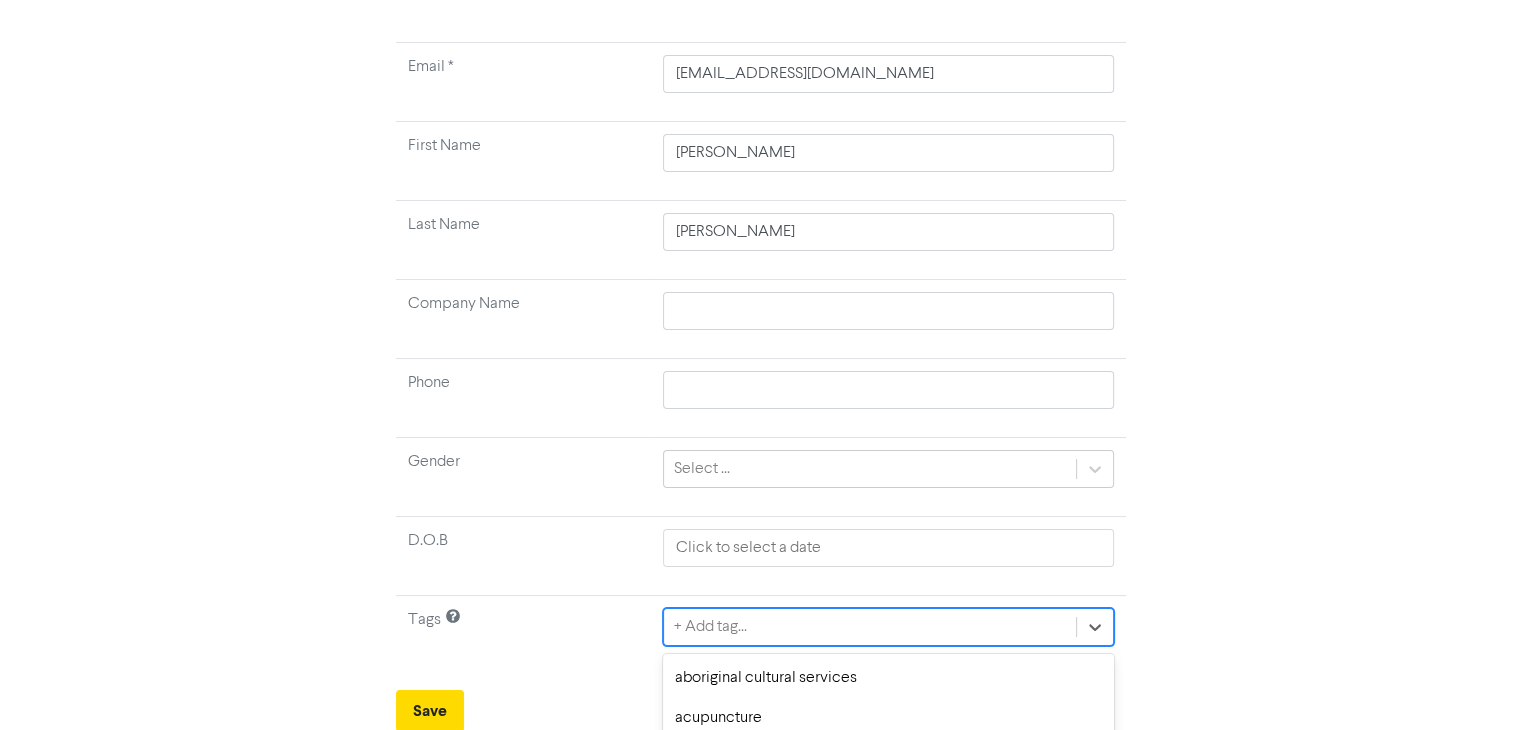 scroll, scrollTop: 378, scrollLeft: 0, axis: vertical 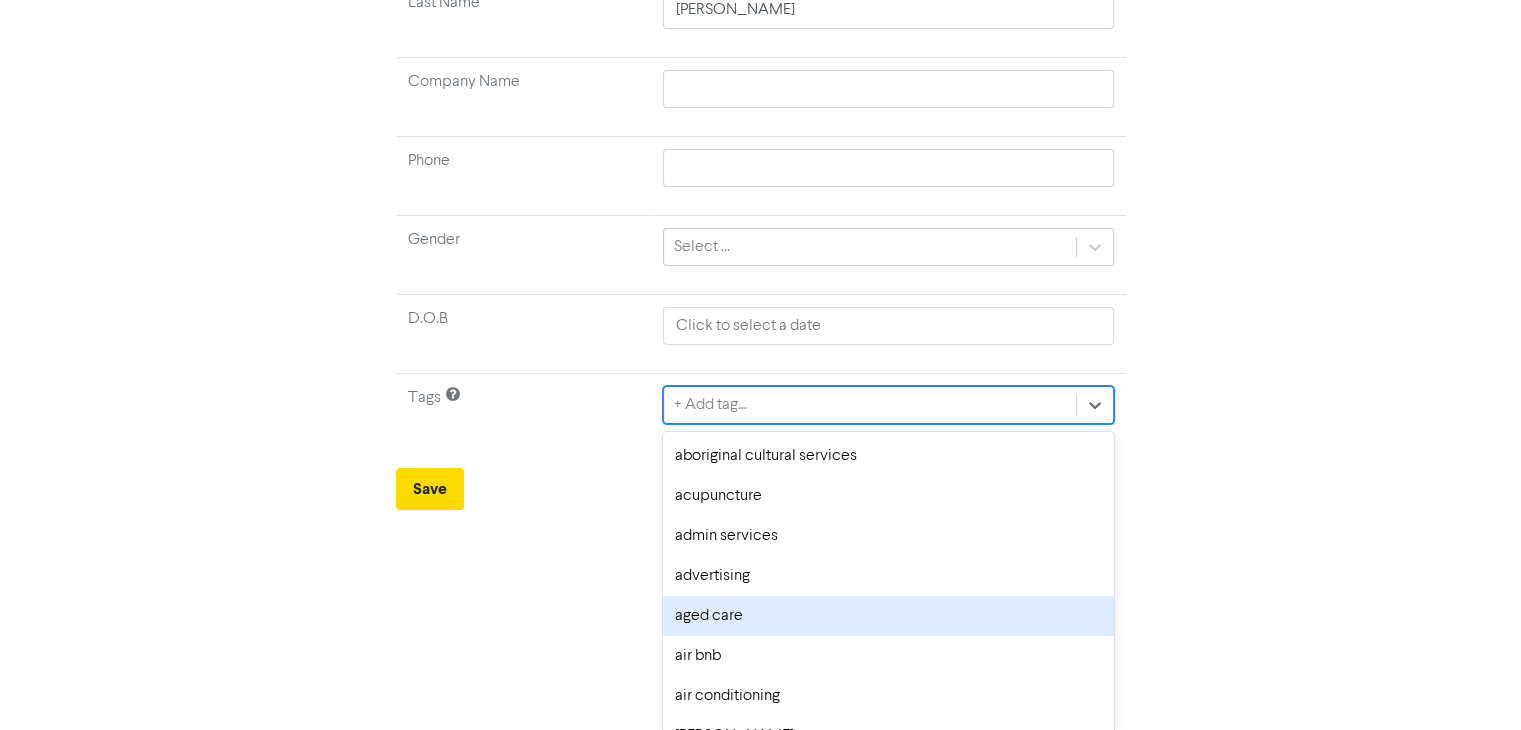 click on "option aged care focused, 5 of 285. 285 results available. Use Up and Down to choose options, press Backspace to select the currently focused option, press Escape to exit the menu, press Tab to select the option and exit the menu. + Add tag... aboriginal cultural services acupuncture admin services advertising aged care air bnb air conditioning alex allied health apps architecture art asbestos removal baby products [PERSON_NAME] beauty ben bitcoin bksuper blockchain bookkeeper bookkeeping bookkeeping-bankstmts bridal brittny building design business administration business consulting/management business development cafe [PERSON_NAME] callum&peri candle store caravan park carpentry chef chemical retailing childcare cleaning clothing coffee shop commercial building/manufacturing commercial property commisions with amcal/business ebook compressor hire/repair computer service construction consulting conveyancing service copywriting cosmetic injectables cosmetic retailing counselling courses credit repair agent" 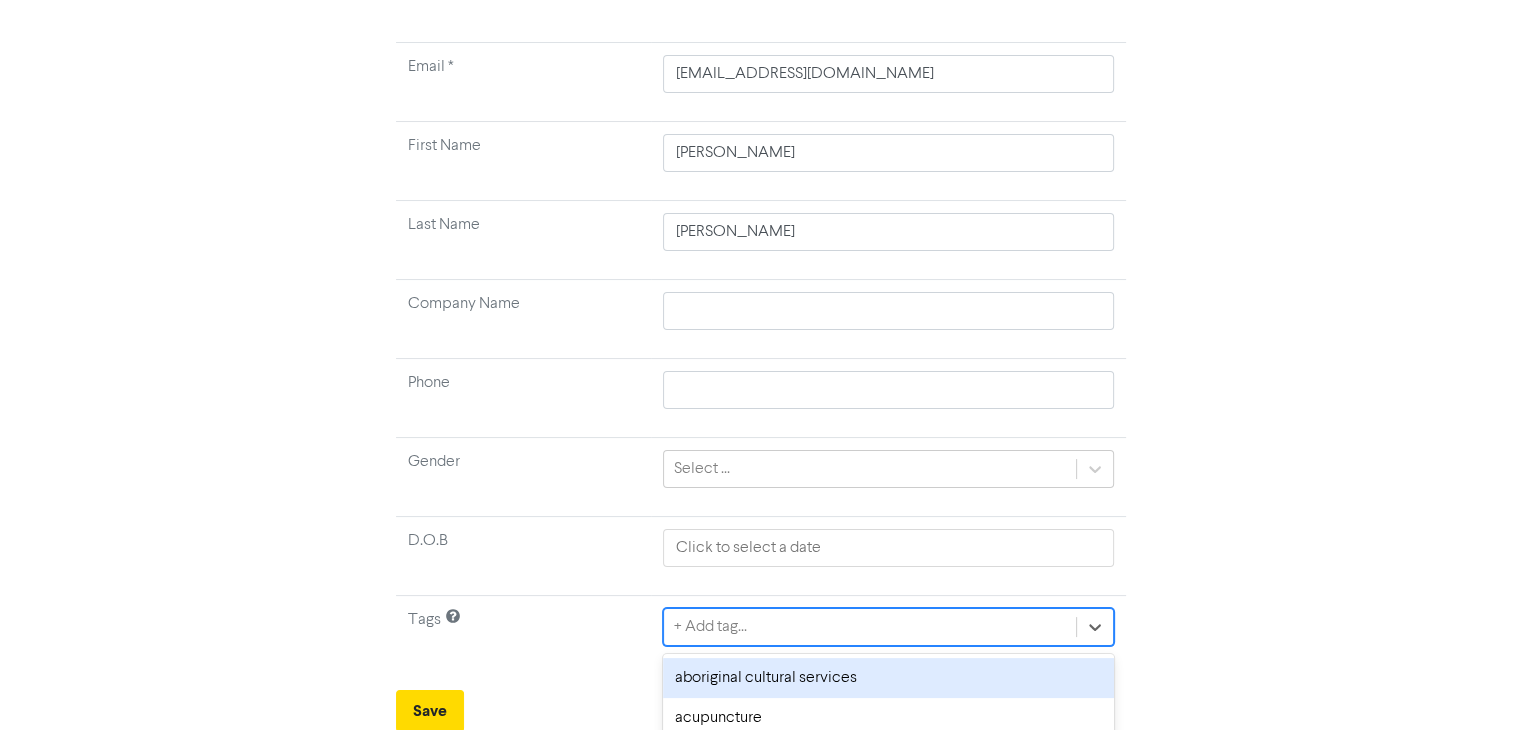 click on "Email * [EMAIL_ADDRESS][DOMAIN_NAME] First Name [PERSON_NAME] Last Name [PERSON_NAME] Company Name Phone Gender Select ... D.O.B Tags      option aboriginal cultural services focused, 1 of 285. 285 results available. Use Up and Down to choose options, press Backspace to select the currently focused option, press Escape to exit the menu, press Tab to select the option and exit the menu. + Add tag... aboriginal cultural services acupuncture admin services advertising aged care air bnb air conditioning alex allied health apps architecture art asbestos removal baby products [PERSON_NAME] beauty ben bitcoin bksuper blockchain bookkeeper bookkeeping bookkeeping-bankstmts bridal brittny building design business administration business consulting/management business development cafe [PERSON_NAME] callum&peri candle store caravan park carpentry chef chemical retailing childcare cleaning clothing coffee shop commercial building/manufacturing commercial property commisions with amcal/business ebook compressor hire/repair construction it" at bounding box center [761, 359] 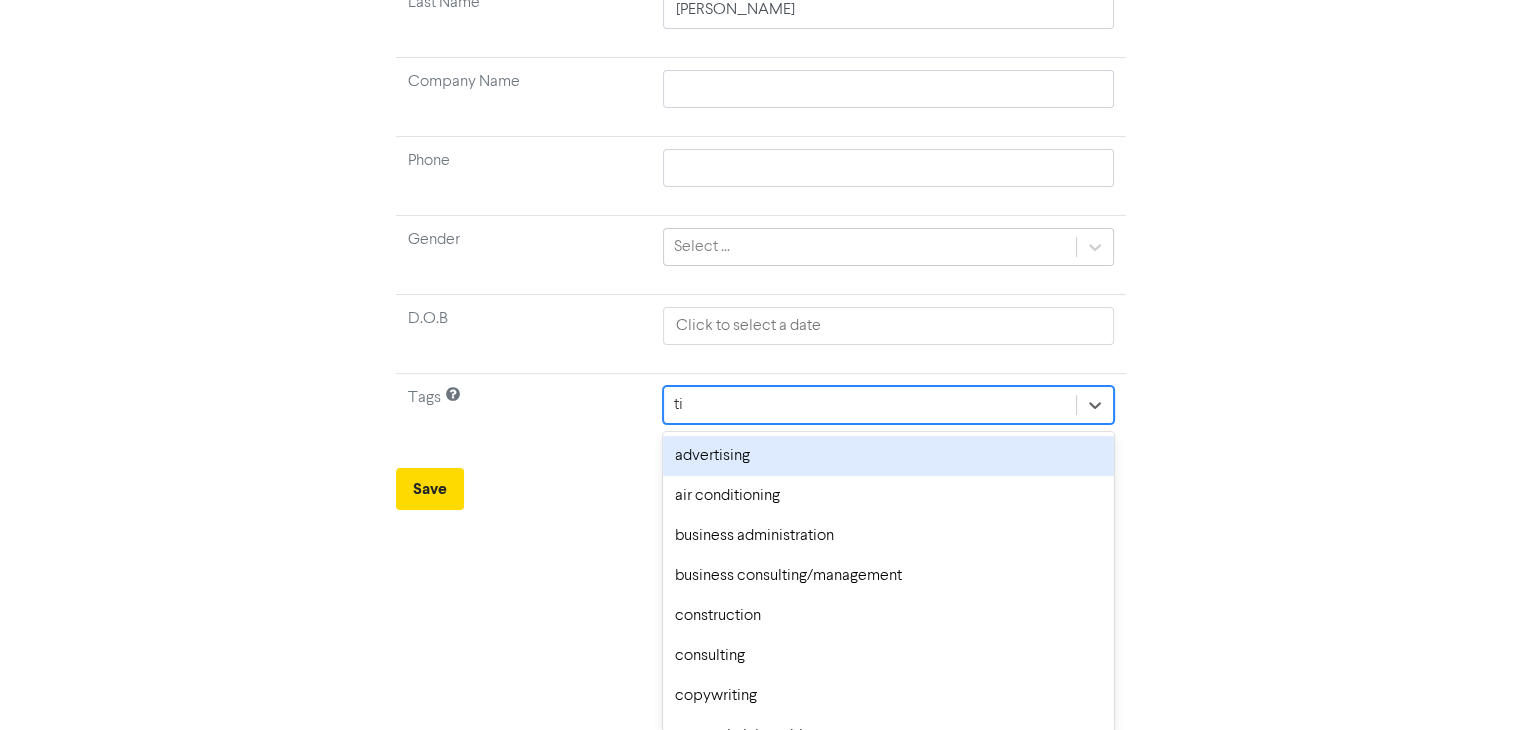 type on "tia" 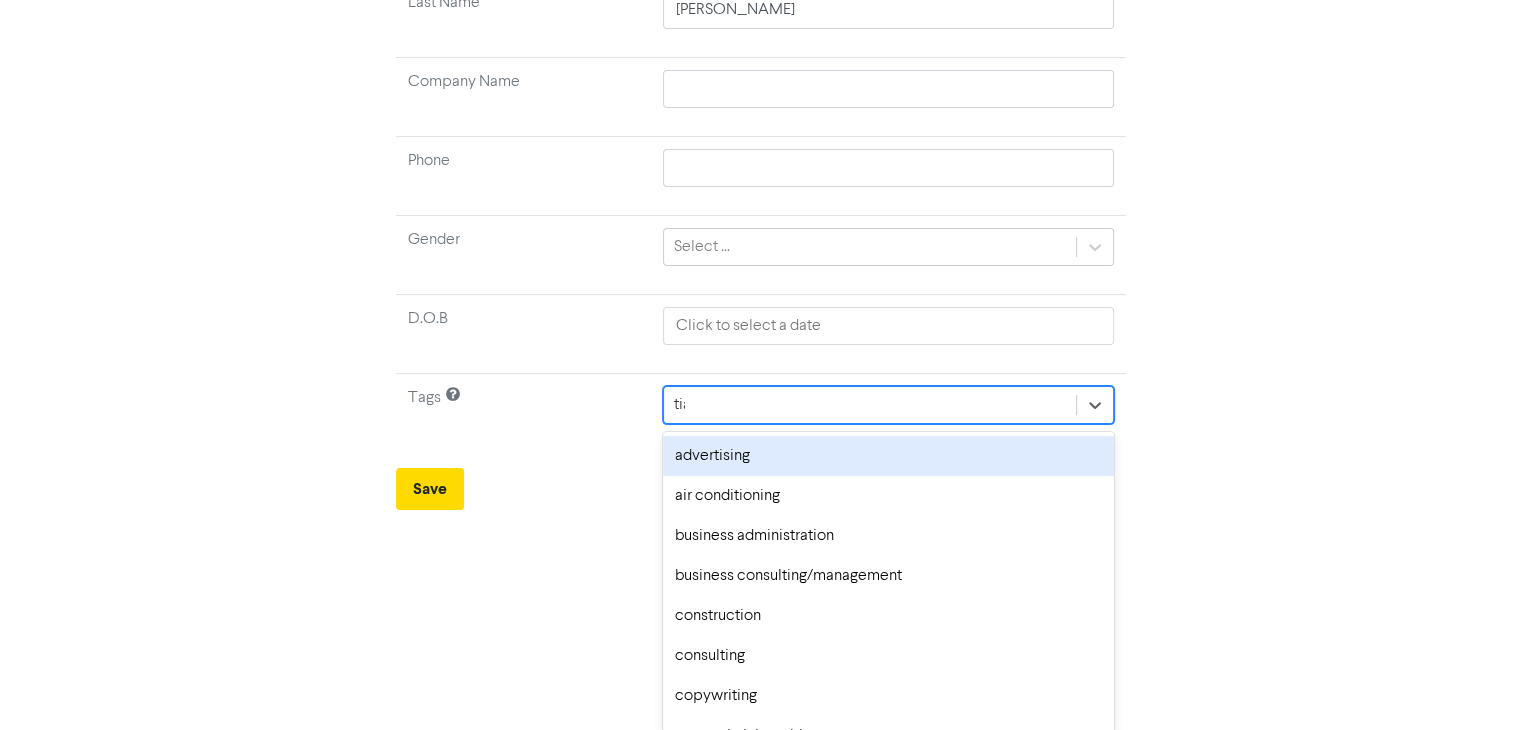 scroll, scrollTop: 166, scrollLeft: 0, axis: vertical 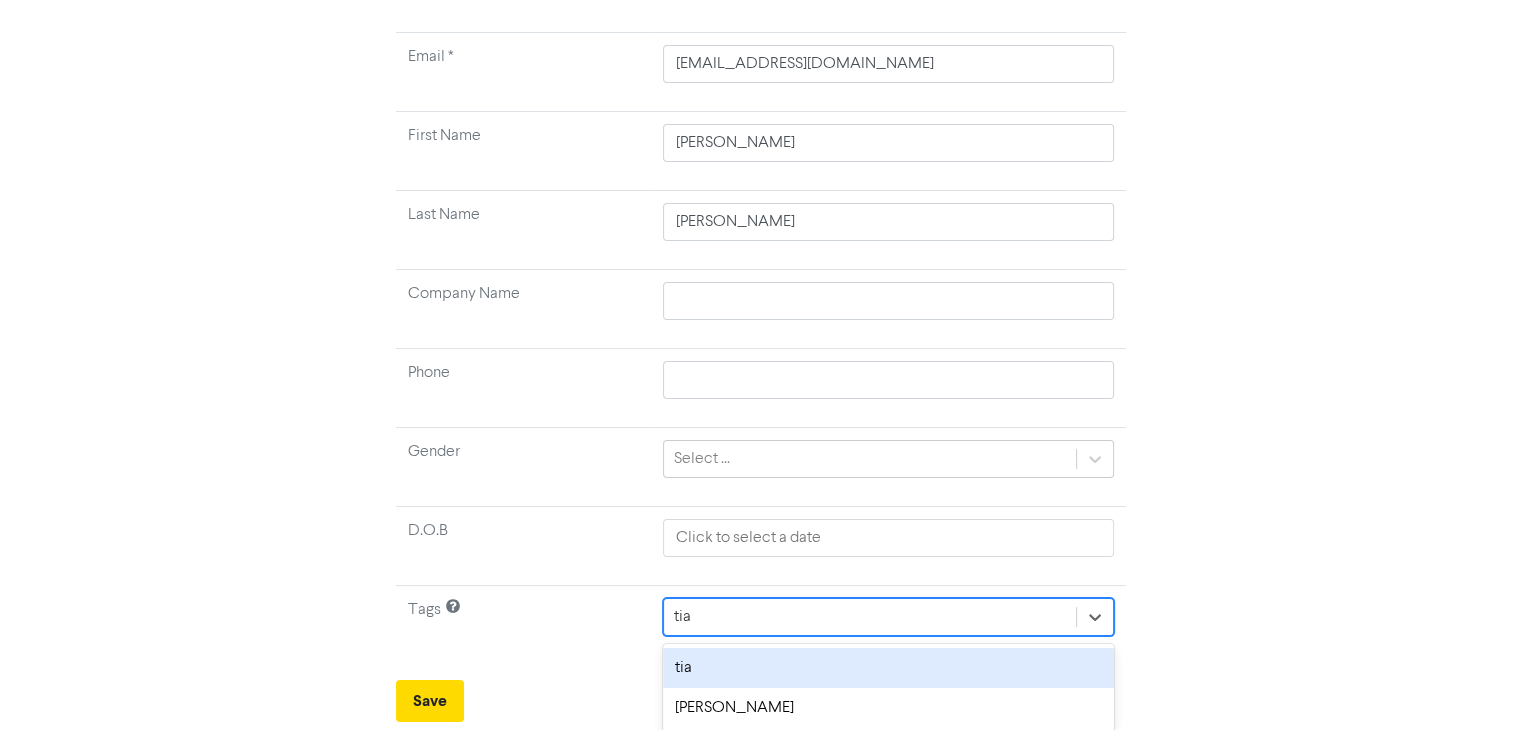 click on "tia" at bounding box center [888, 668] 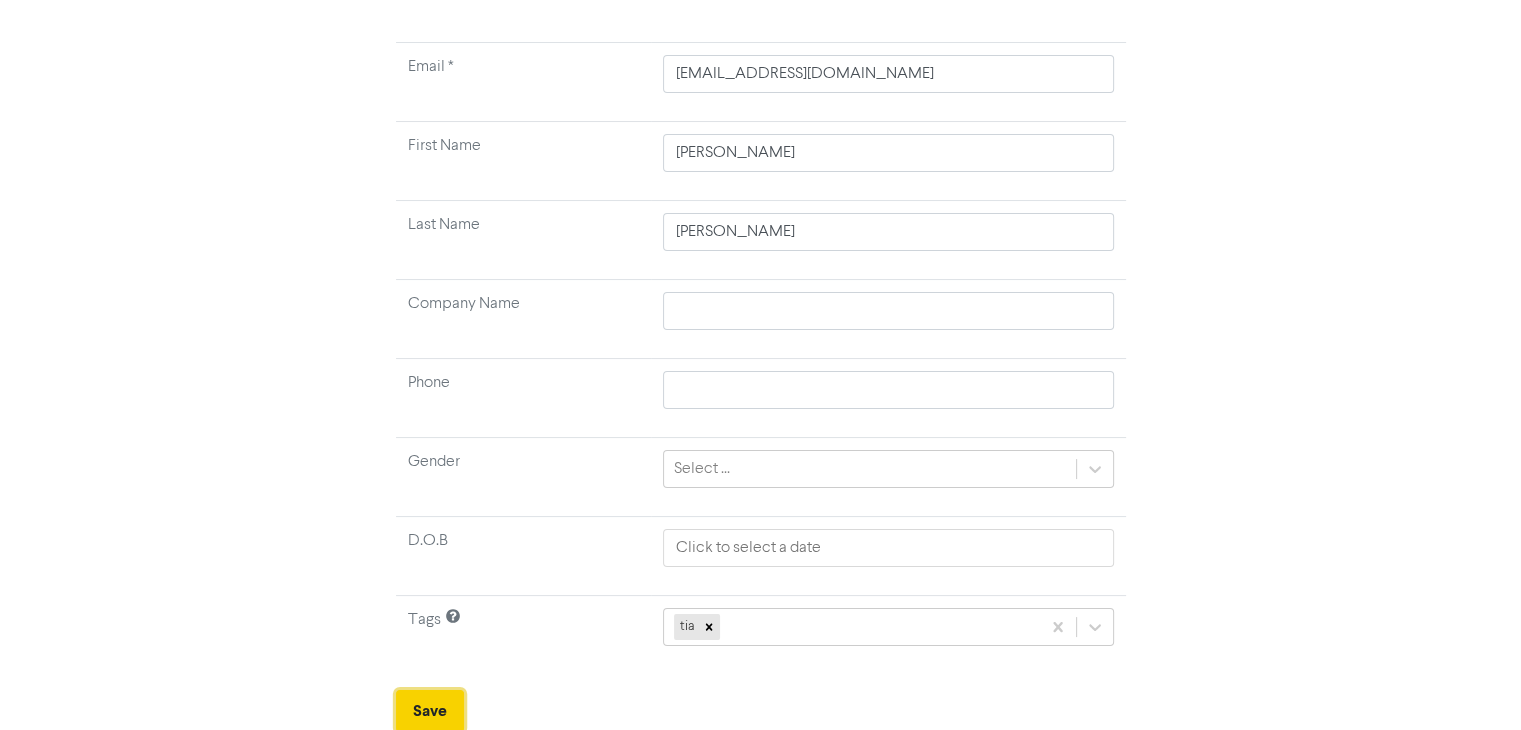 click on "Save" at bounding box center [430, 711] 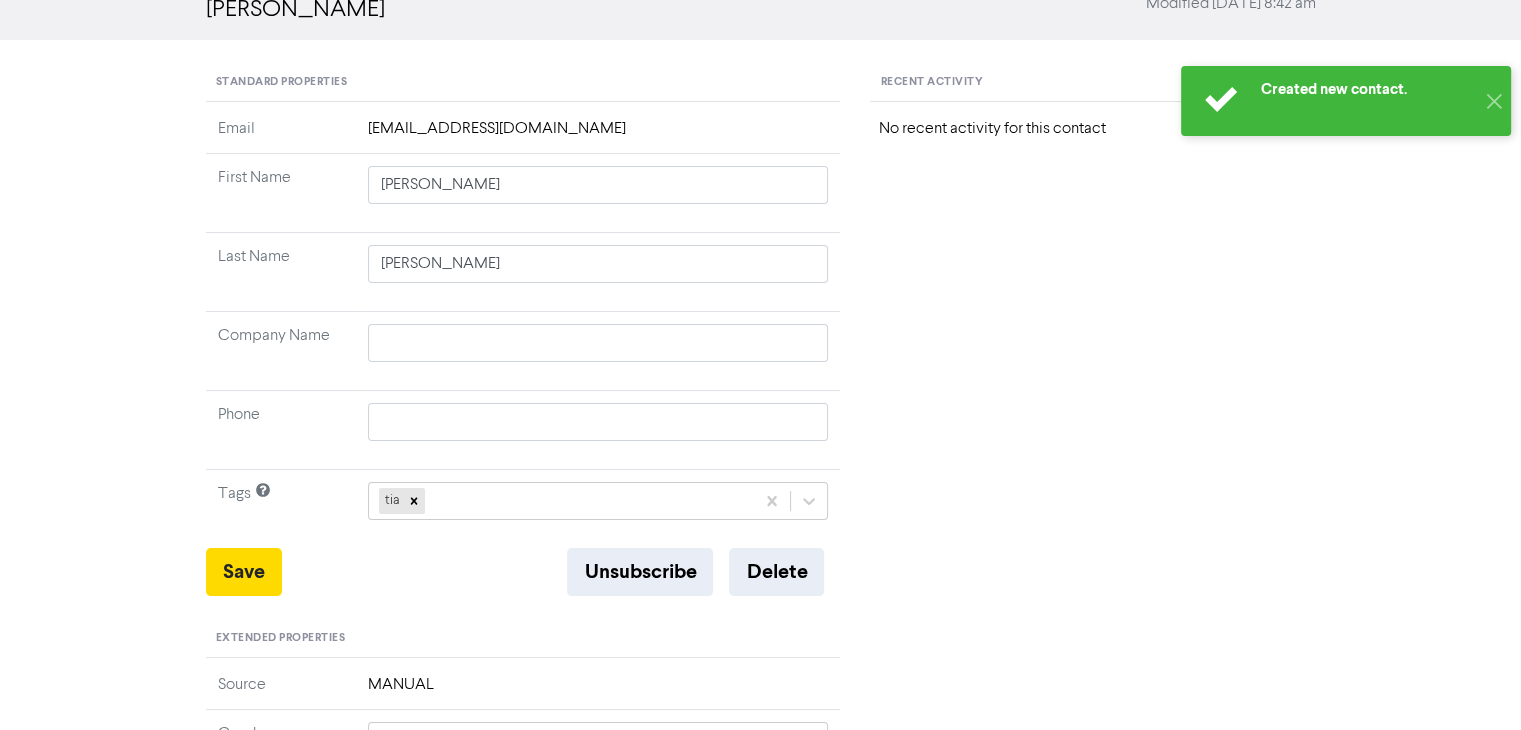 scroll, scrollTop: 0, scrollLeft: 0, axis: both 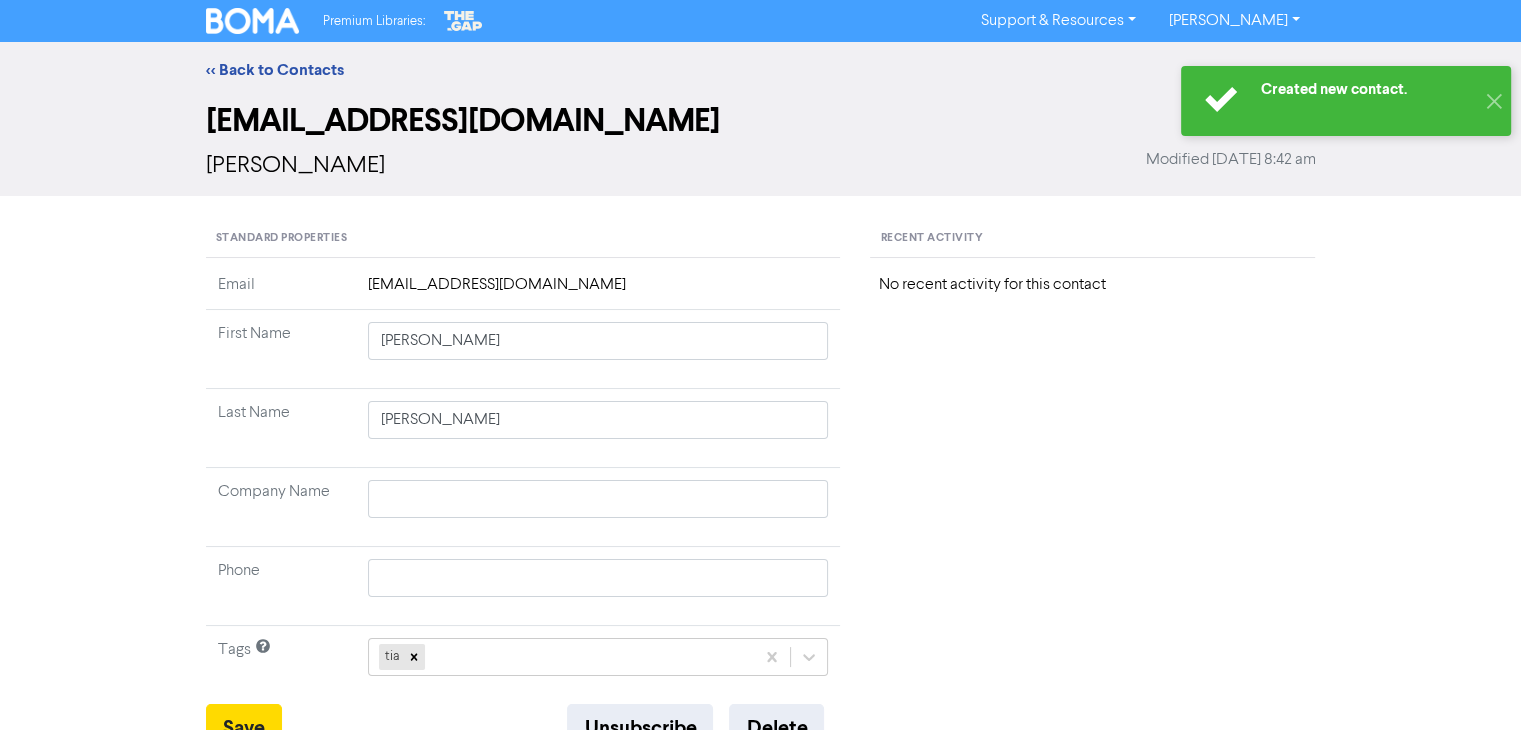 type 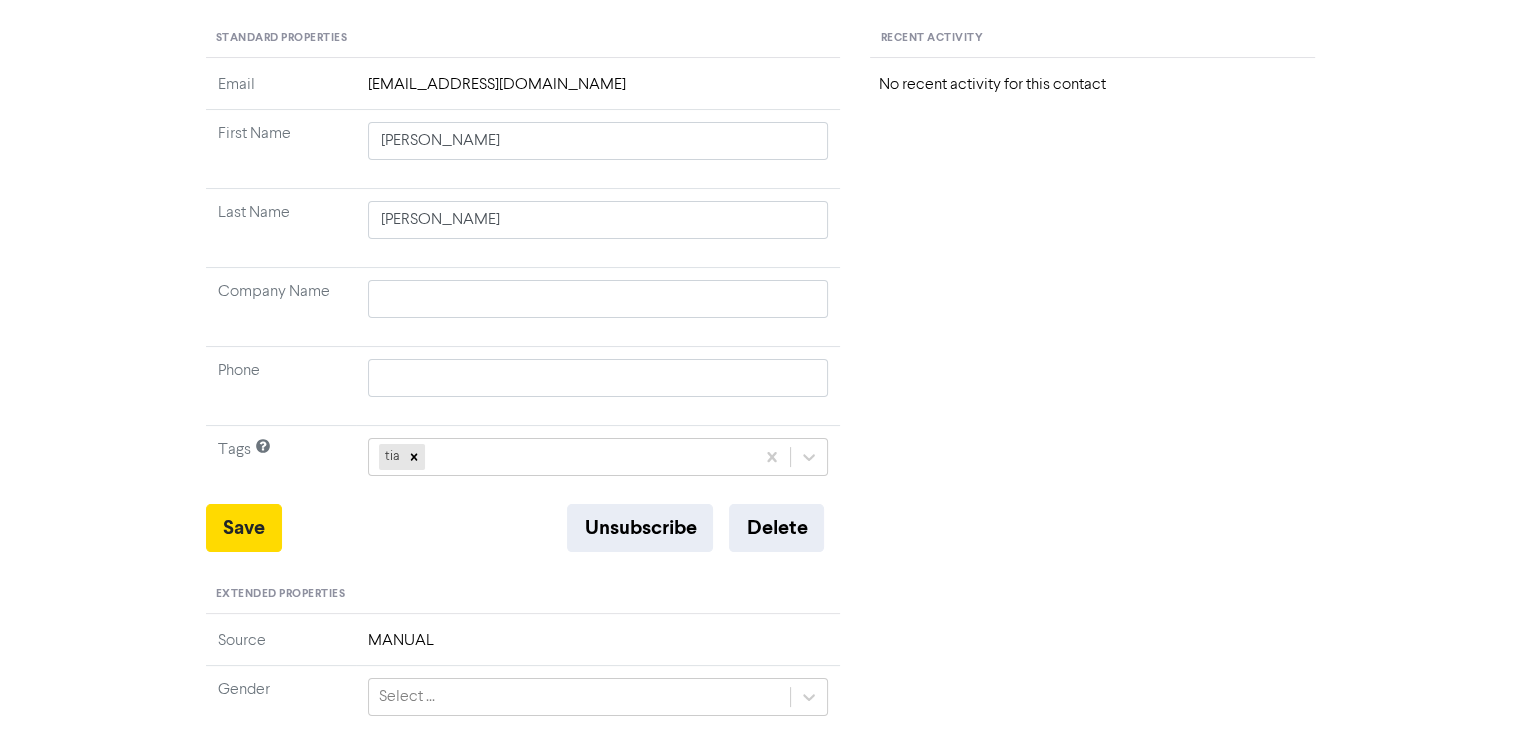 scroll, scrollTop: 0, scrollLeft: 0, axis: both 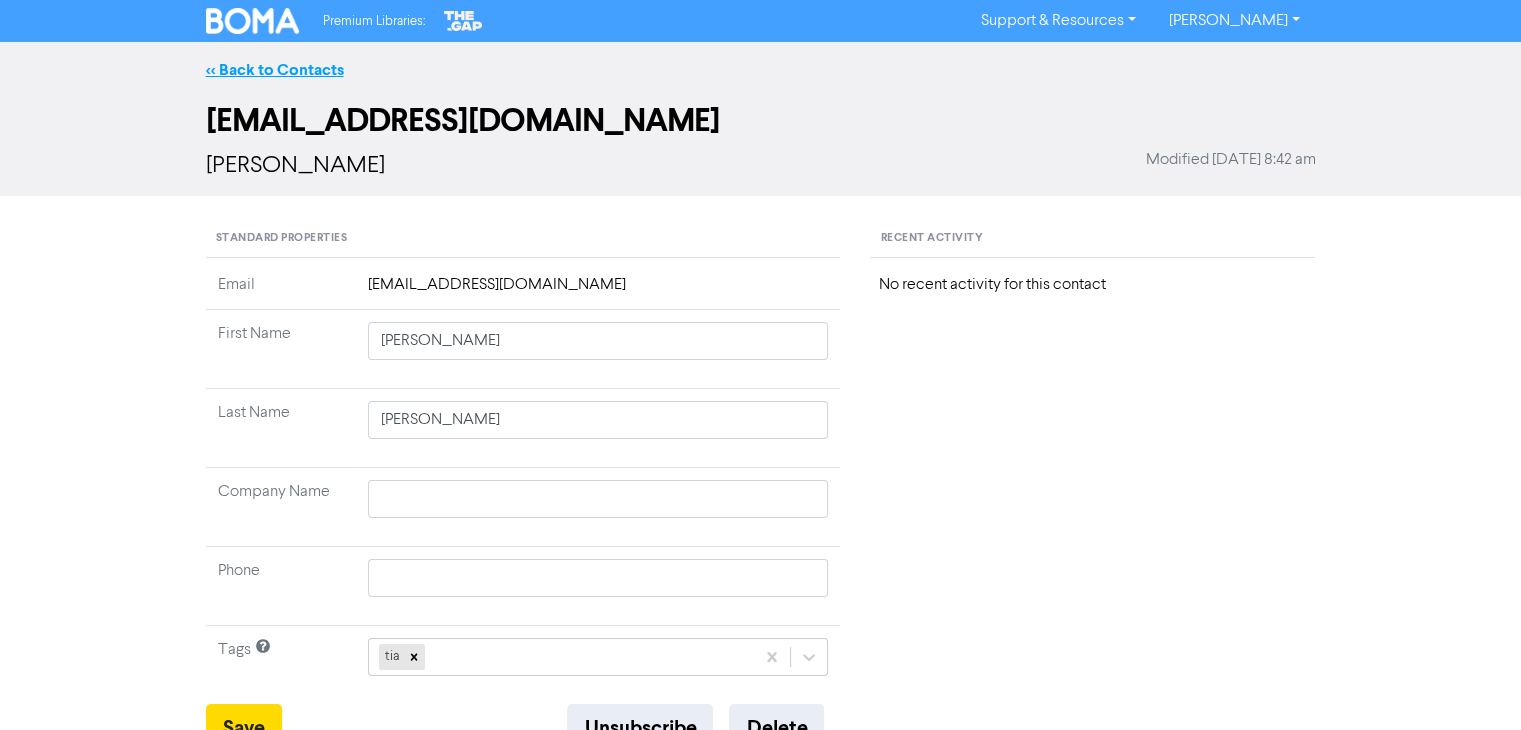 click on "<< Back to Contacts" at bounding box center (275, 70) 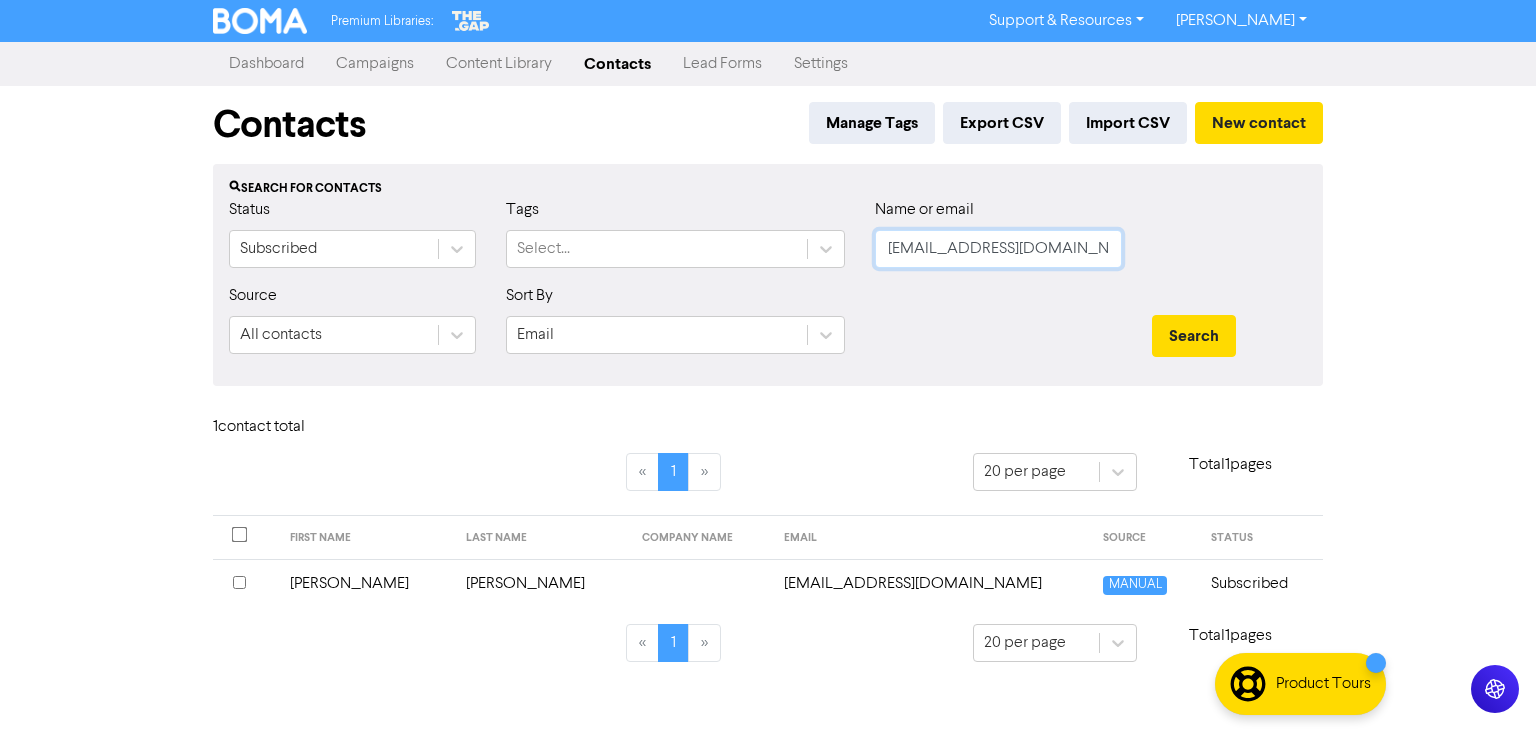 drag, startPoint x: 1093, startPoint y: 253, endPoint x: 852, endPoint y: 271, distance: 241.67126 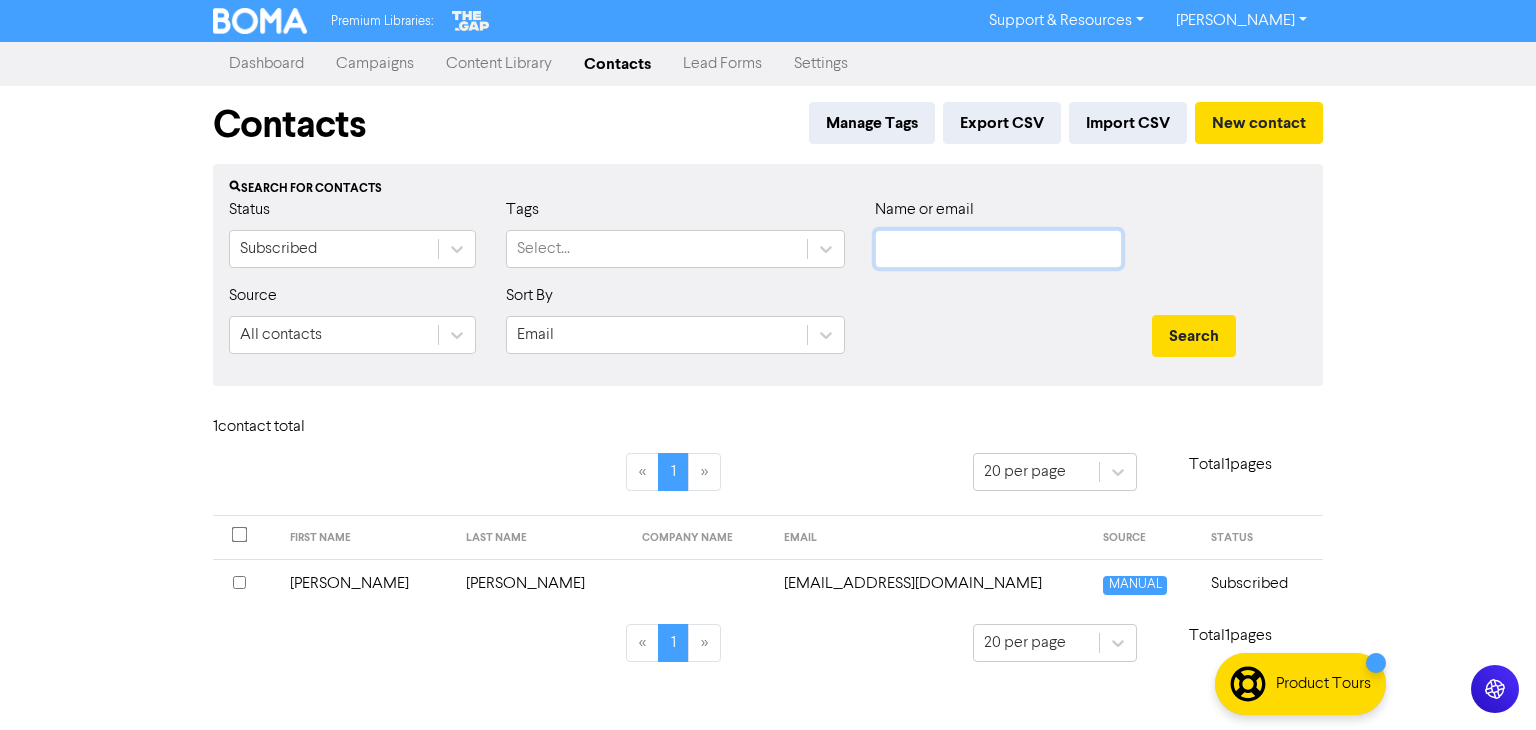 paste on "[PERSON_NAME][EMAIL_ADDRESS][DOMAIN_NAME]" 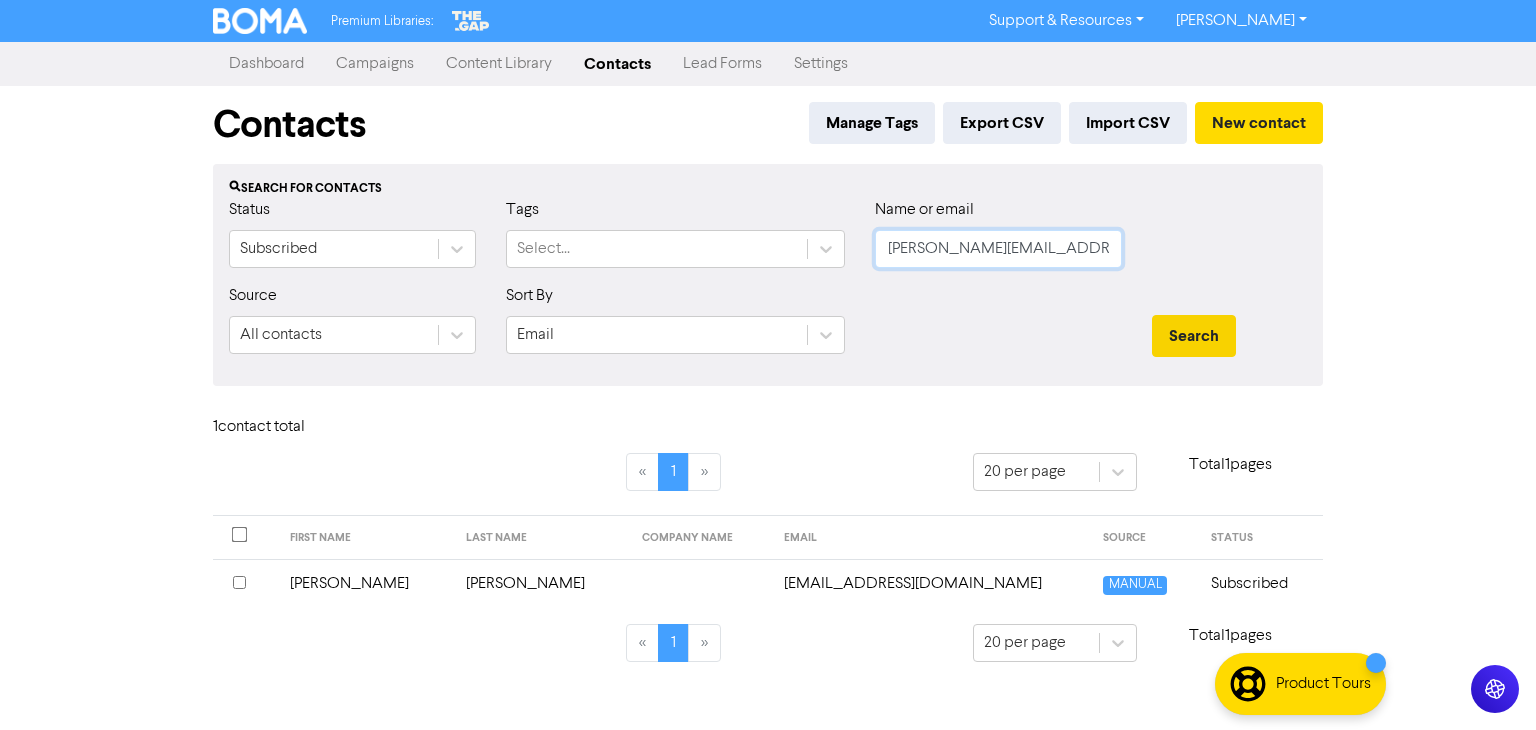 type on "[PERSON_NAME][EMAIL_ADDRESS][DOMAIN_NAME]" 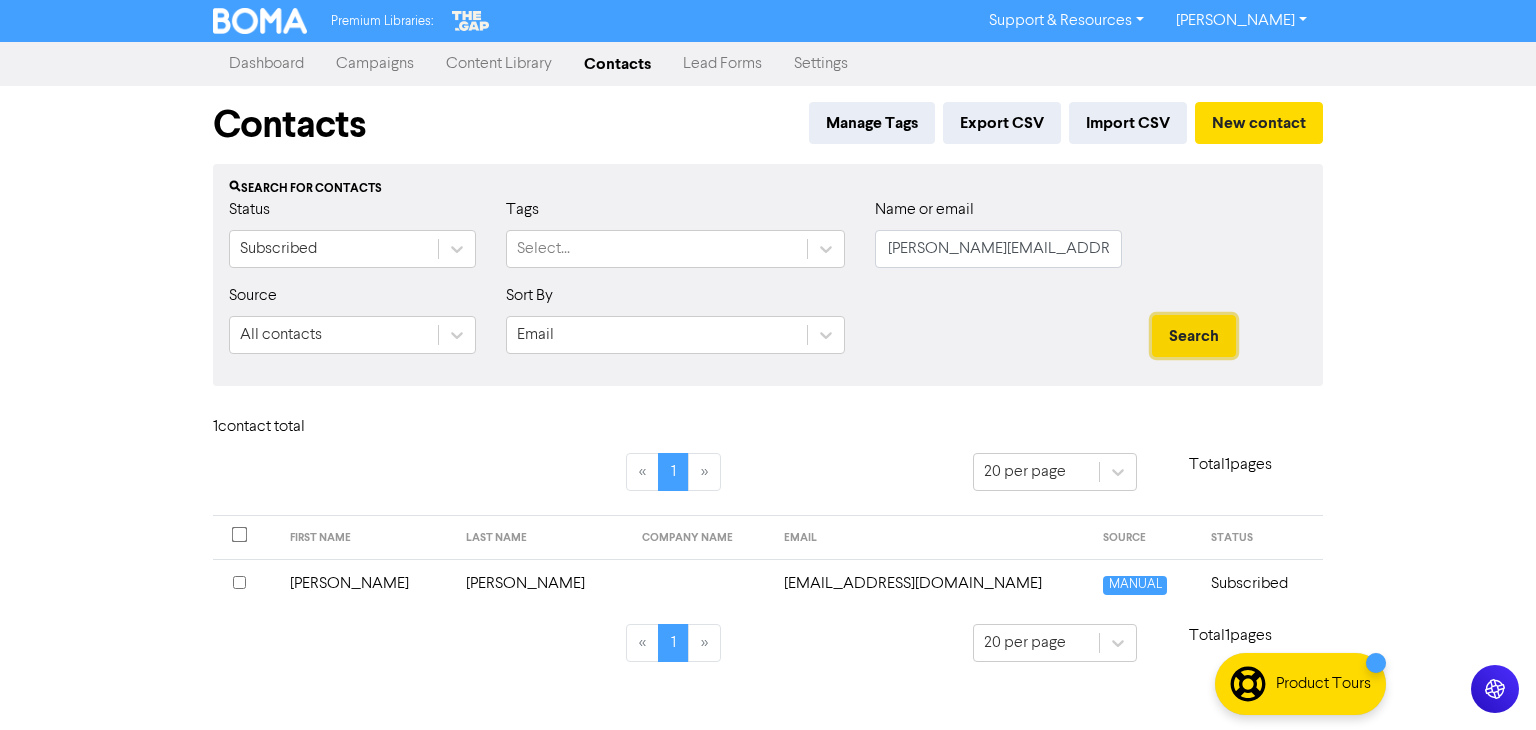click on "Search" at bounding box center (1194, 336) 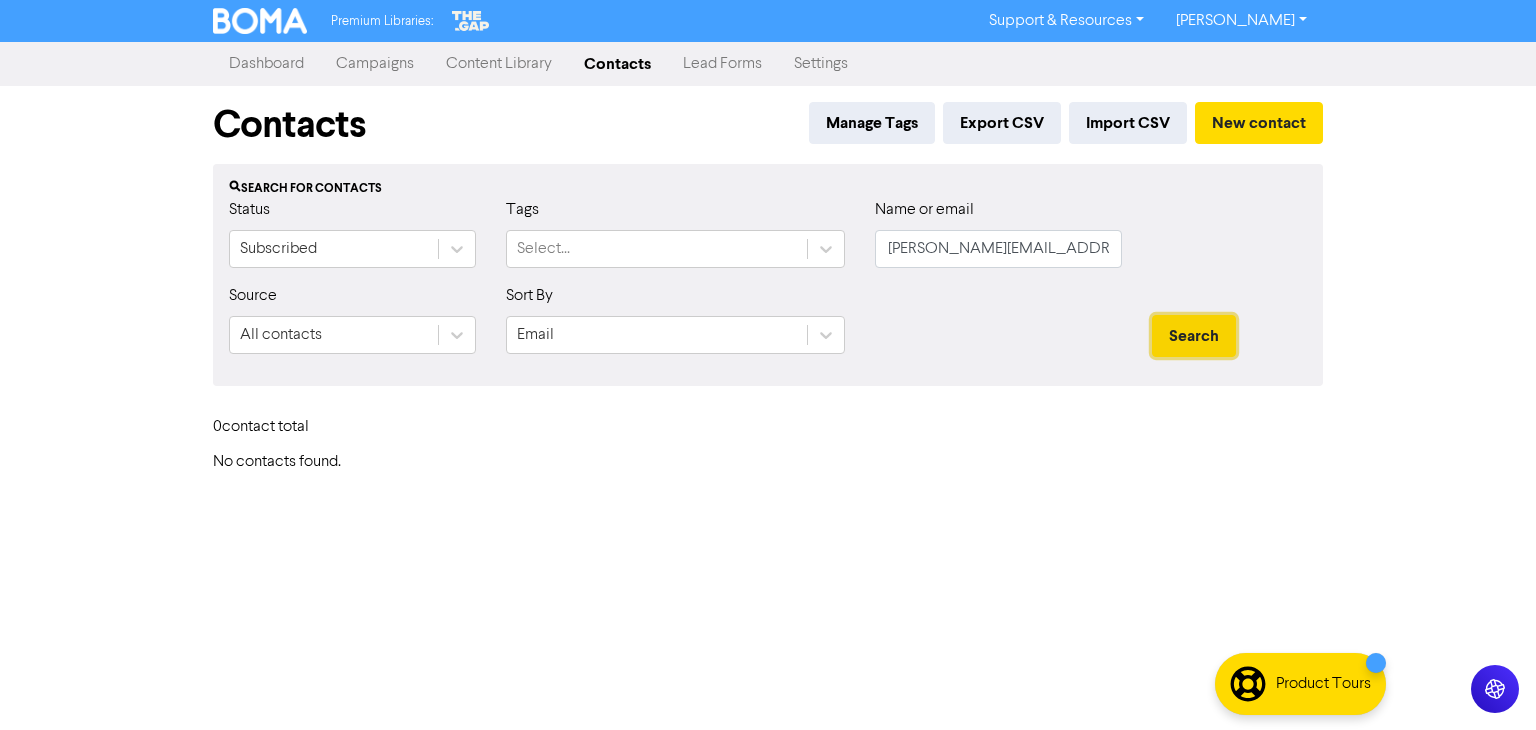 click on "Search" at bounding box center [1194, 336] 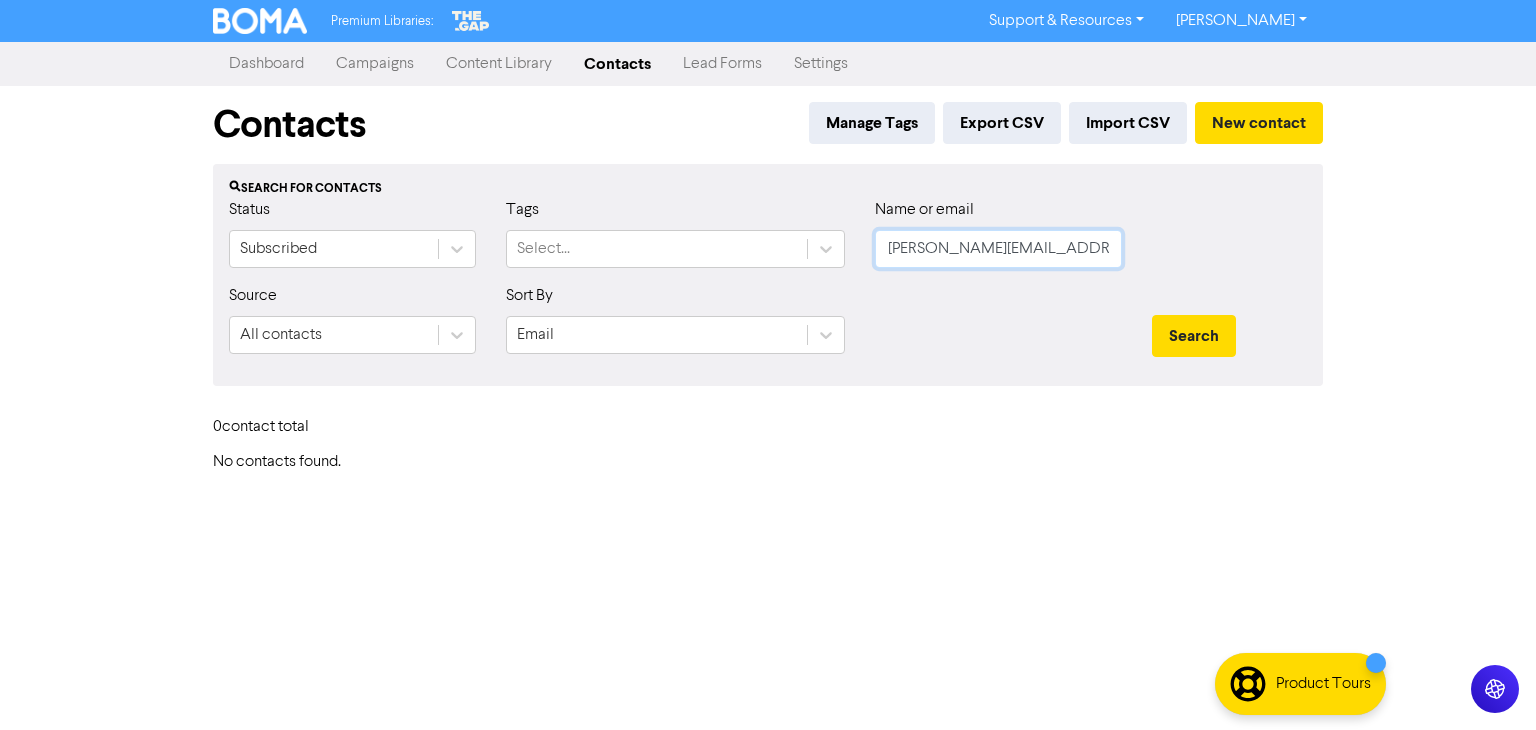 drag, startPoint x: 1080, startPoint y: 259, endPoint x: 853, endPoint y: 257, distance: 227.0088 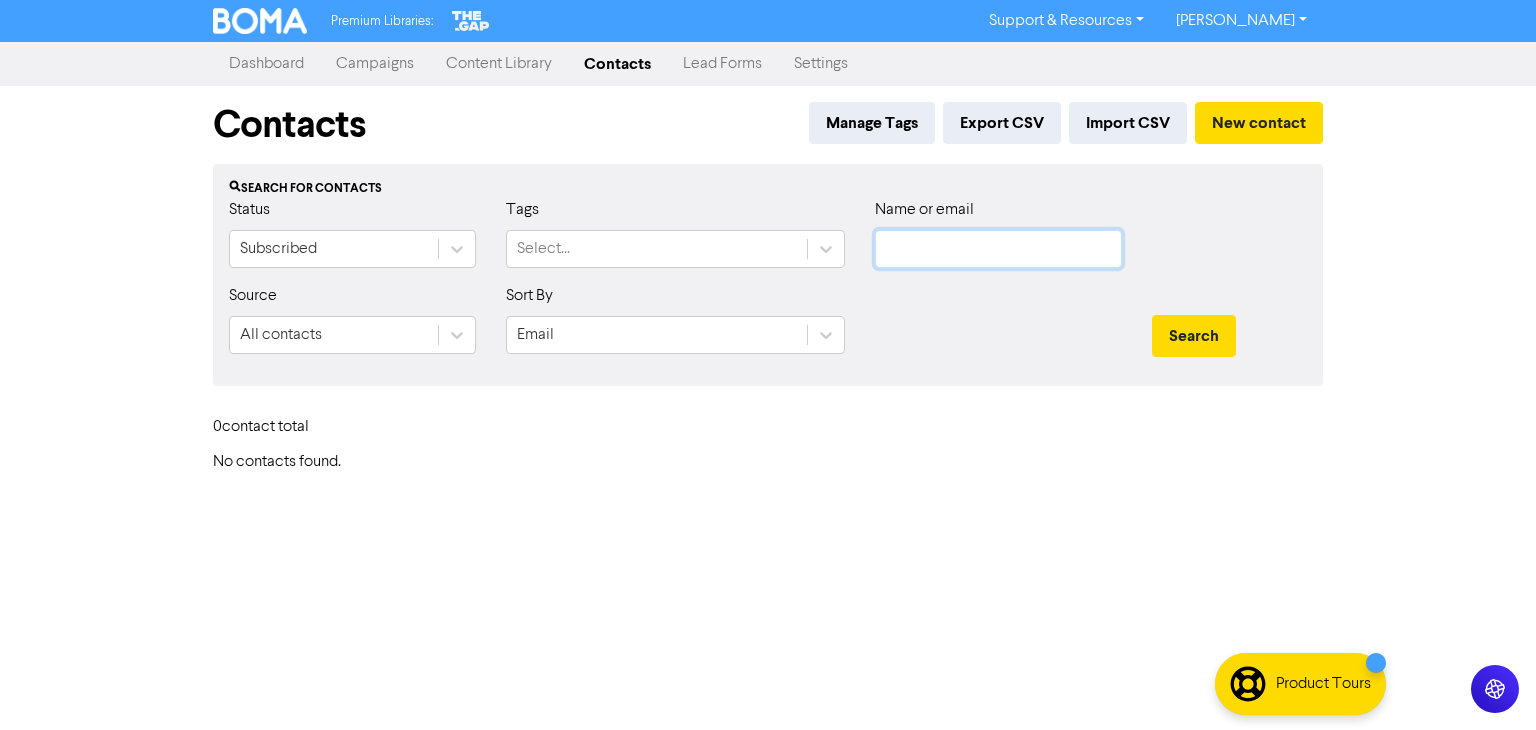 paste on "[PERSON_NAME] [PERSON_NAME]" 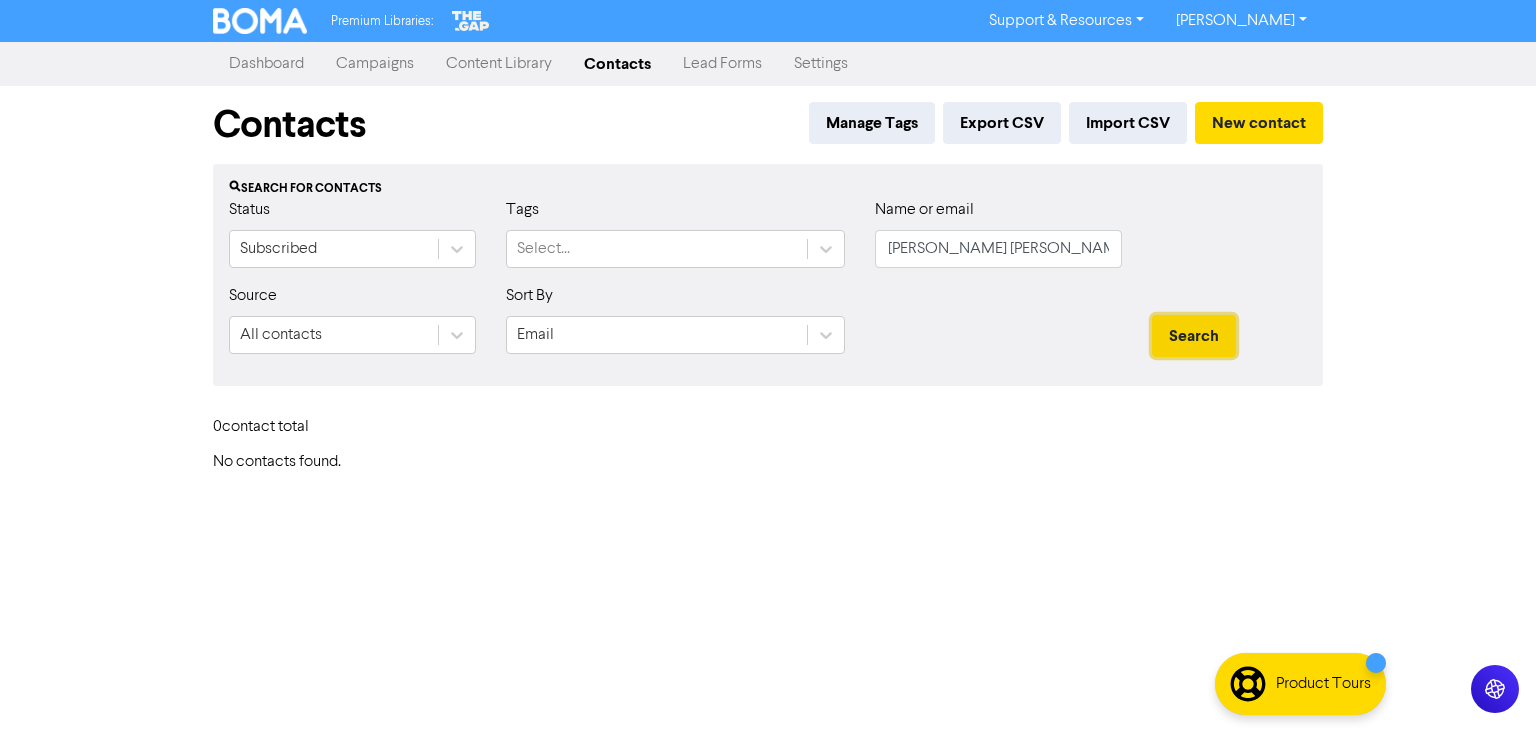 click on "Search" at bounding box center (1194, 336) 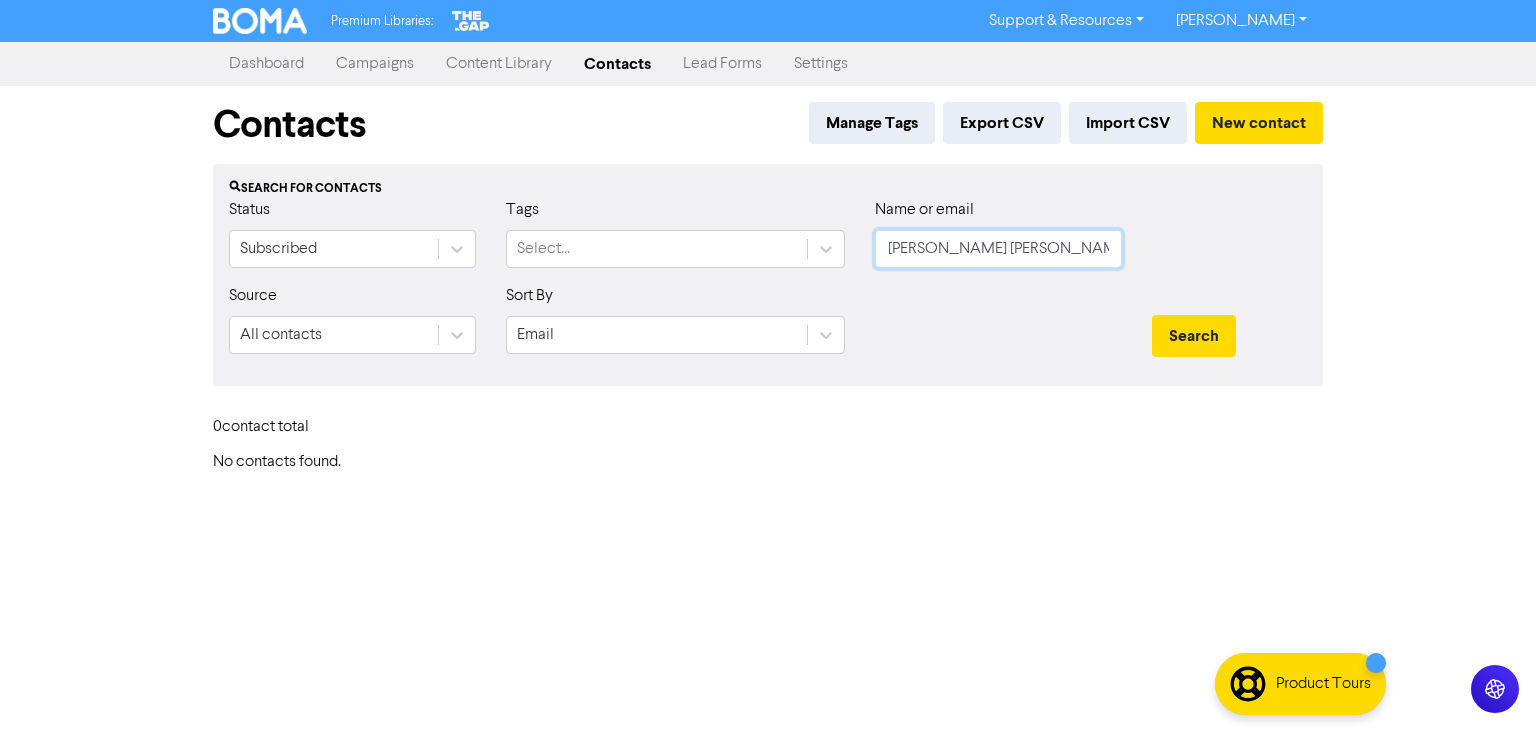 drag, startPoint x: 965, startPoint y: 256, endPoint x: 893, endPoint y: 260, distance: 72.11102 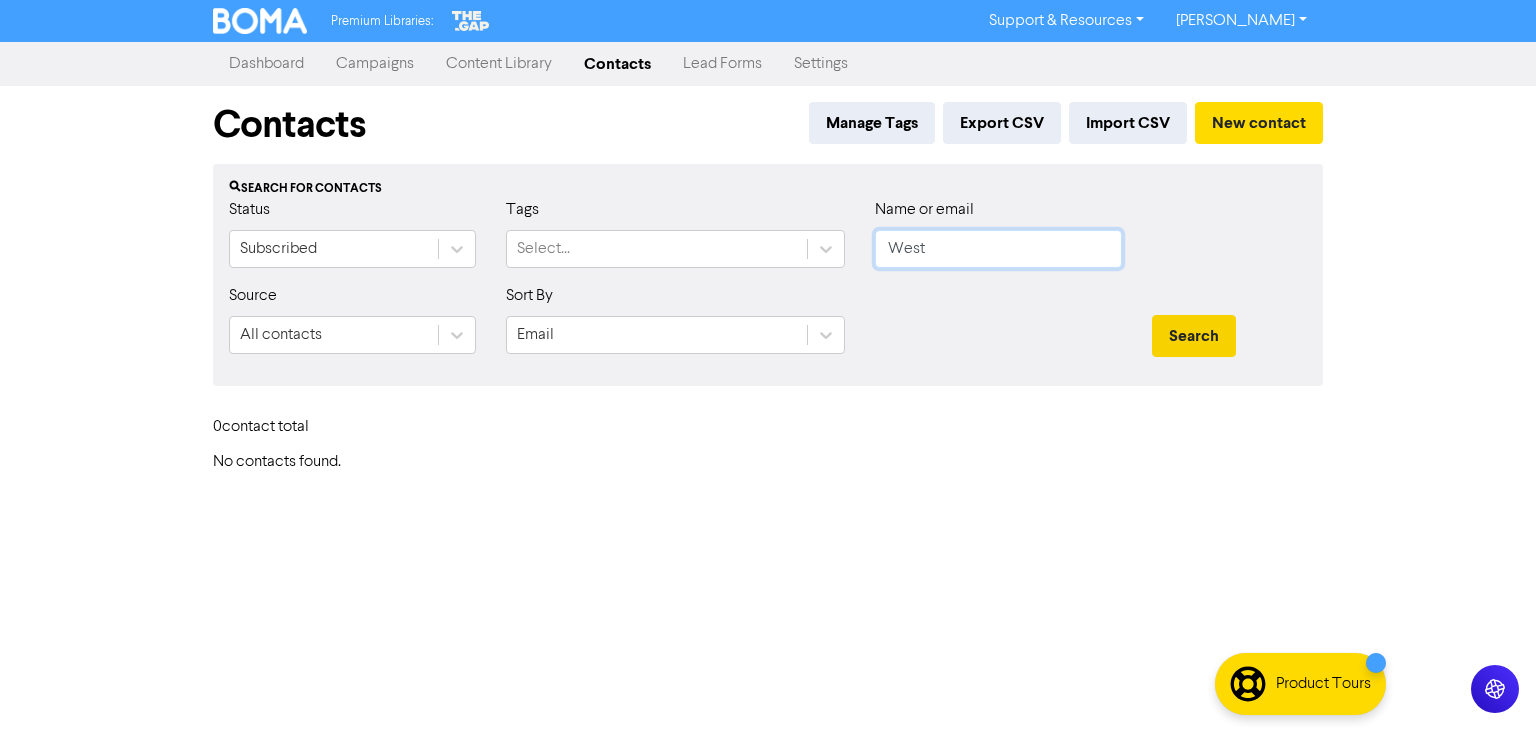 type on "West" 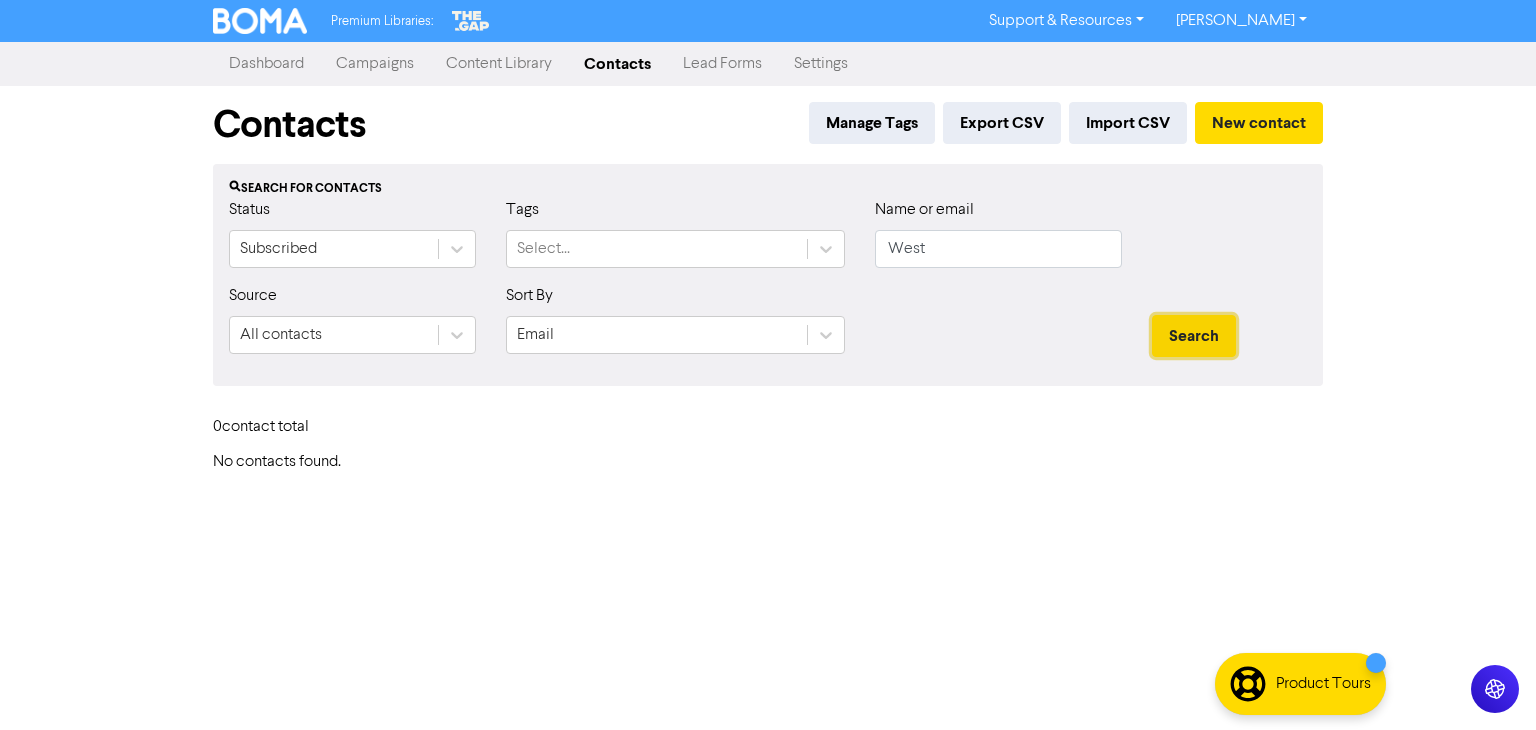 click on "Search" at bounding box center [1194, 336] 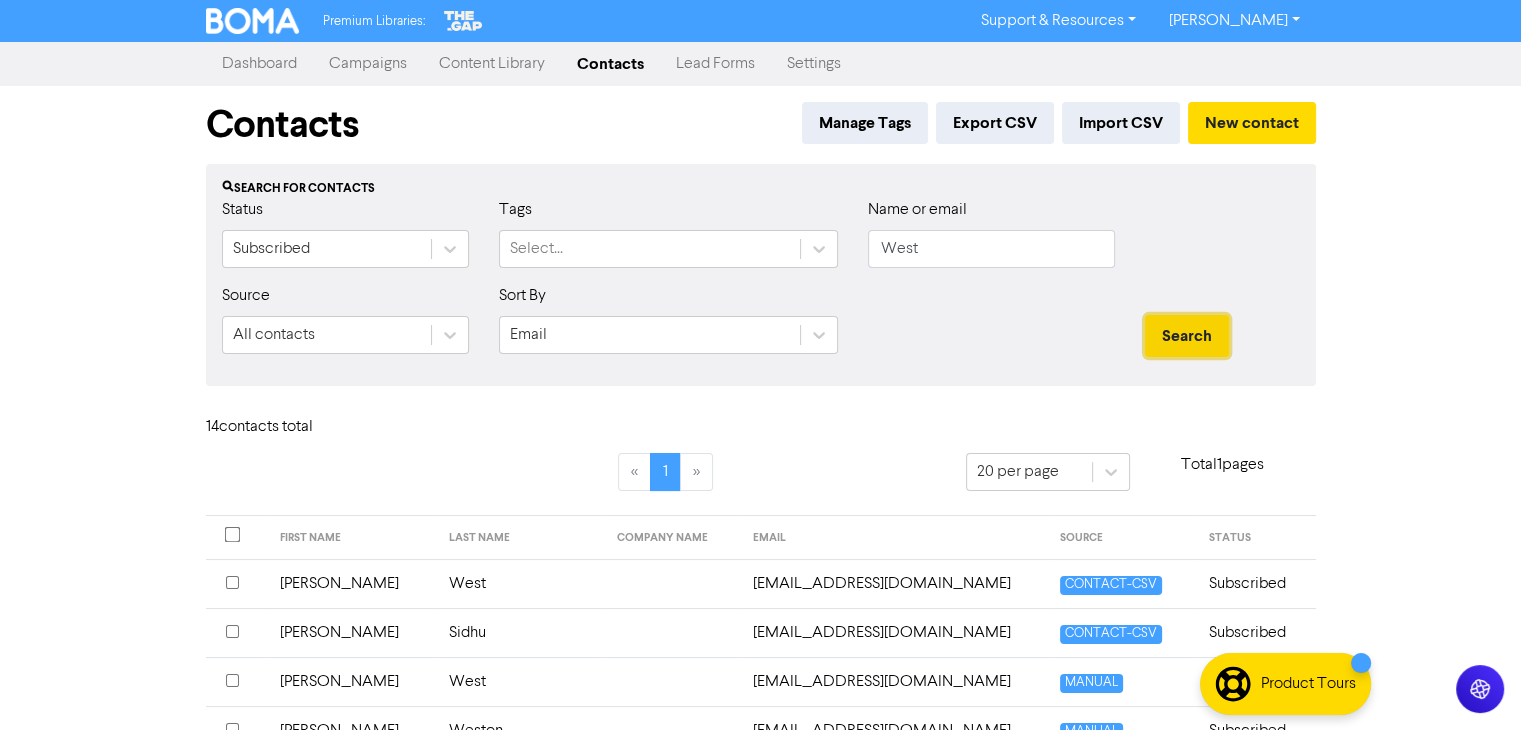 click on "Search" at bounding box center (1187, 336) 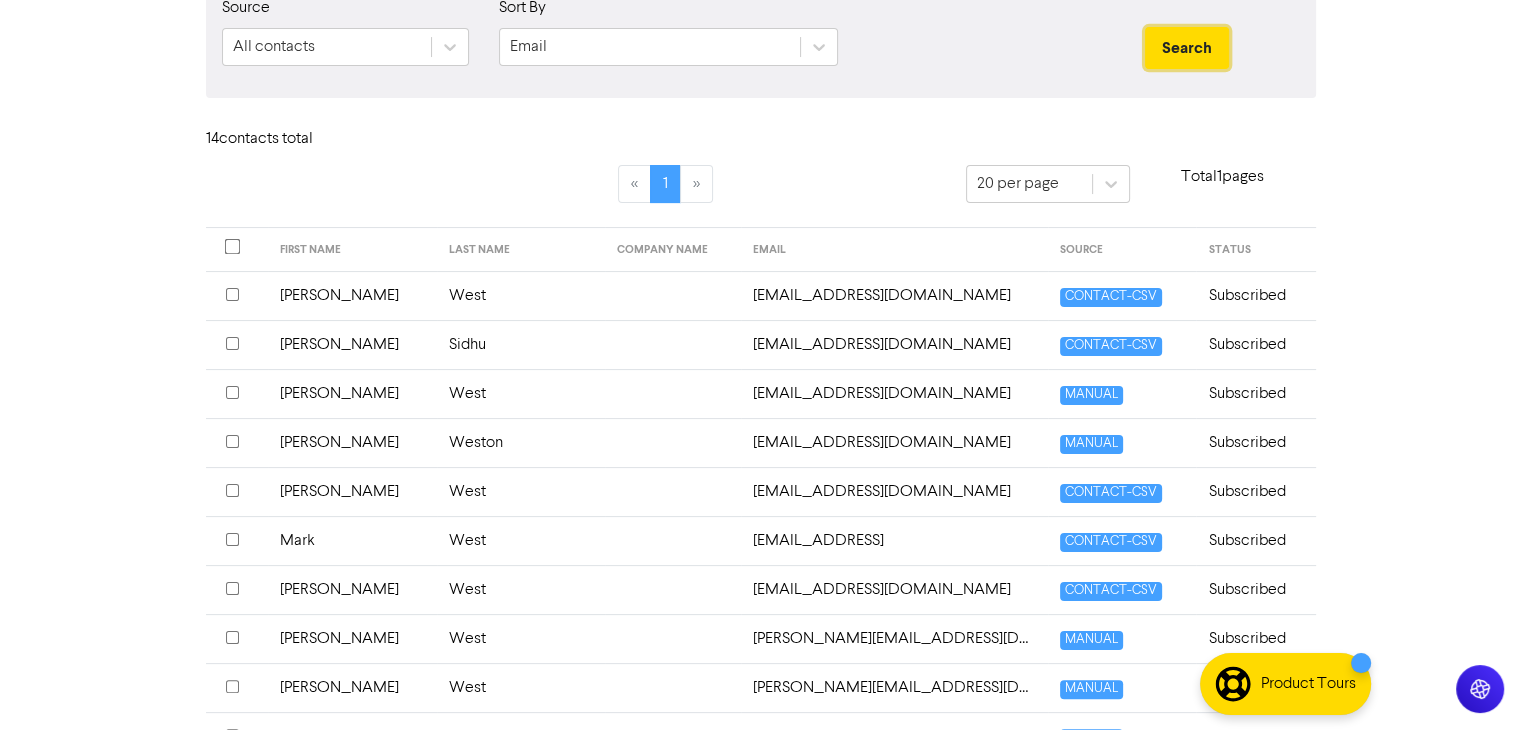 scroll, scrollTop: 0, scrollLeft: 0, axis: both 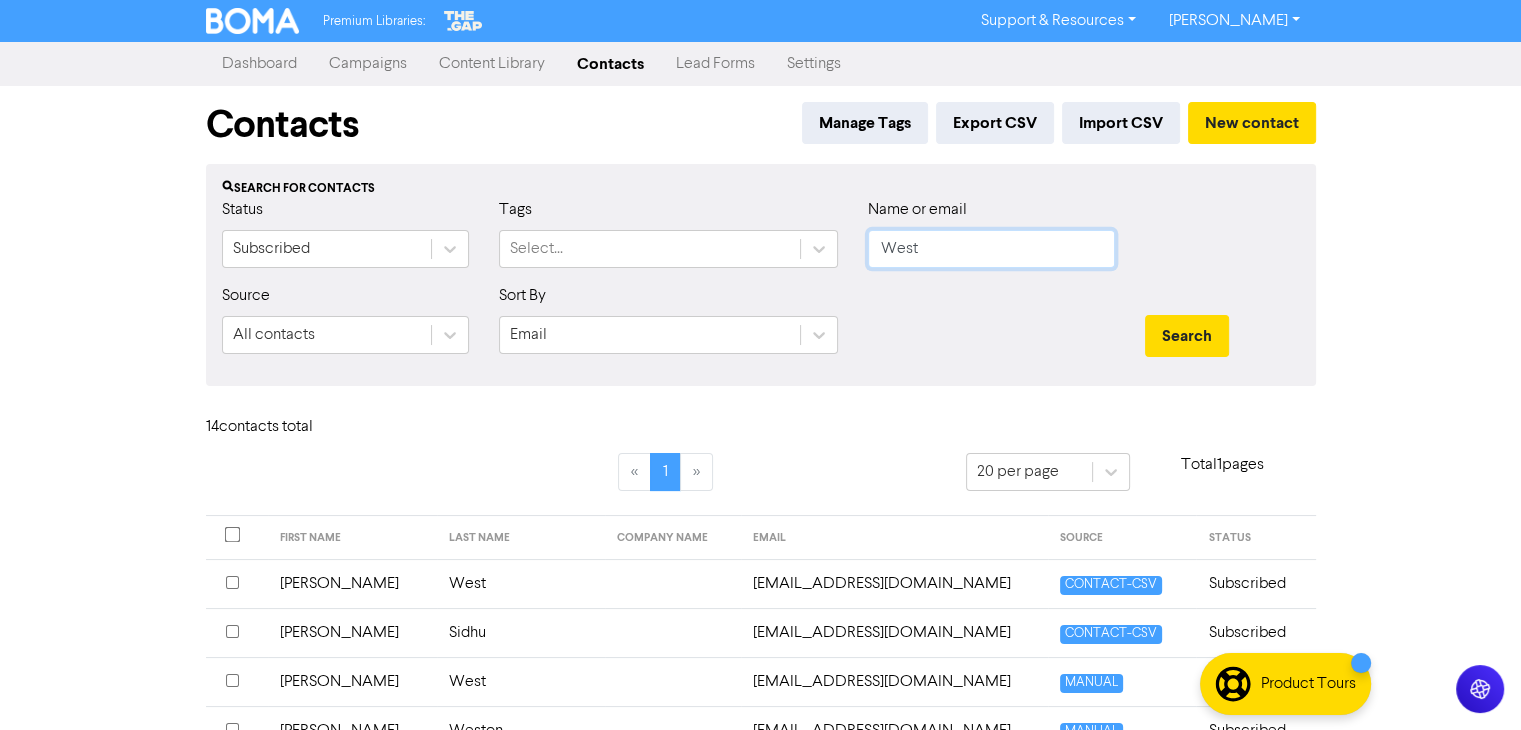 click on "West" 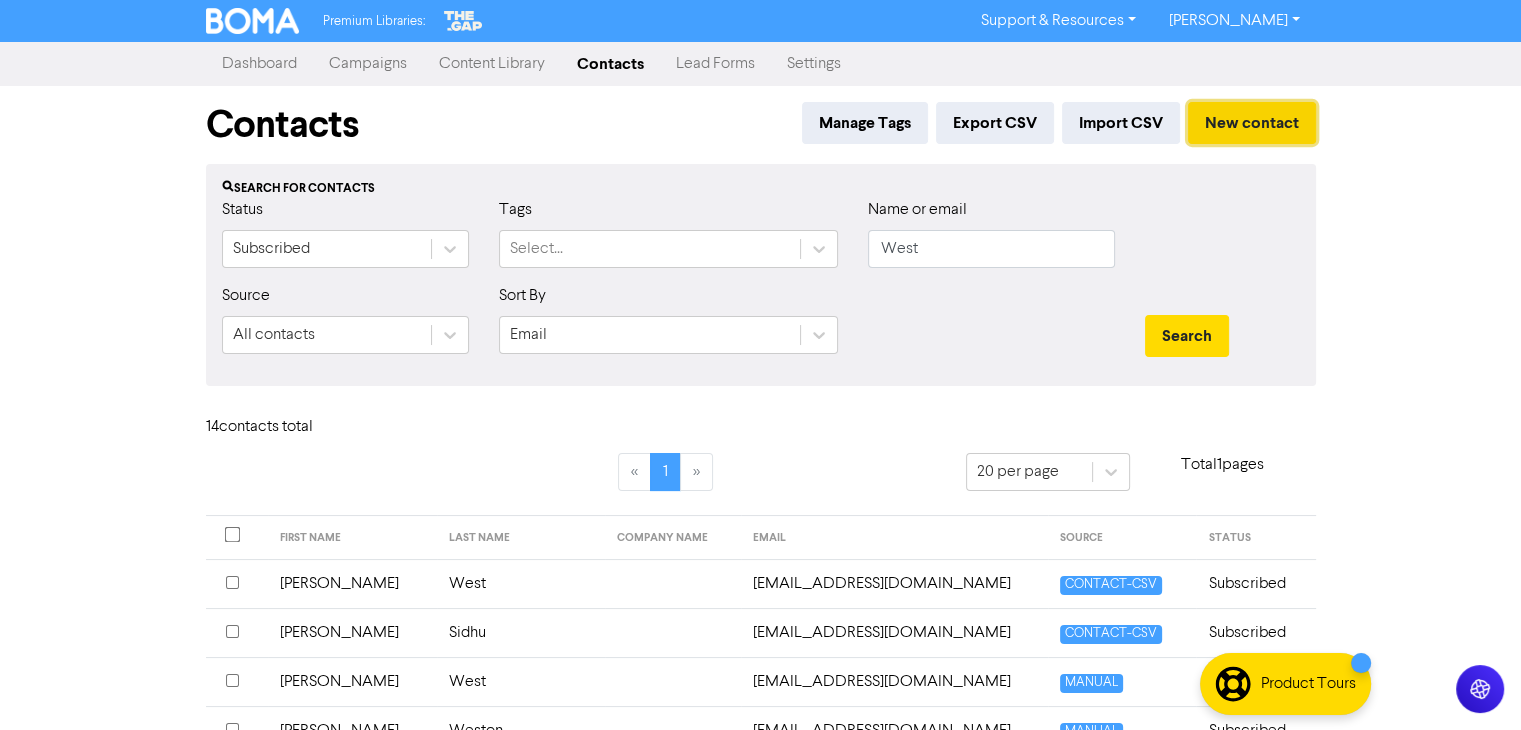 click on "New contact" at bounding box center [1252, 123] 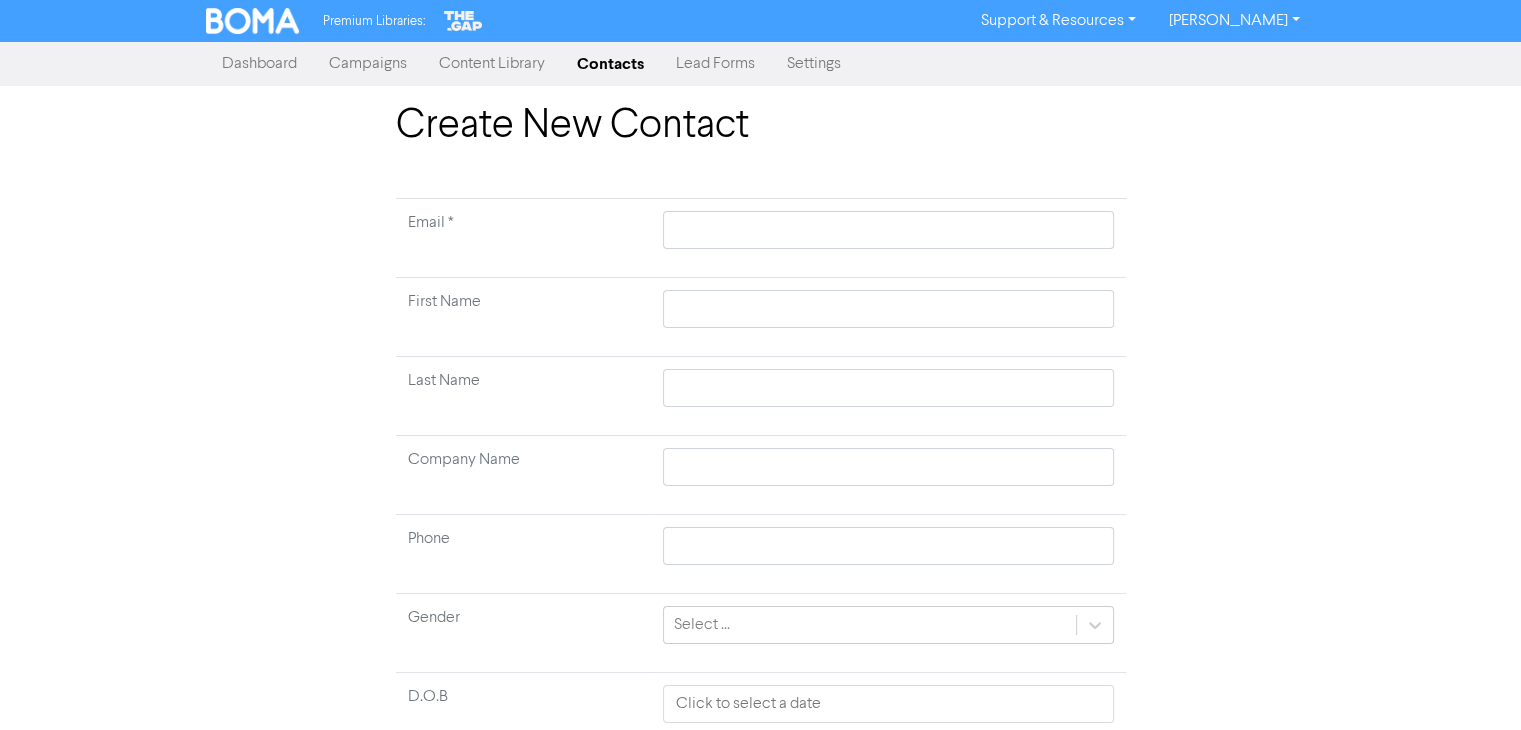 type 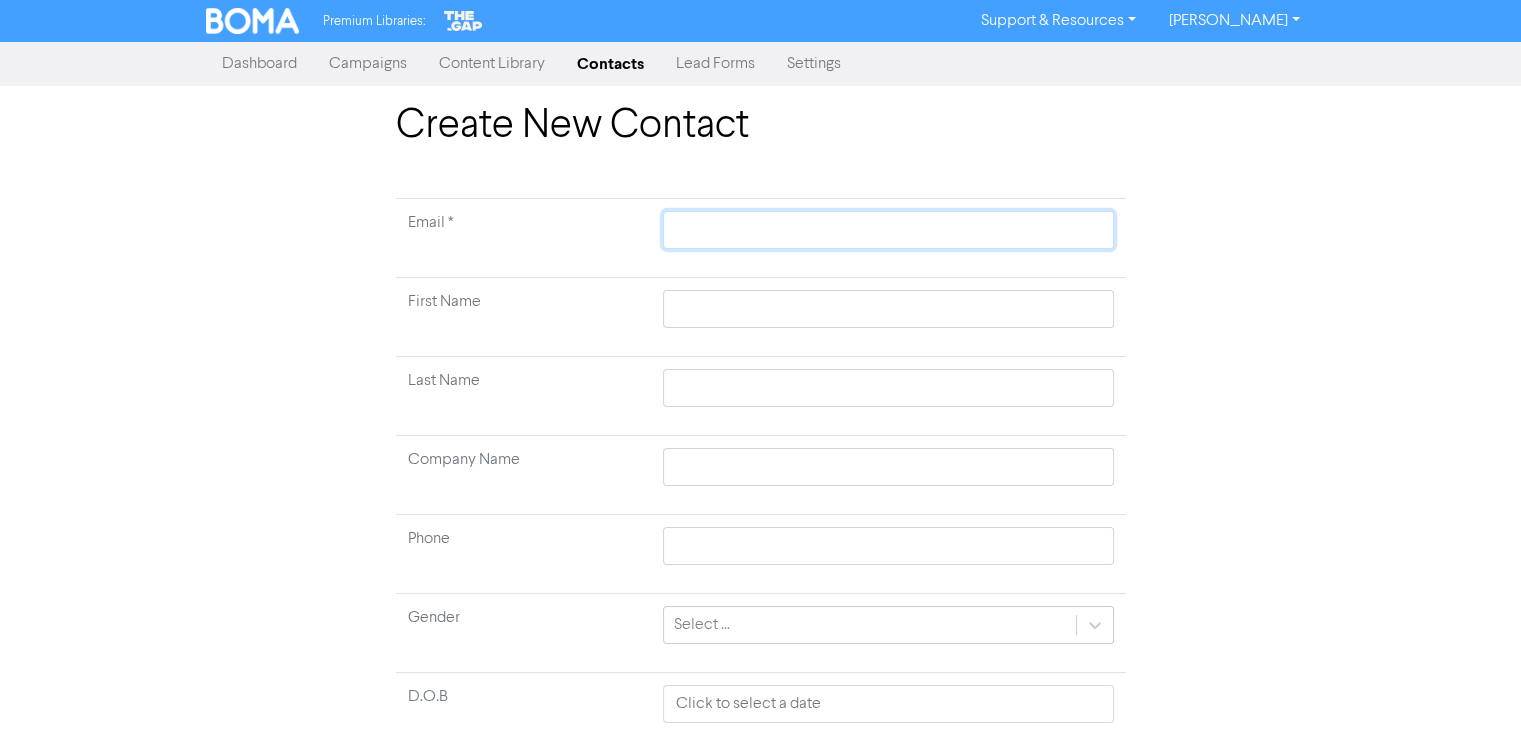 click 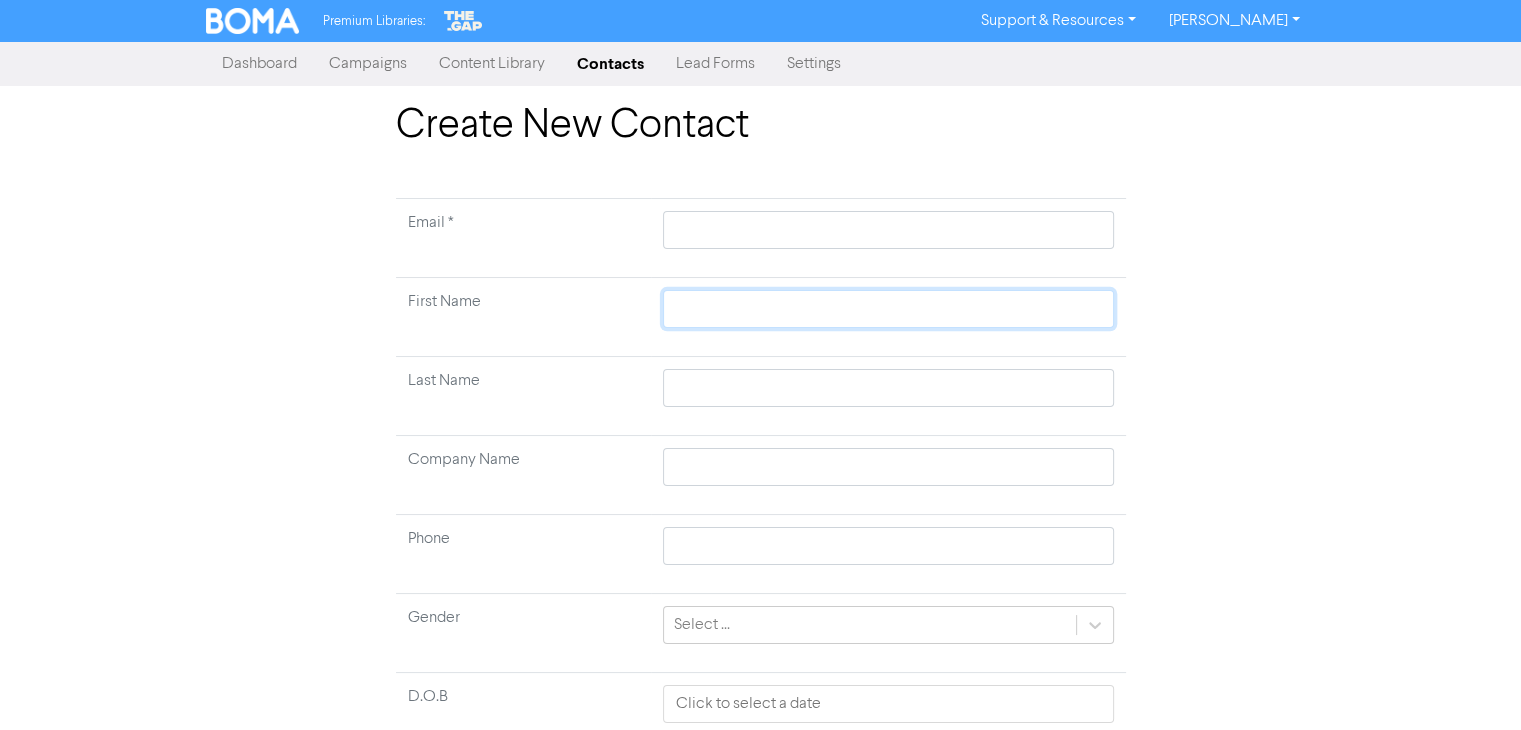 type 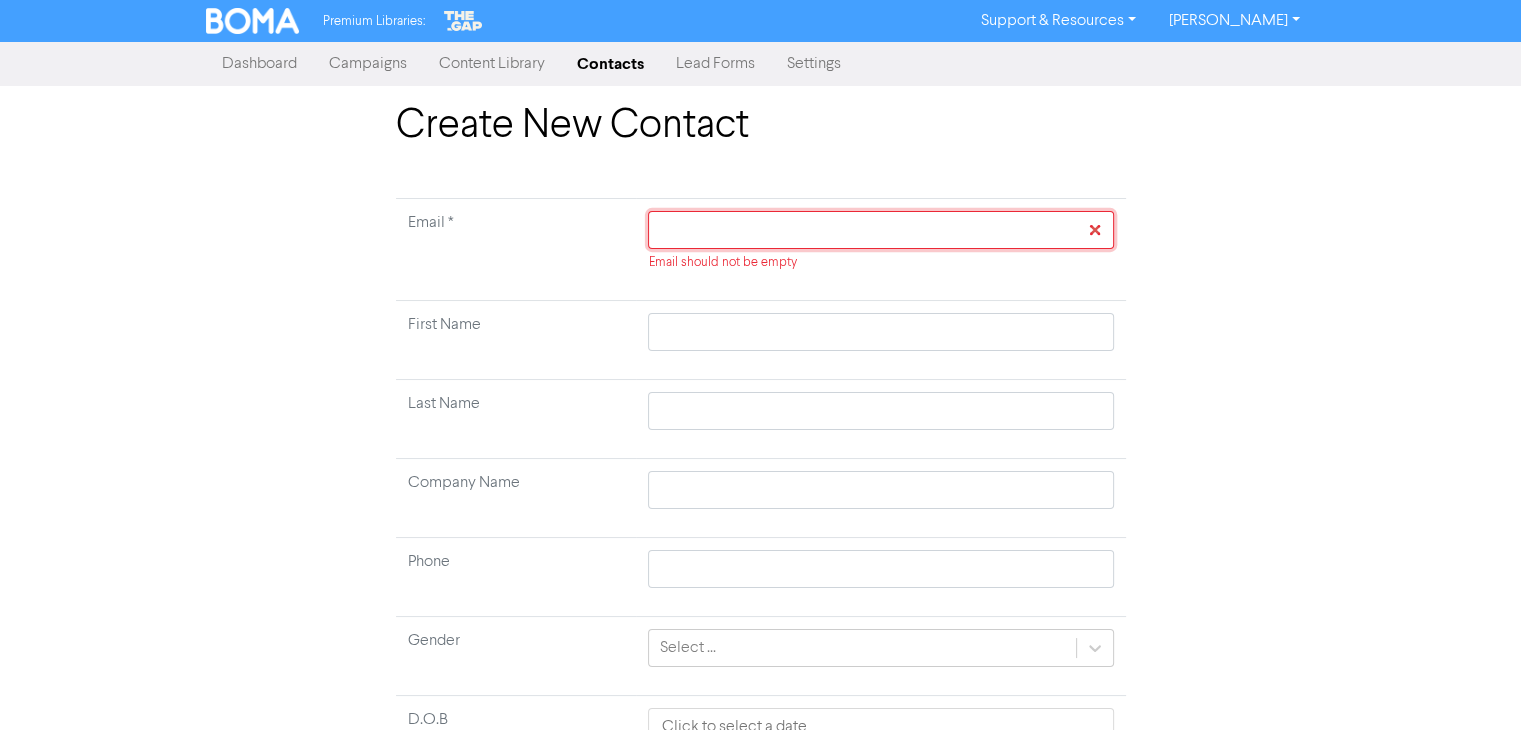 type 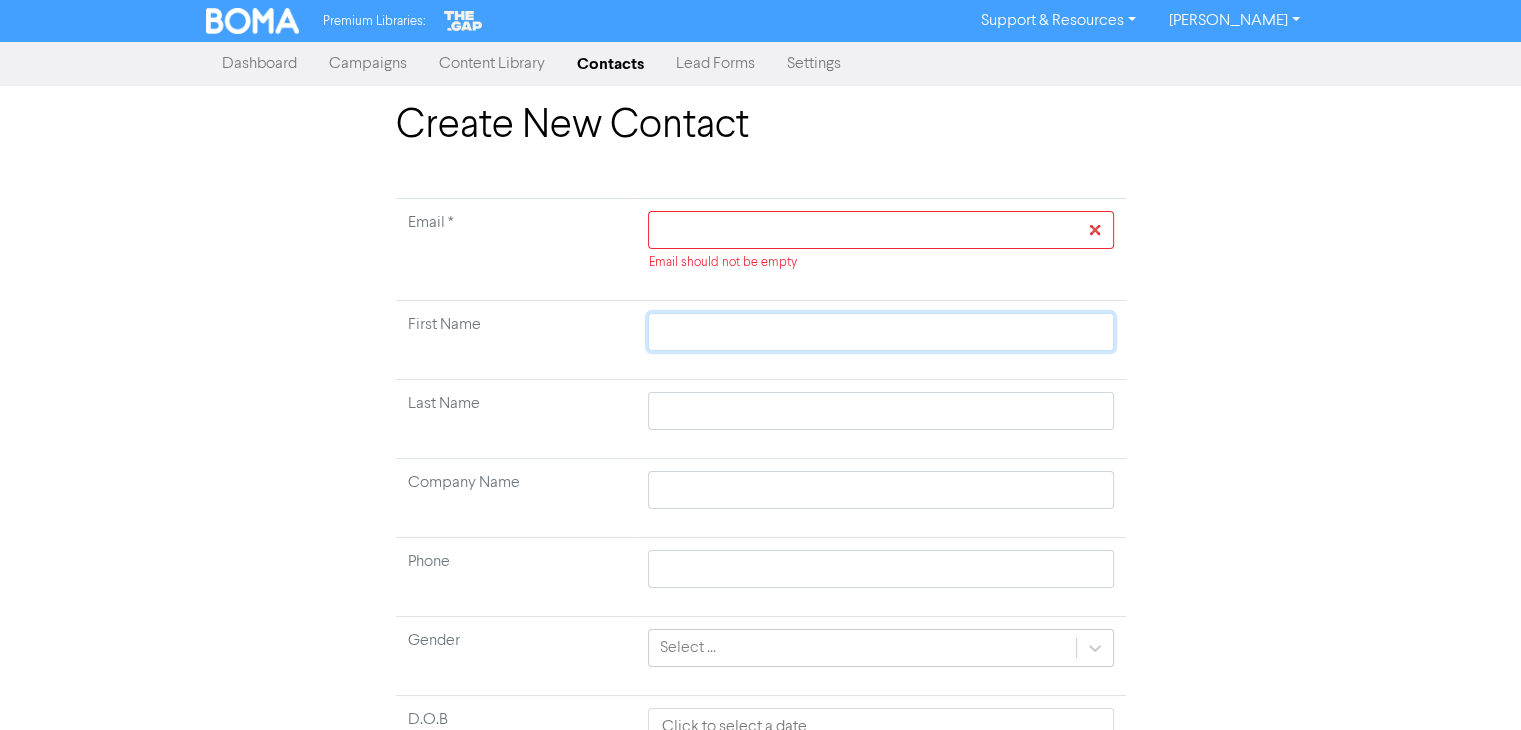 type 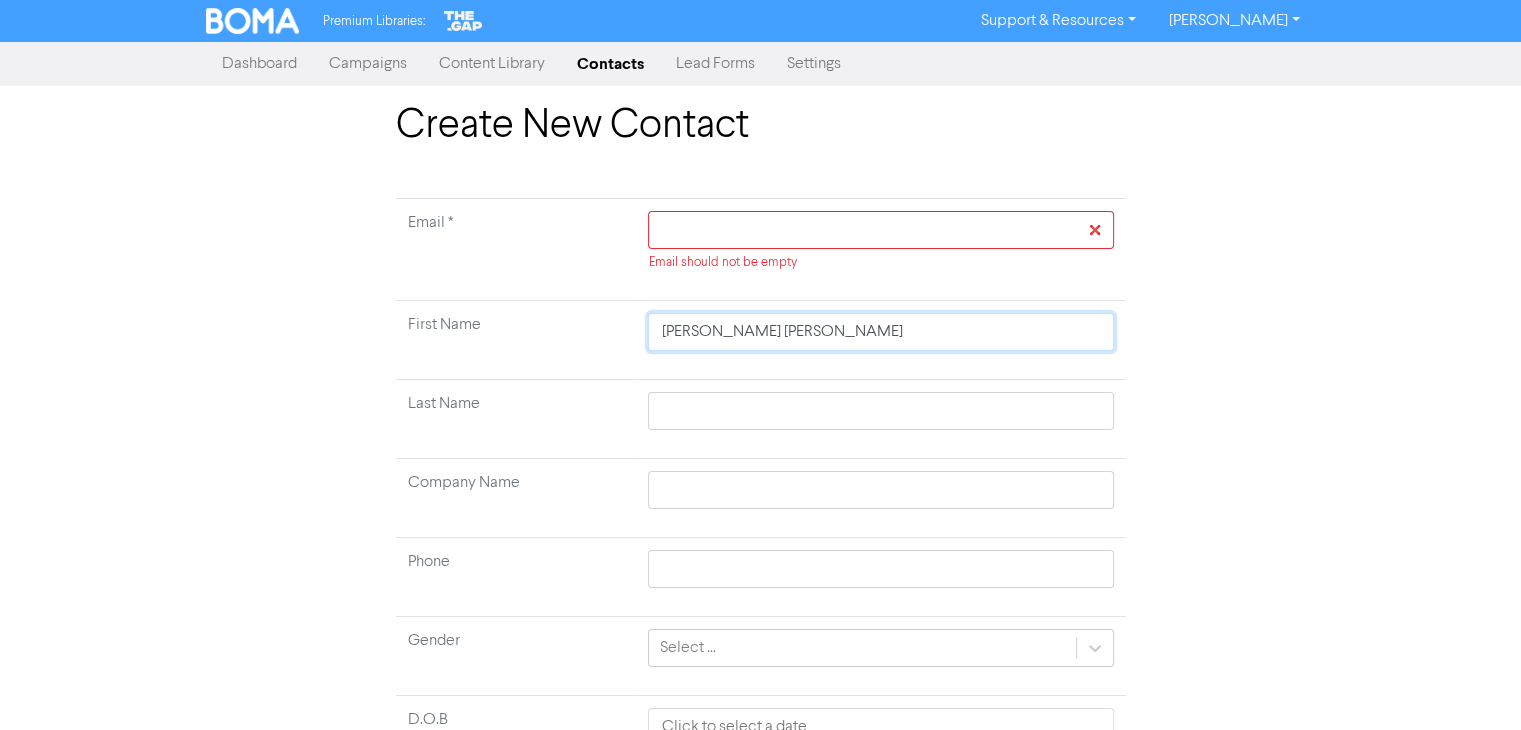 drag, startPoint x: 738, startPoint y: 333, endPoint x: 781, endPoint y: 338, distance: 43.289722 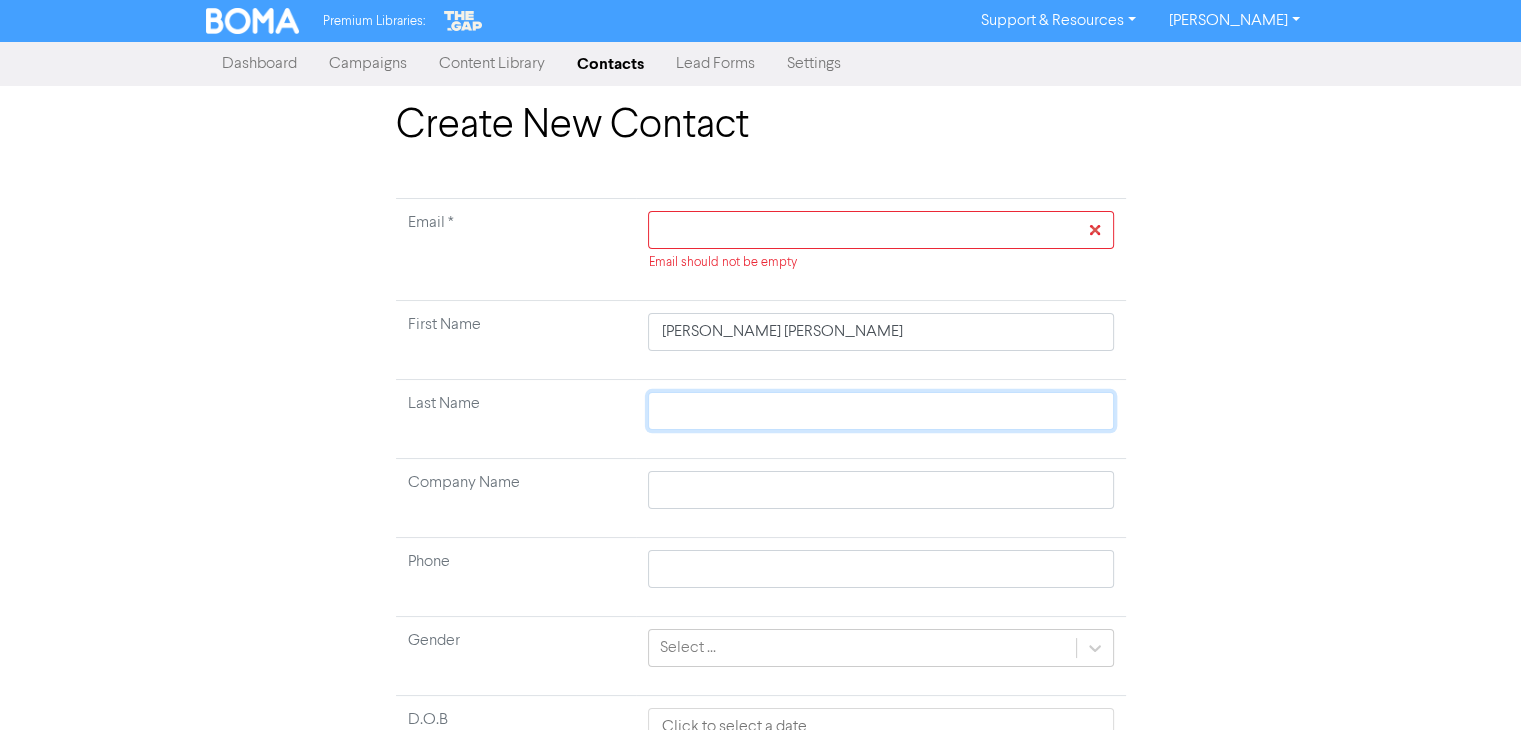 type 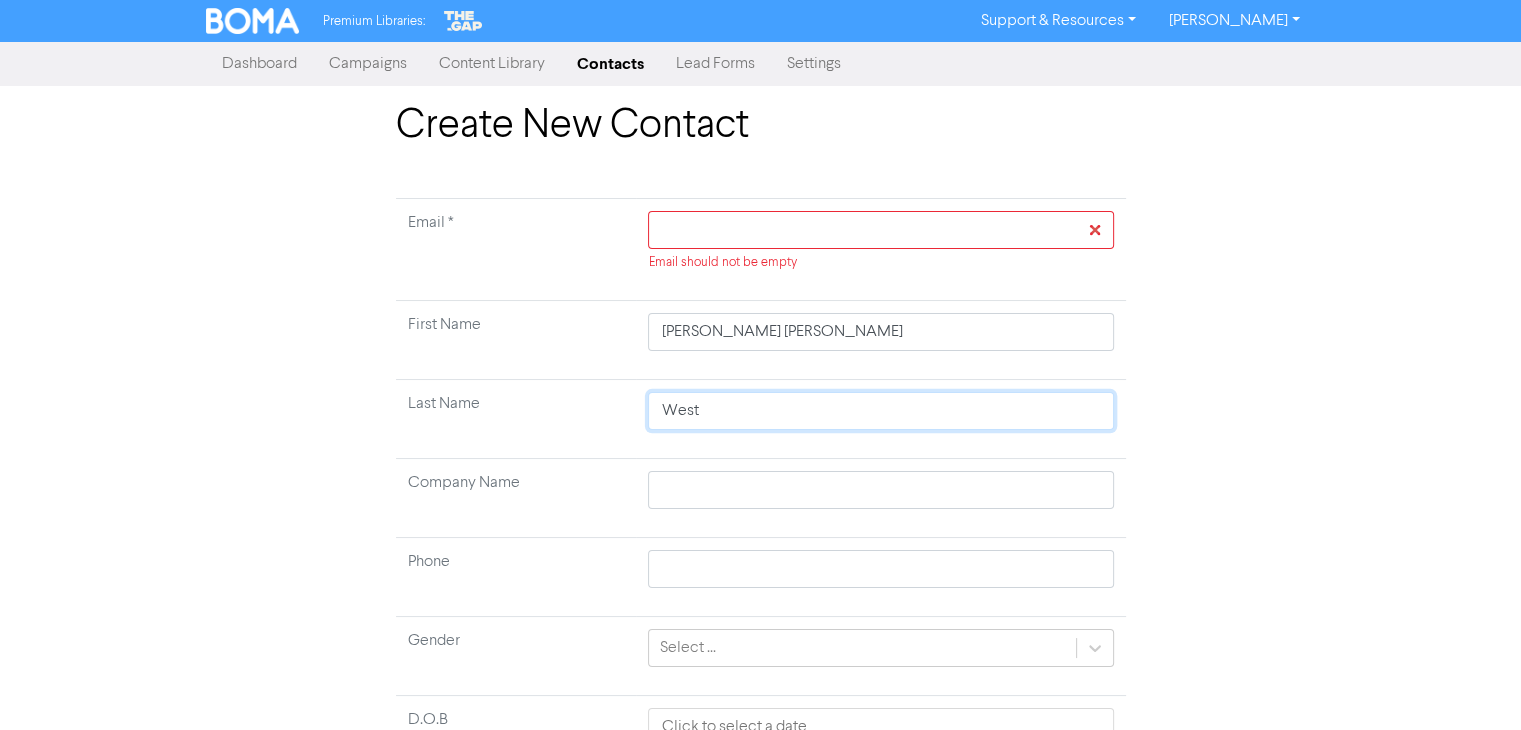 type on "West" 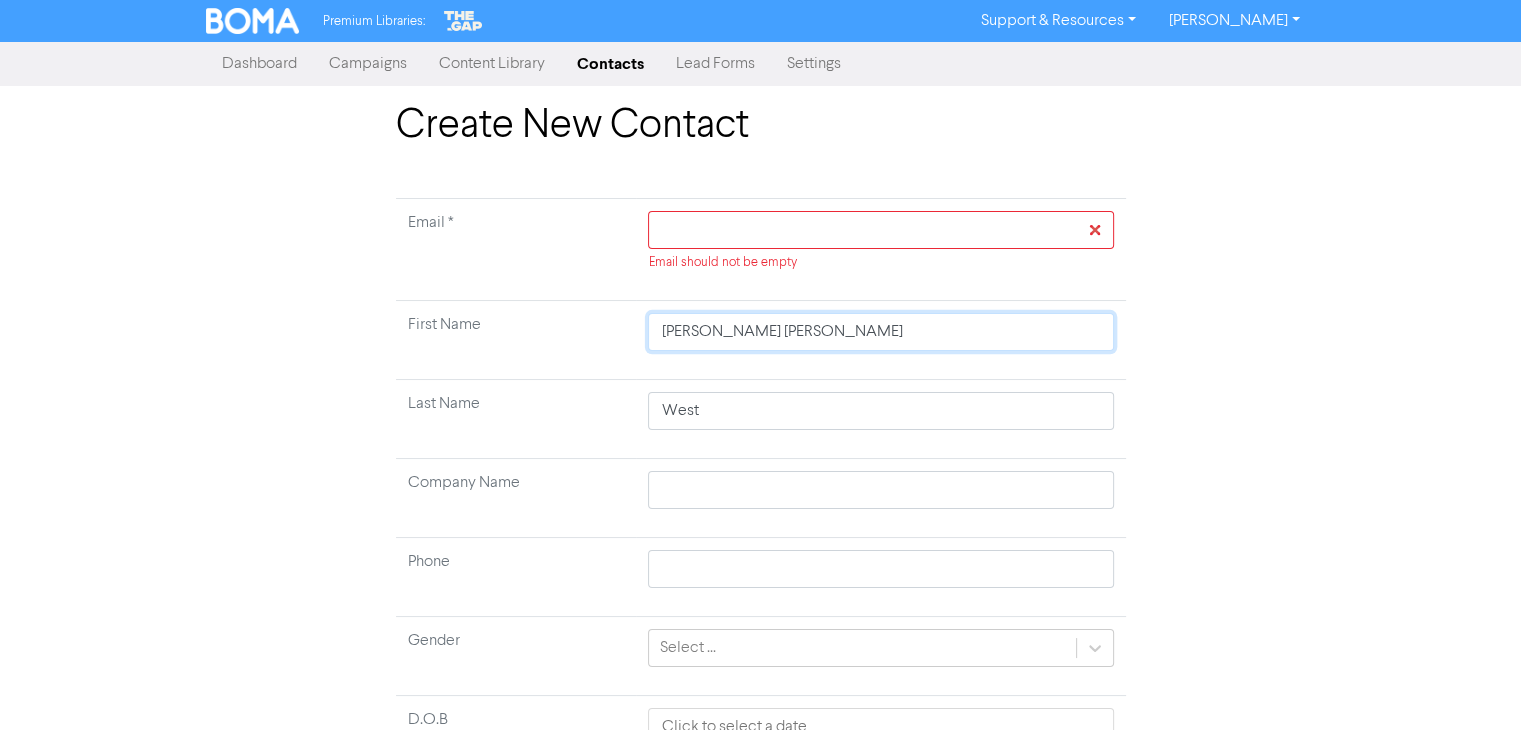type 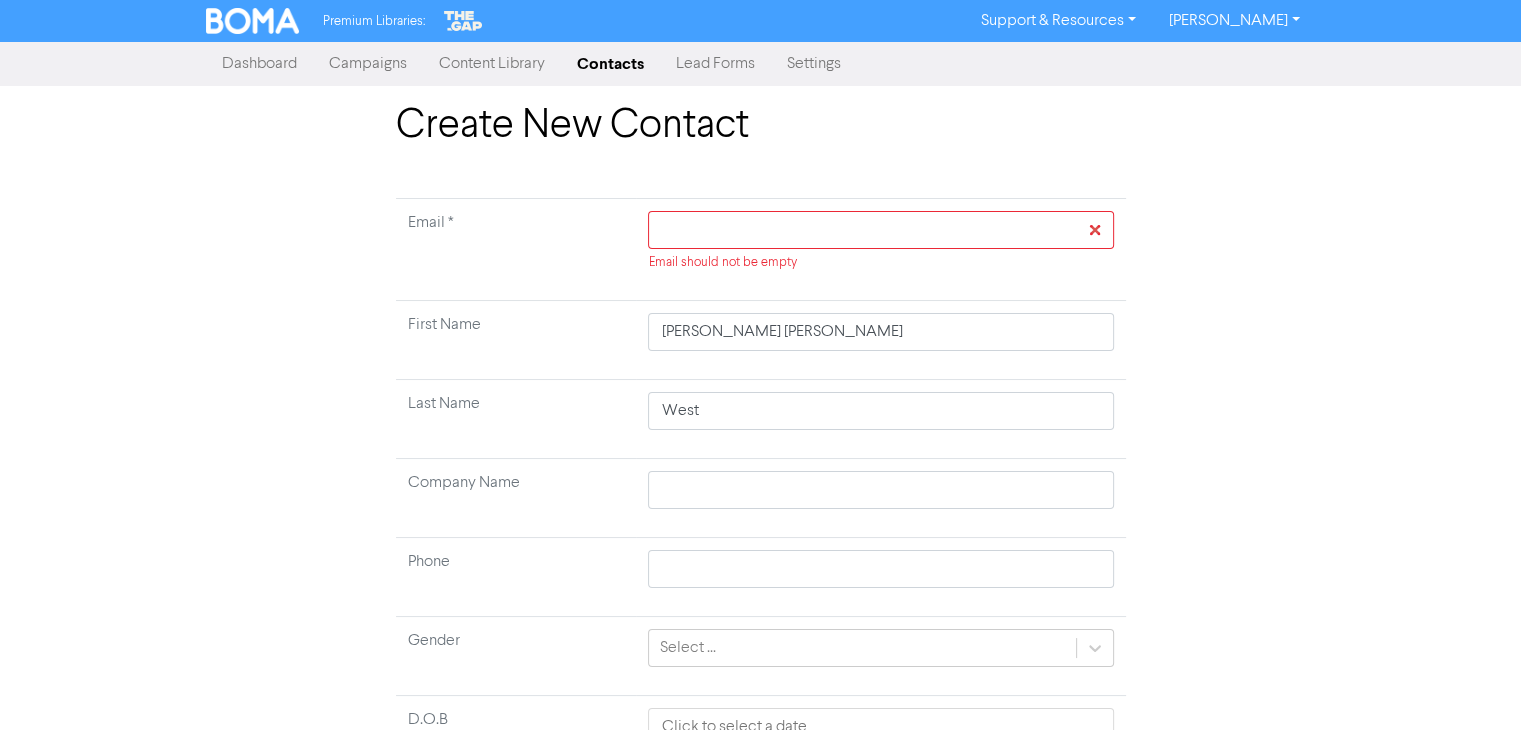 type 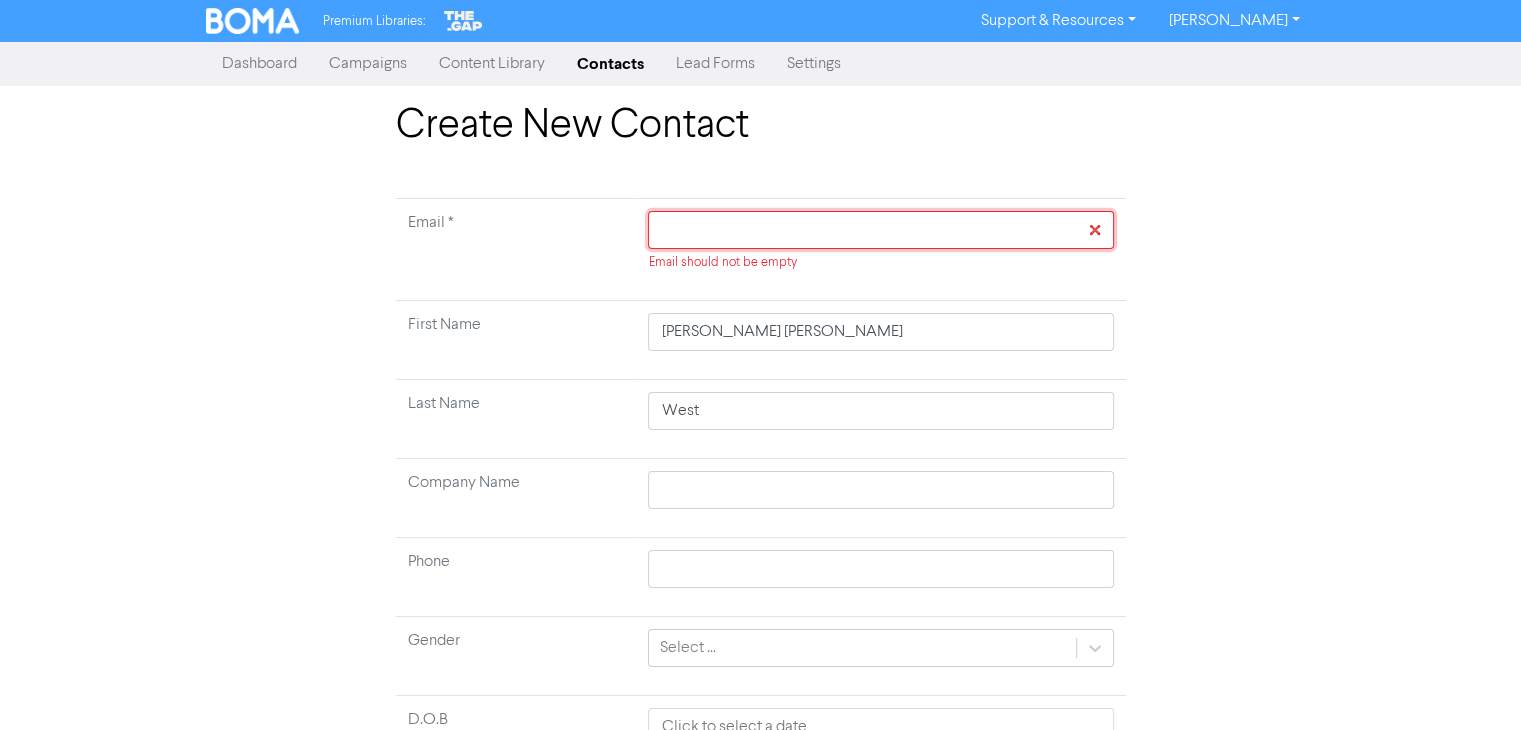 type 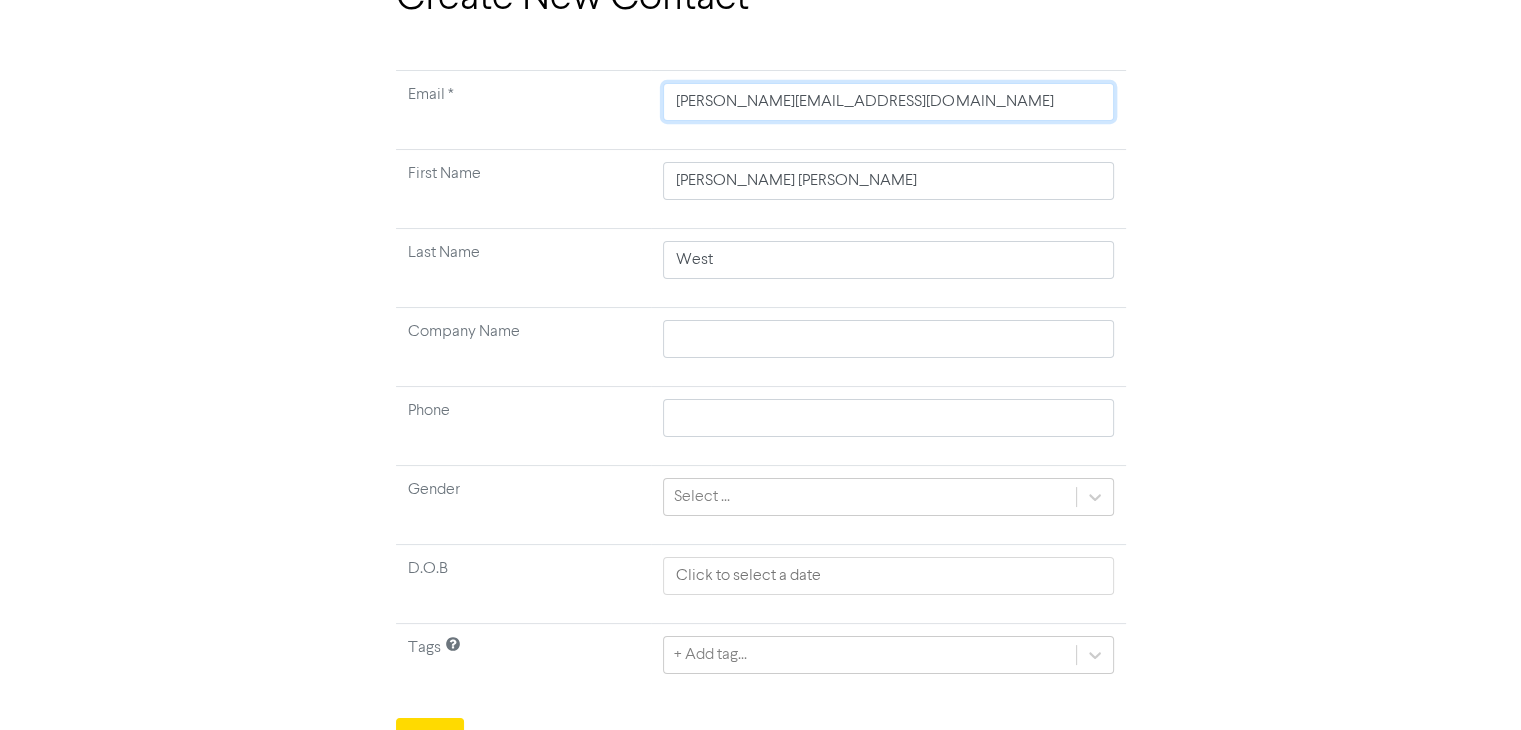 scroll, scrollTop: 156, scrollLeft: 0, axis: vertical 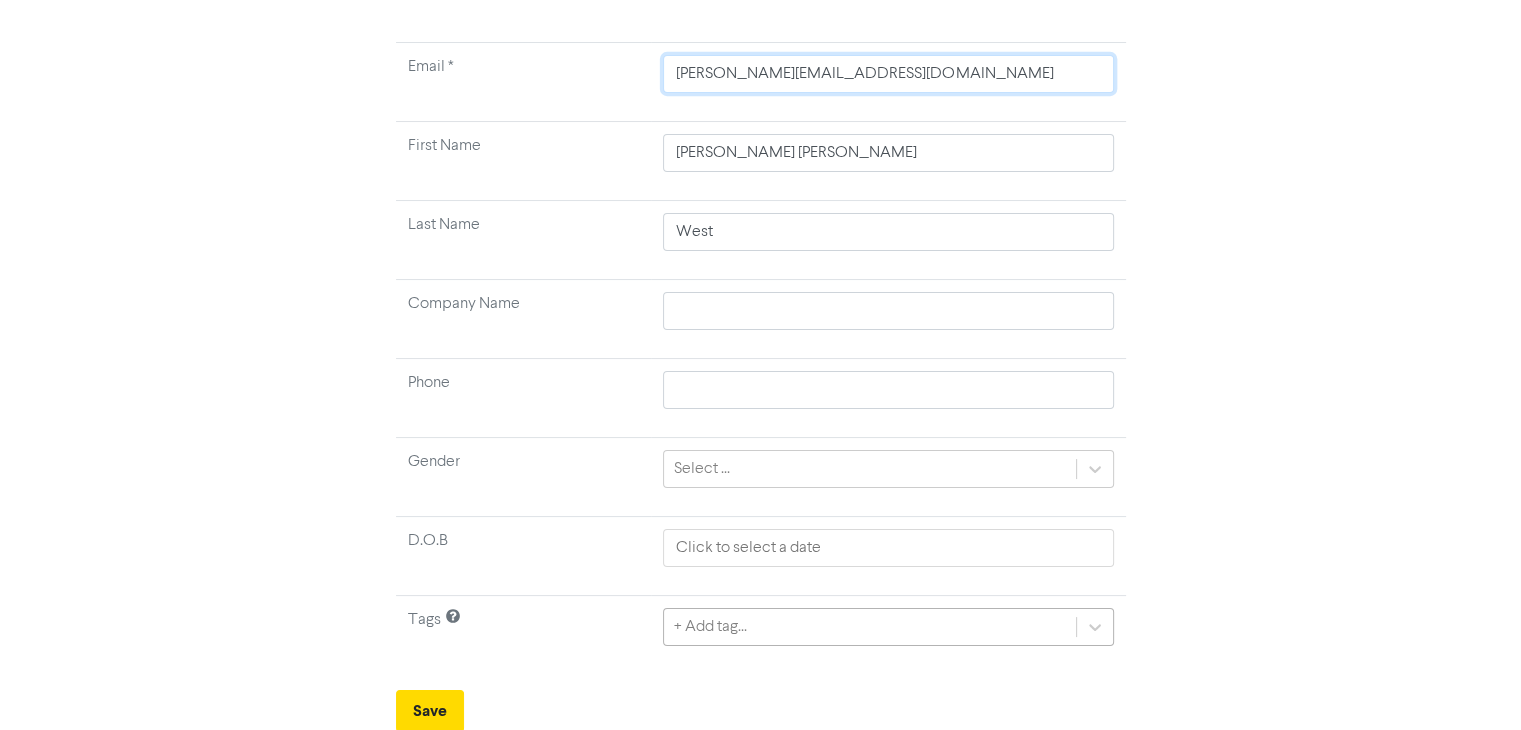 type on "[PERSON_NAME][EMAIL_ADDRESS][DOMAIN_NAME]" 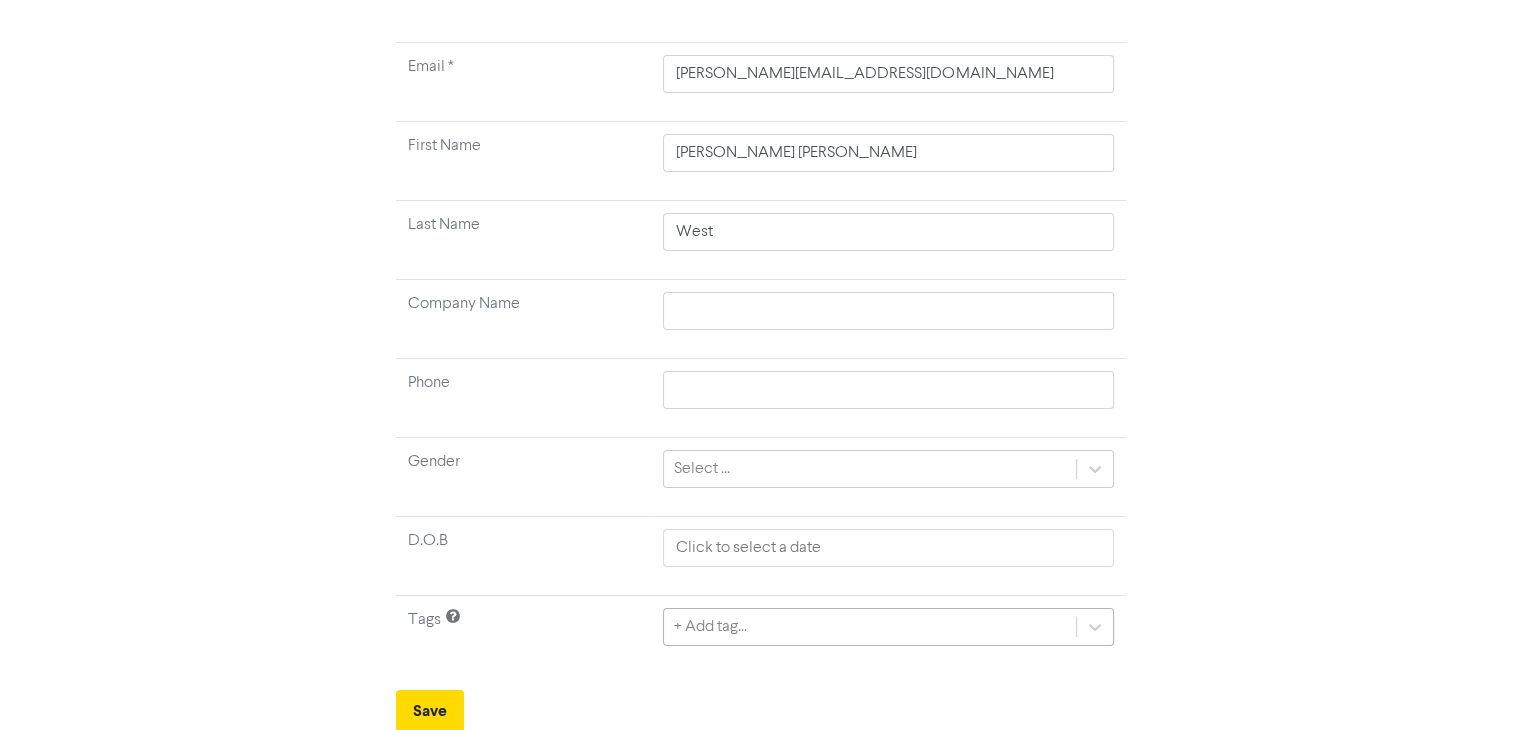 type 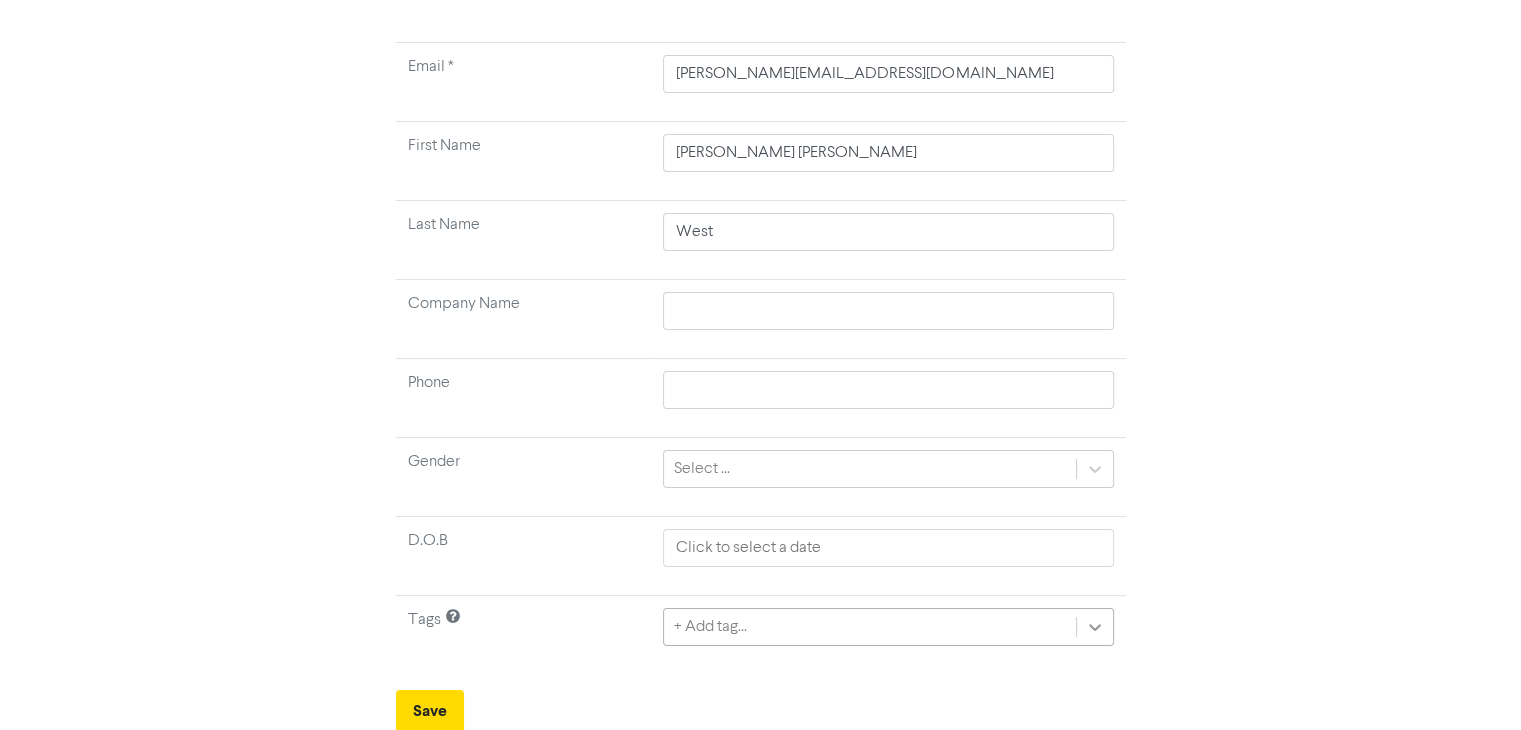 click on "+ Add tag..." 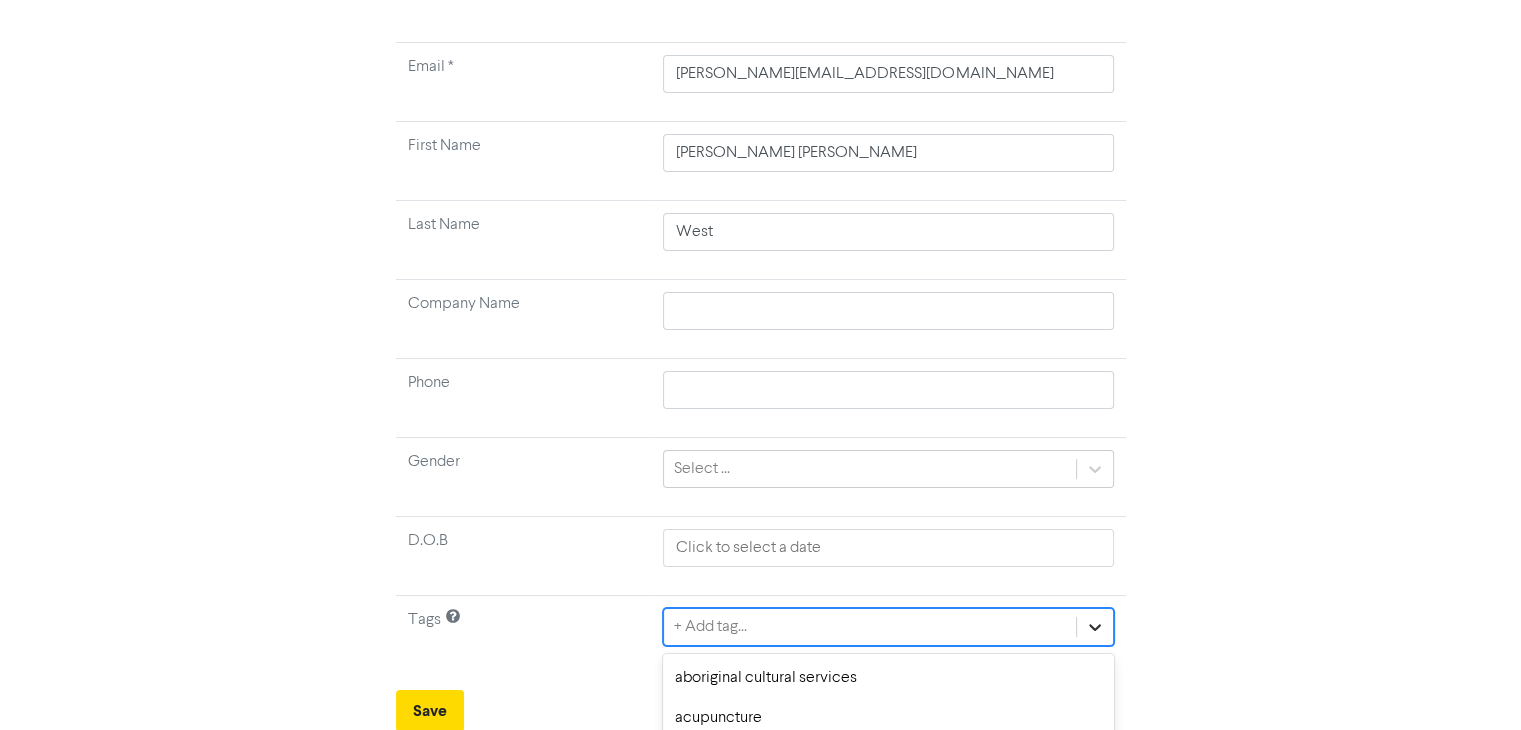scroll, scrollTop: 378, scrollLeft: 0, axis: vertical 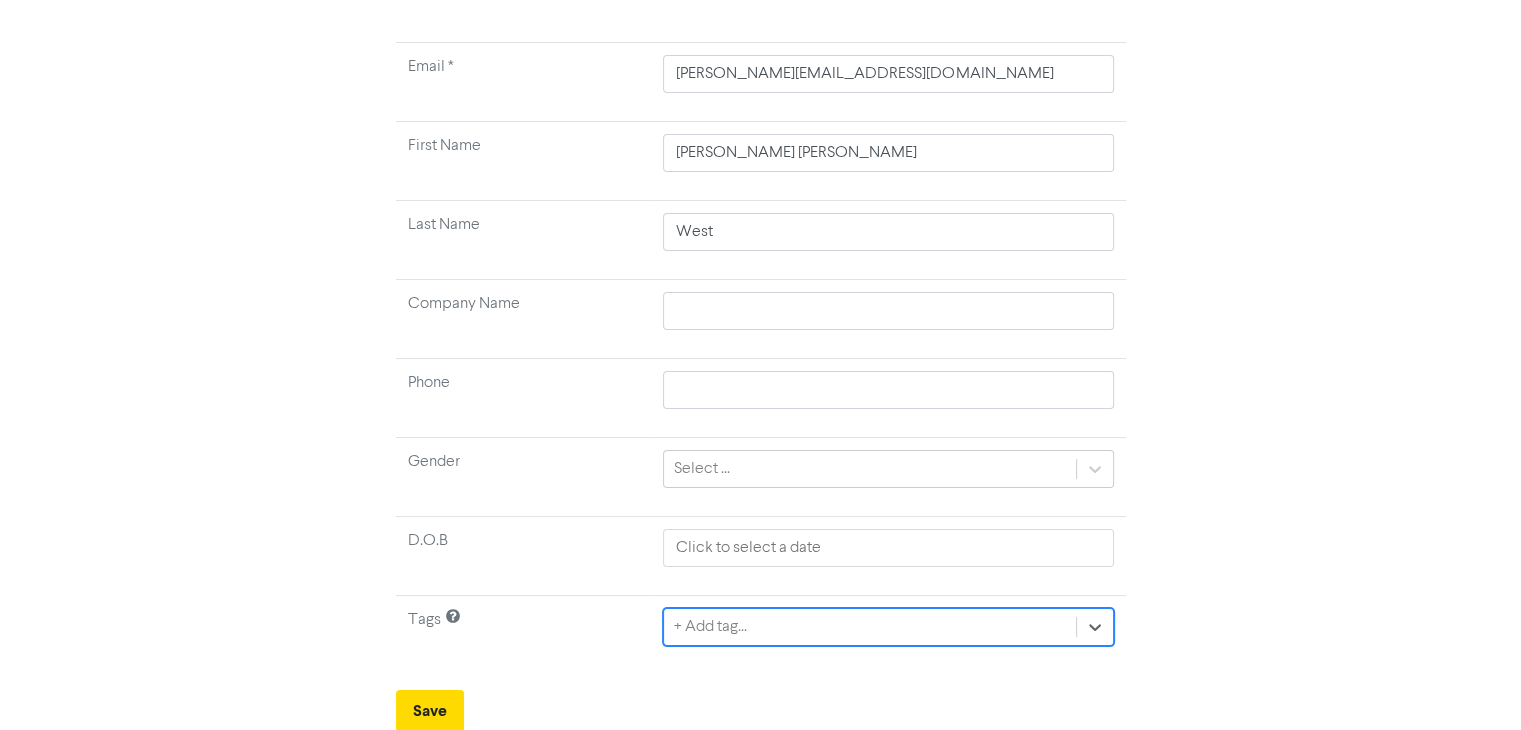 click on "Email * [PERSON_NAME][EMAIL_ADDRESS][DOMAIN_NAME] First Name [PERSON_NAME] [PERSON_NAME] Last Name West Company Name Phone Gender Select ... D.O.B Tags       285 results available. Select is focused ,type to refine list, press Down to open the menu,  press left to focus selected values + Add tag..." at bounding box center [761, 359] 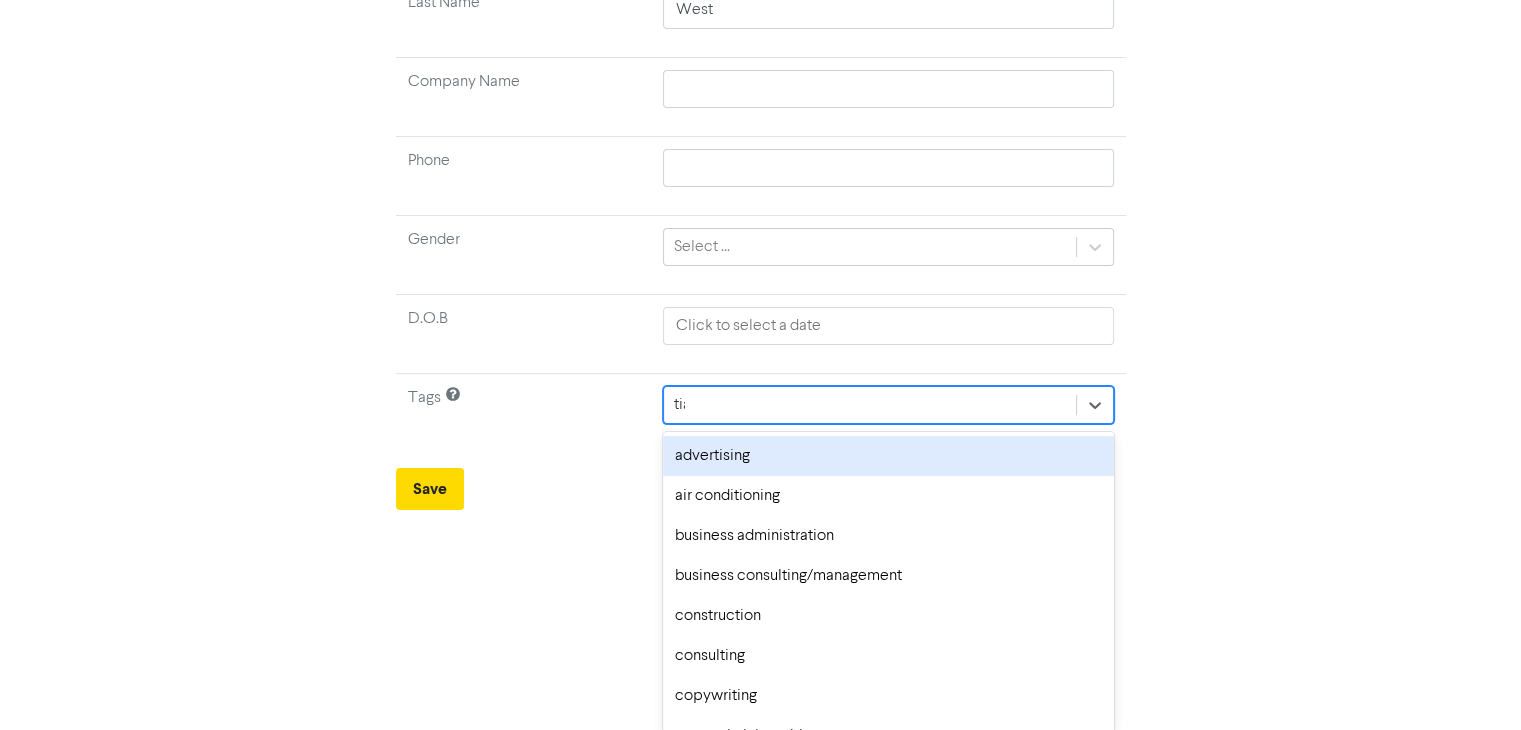 scroll, scrollTop: 166, scrollLeft: 0, axis: vertical 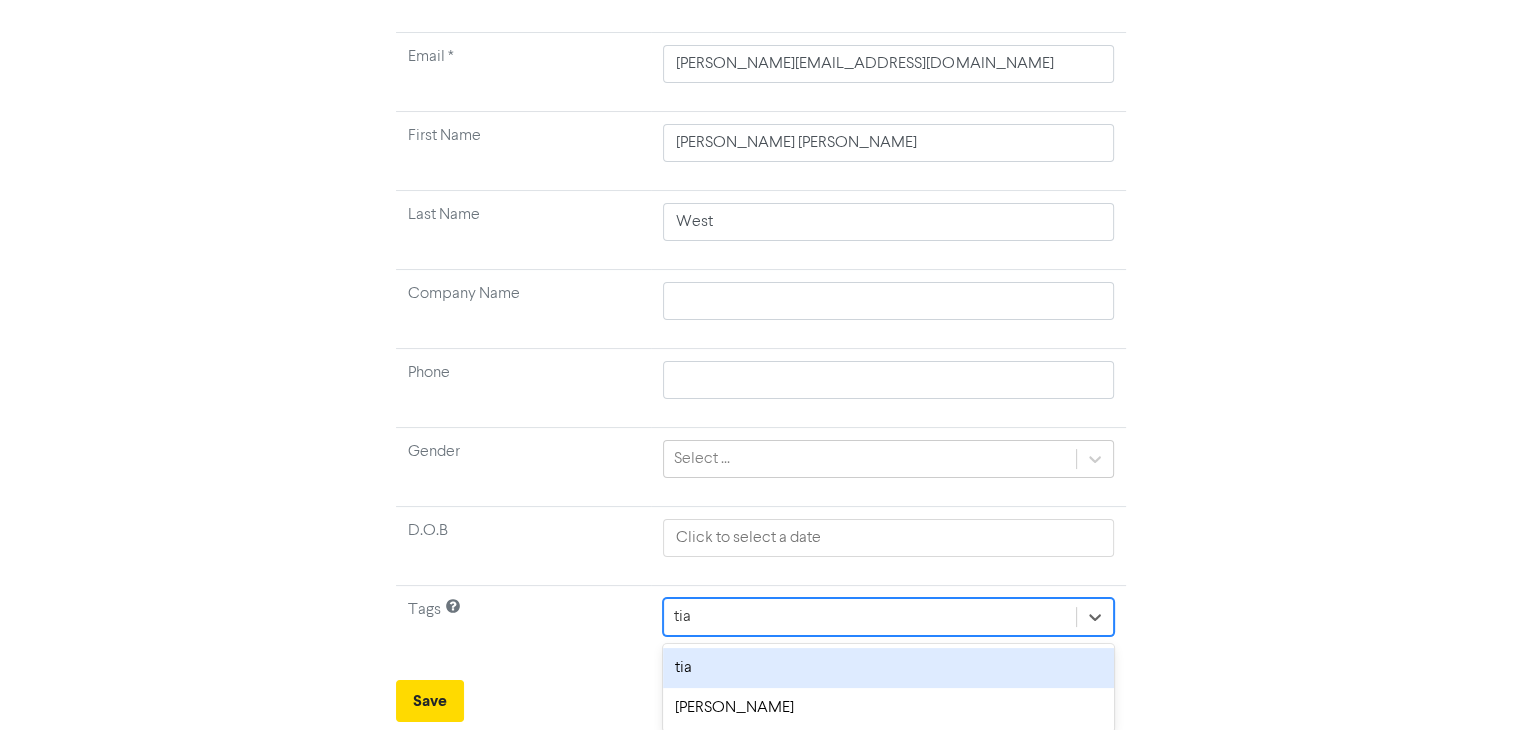 type on "tia" 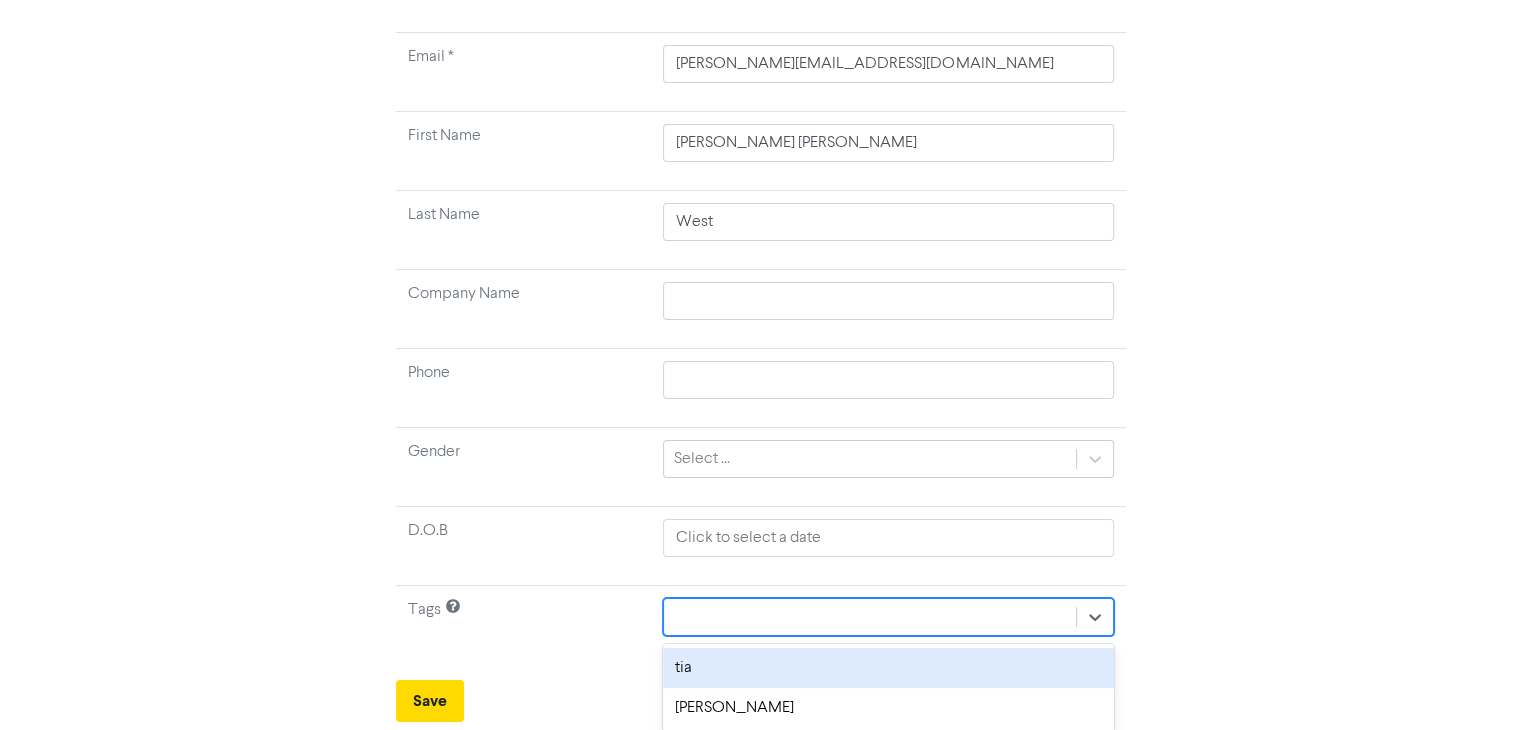 scroll, scrollTop: 156, scrollLeft: 0, axis: vertical 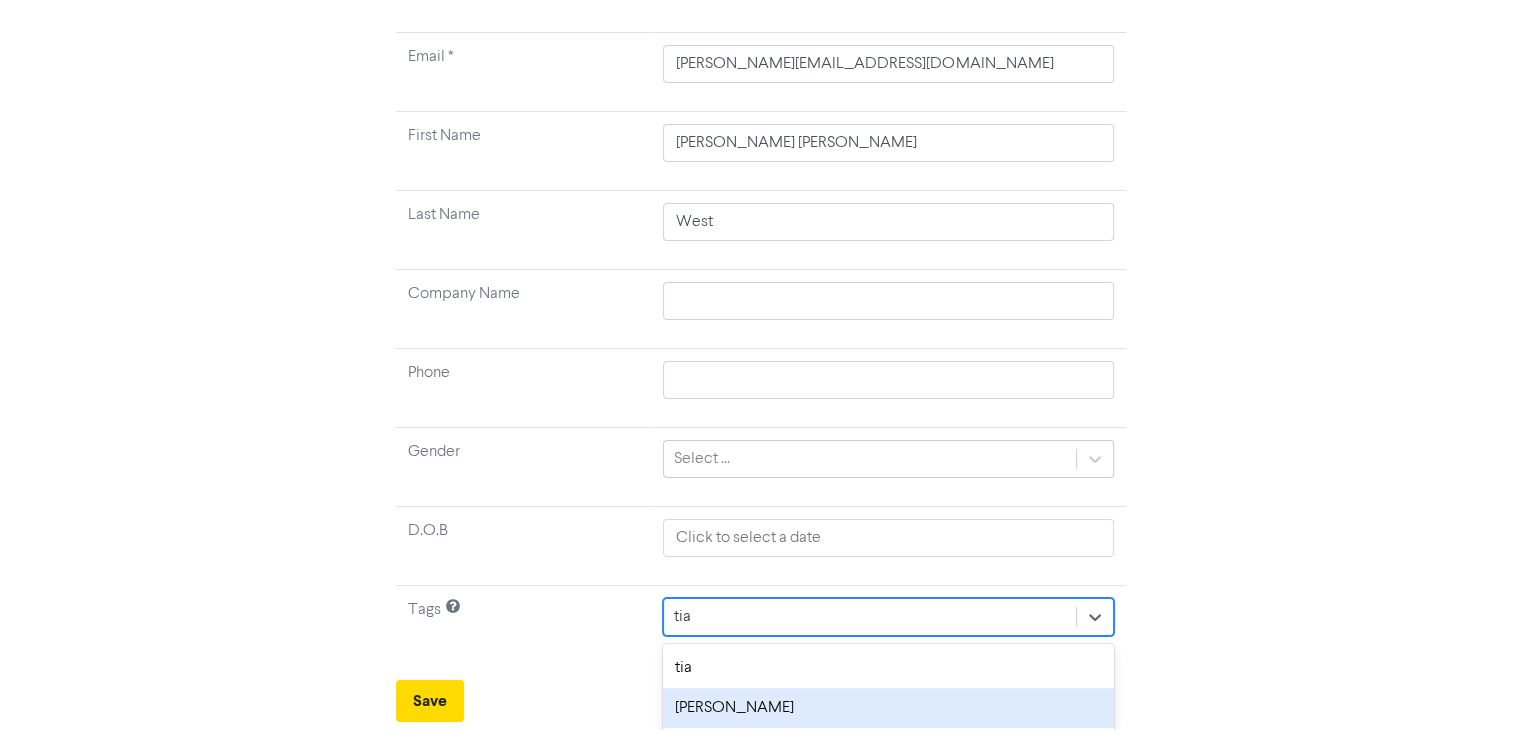 type on "tia" 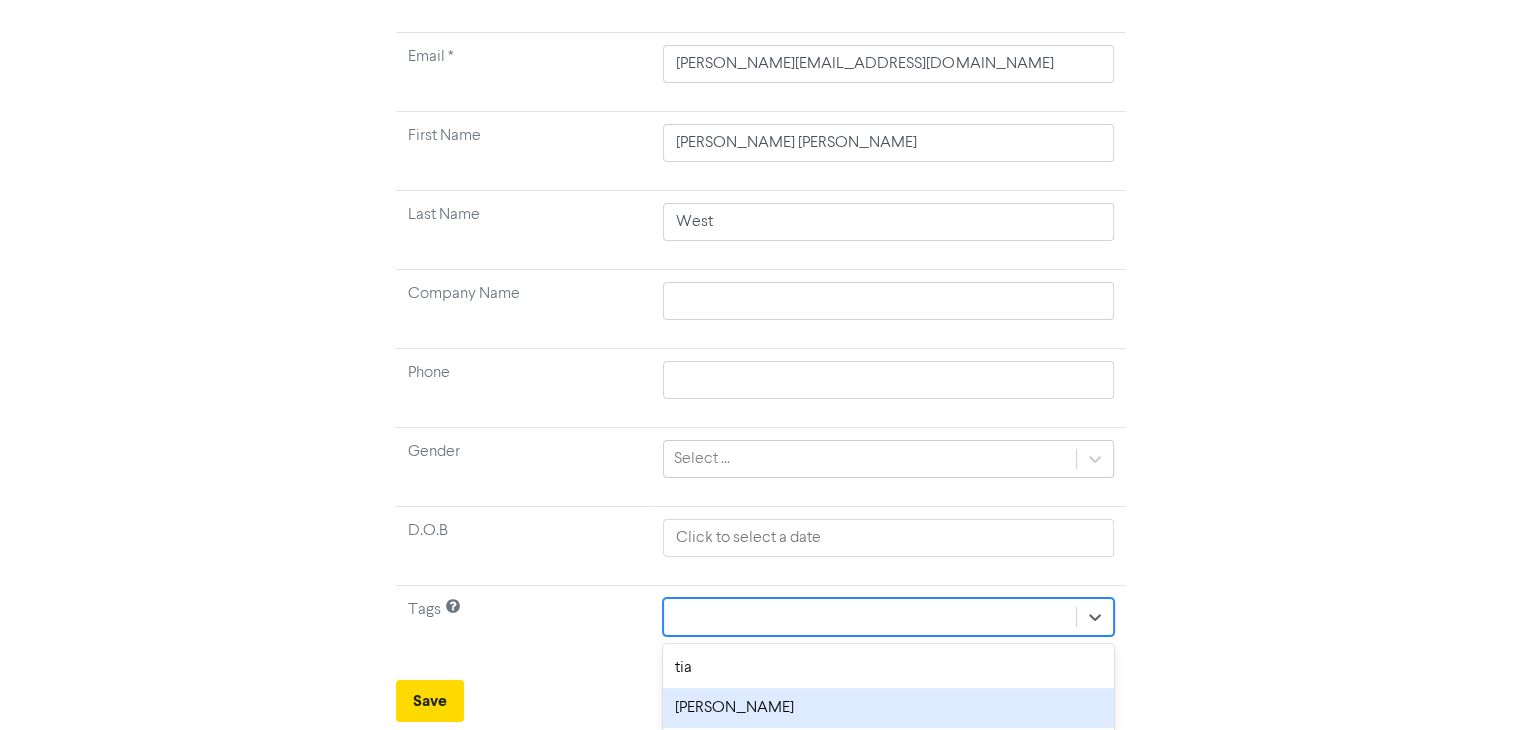 scroll, scrollTop: 156, scrollLeft: 0, axis: vertical 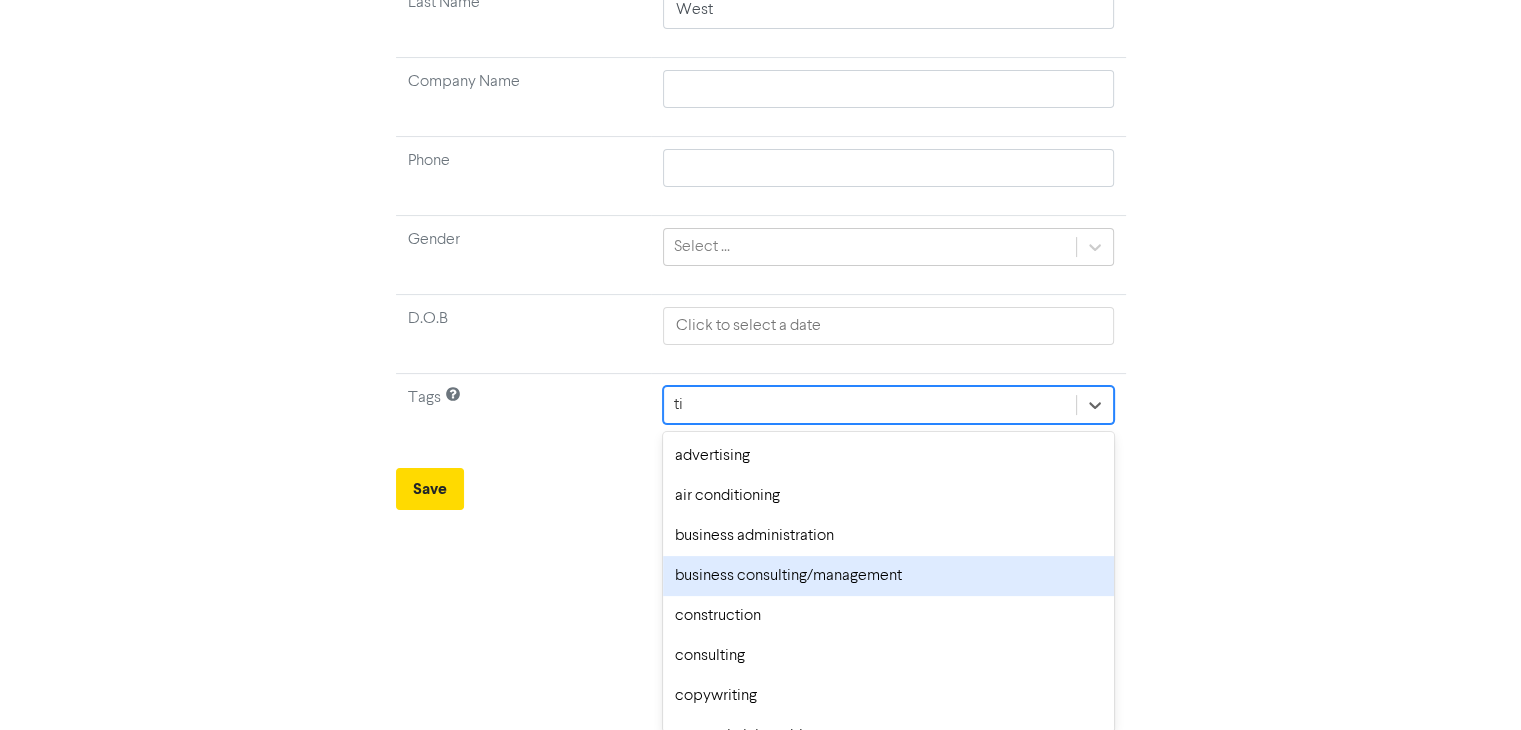 type on "tia" 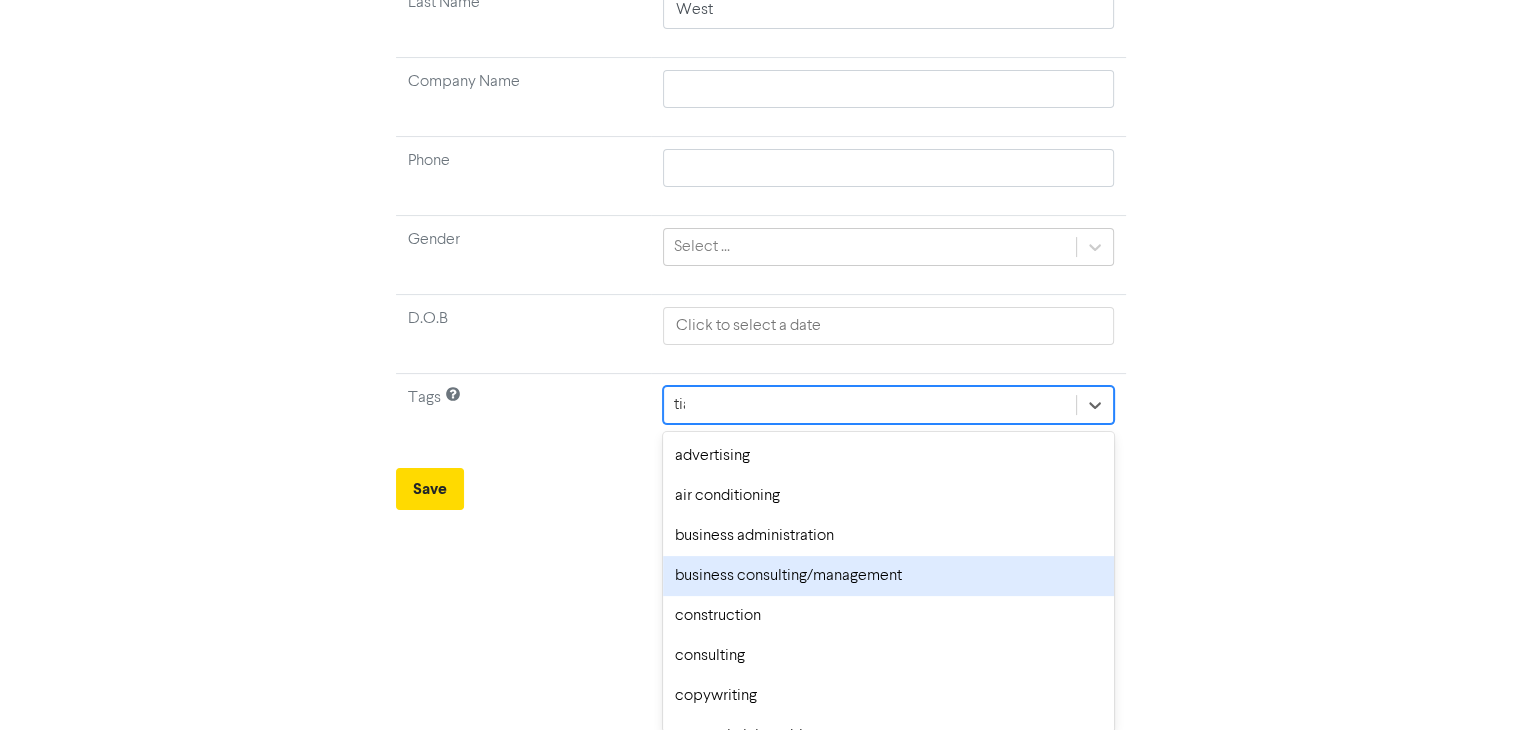 scroll, scrollTop: 166, scrollLeft: 0, axis: vertical 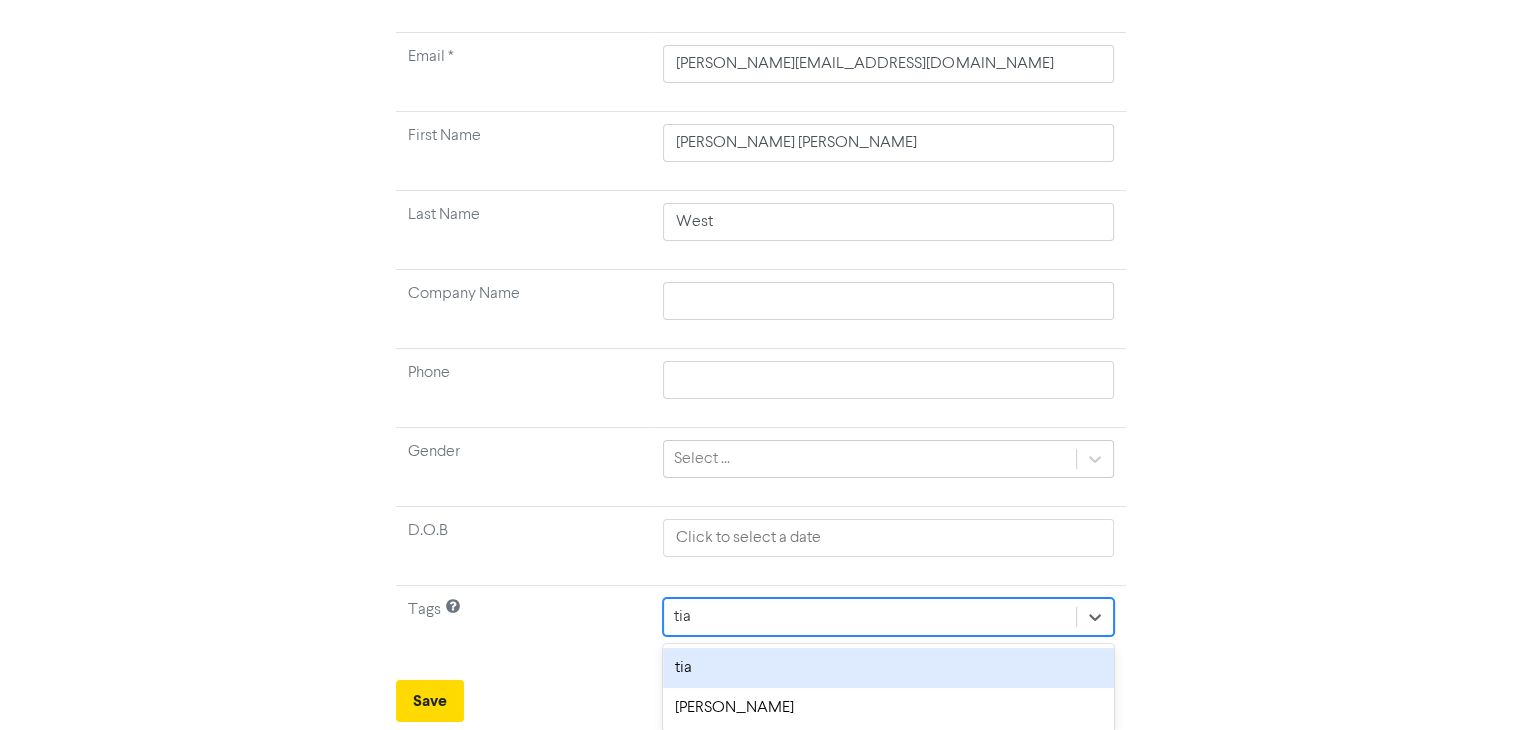 click on "tia" at bounding box center [888, 668] 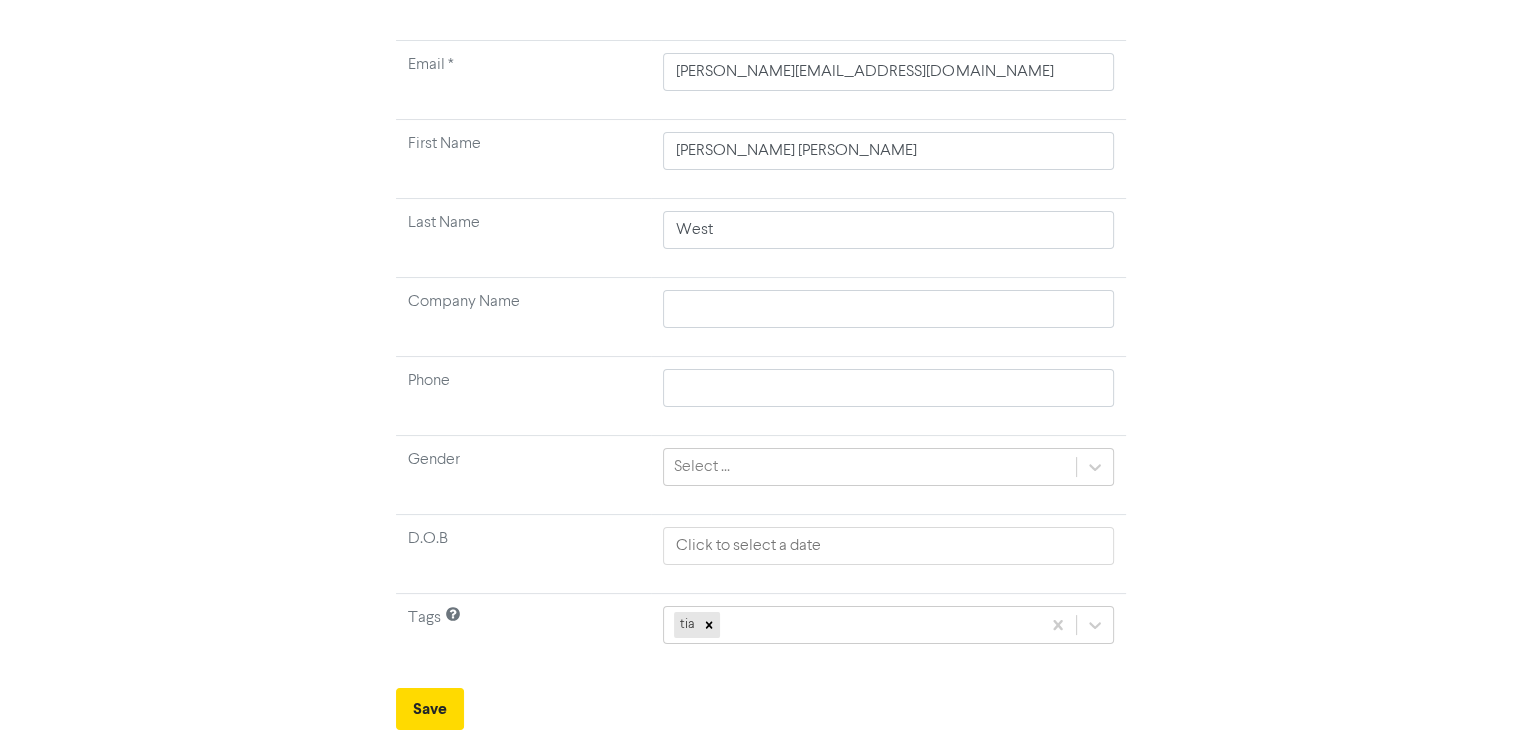 scroll, scrollTop: 156, scrollLeft: 0, axis: vertical 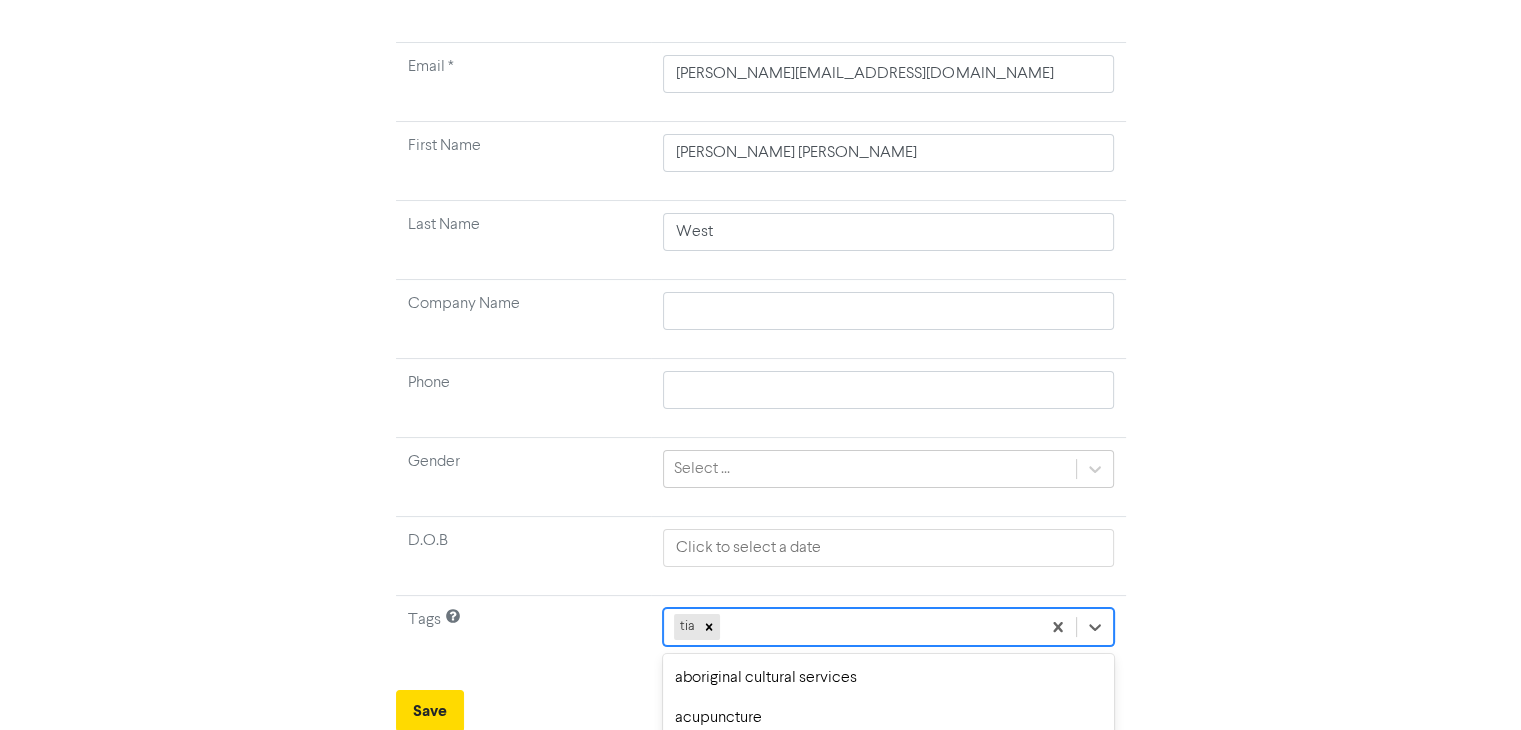 click on "option aged care focused, 5 of 285. 284 results available. Use Up and Down to choose options, press Backspace to select the currently focused option, press Escape to exit the menu, press Tab to select the option and exit the menu. tia aboriginal cultural services acupuncture admin services advertising aged care air bnb air conditioning alex allied health apps architecture art asbestos removal baby products [PERSON_NAME] beauty ben bitcoin bksuper blockchain bookkeeper bookkeeping bookkeeping-bankstmts bridal brittny building design business administration business consulting/management business development cafe [PERSON_NAME] callum&peri candle store caravan park carpentry chef chemical retailing childcare cleaning clothing coffee shop commercial building/manufacturing commercial property commisions with amcal/business ebook compressor hire/repair computer service construction consulting conveyancing service copywriting cosmetic injectables cosmetic retailing counselling courses credit repair agent dentist" 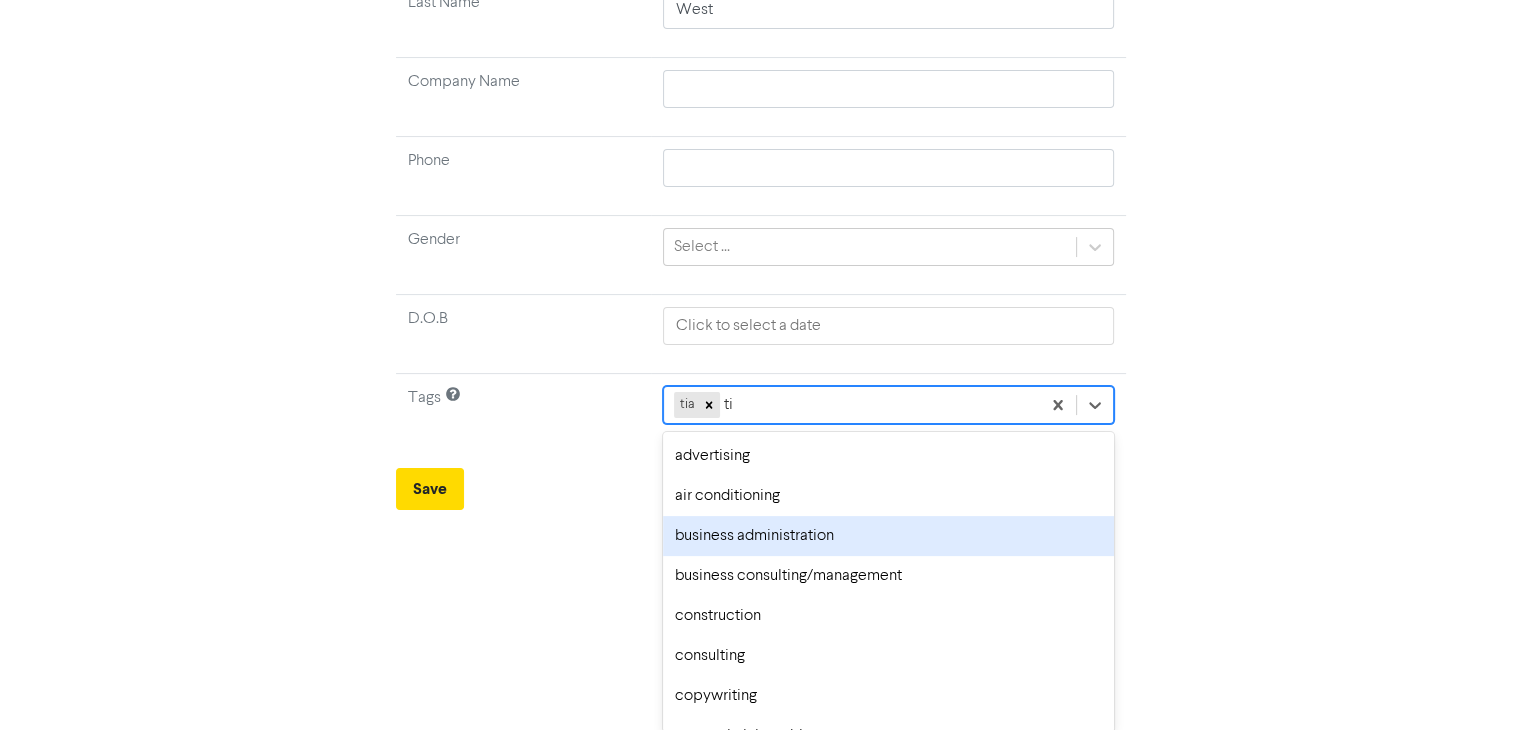 type on "tia" 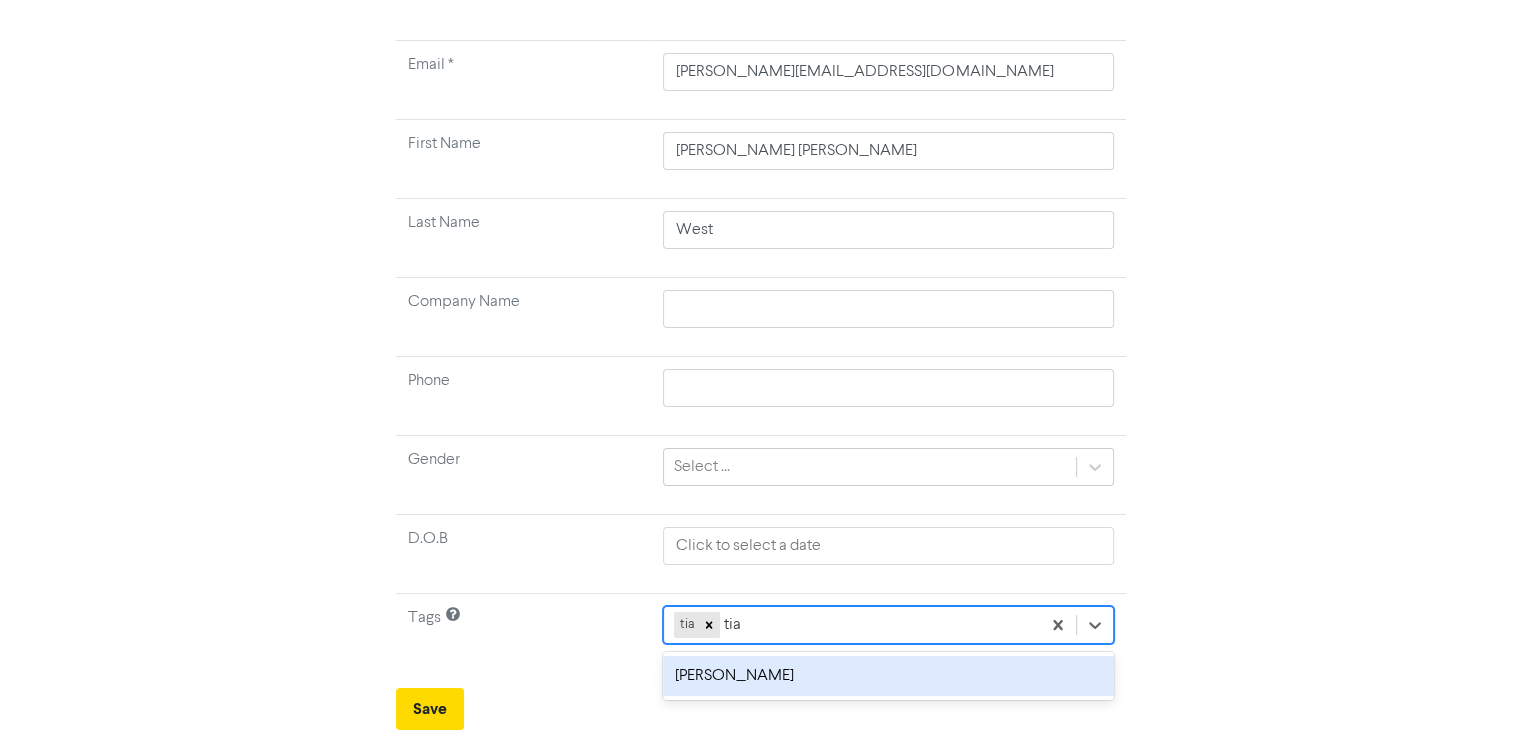 scroll, scrollTop: 156, scrollLeft: 0, axis: vertical 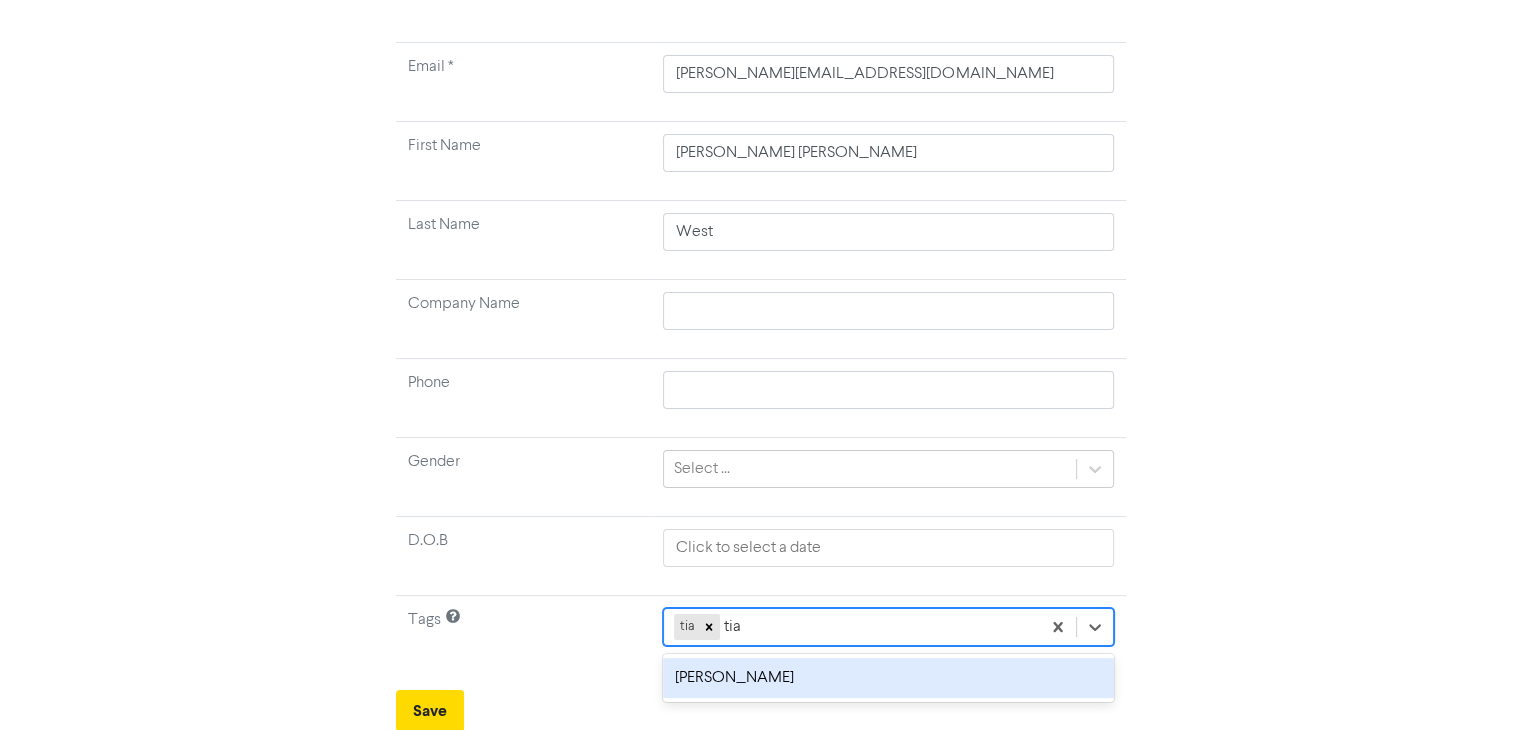 click on "[PERSON_NAME]" at bounding box center (888, 678) 